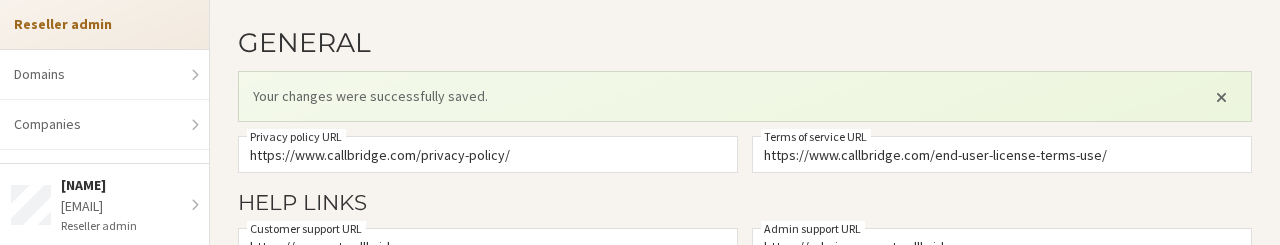scroll, scrollTop: 0, scrollLeft: 0, axis: both 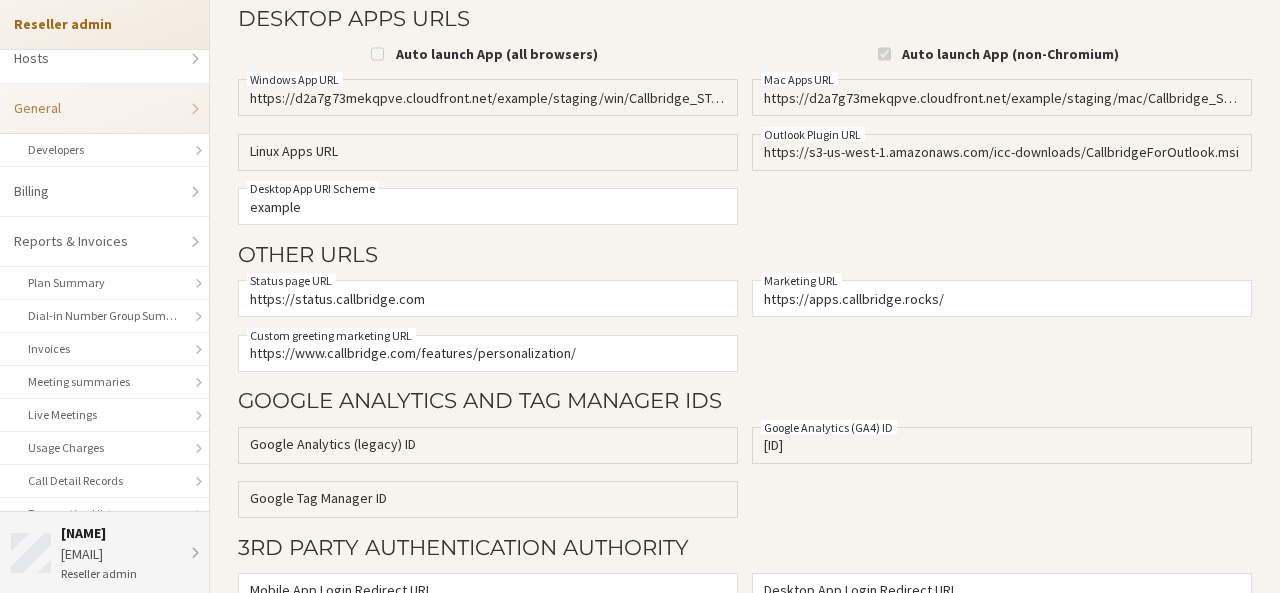 click on "[FIRST]" at bounding box center [130, 533] 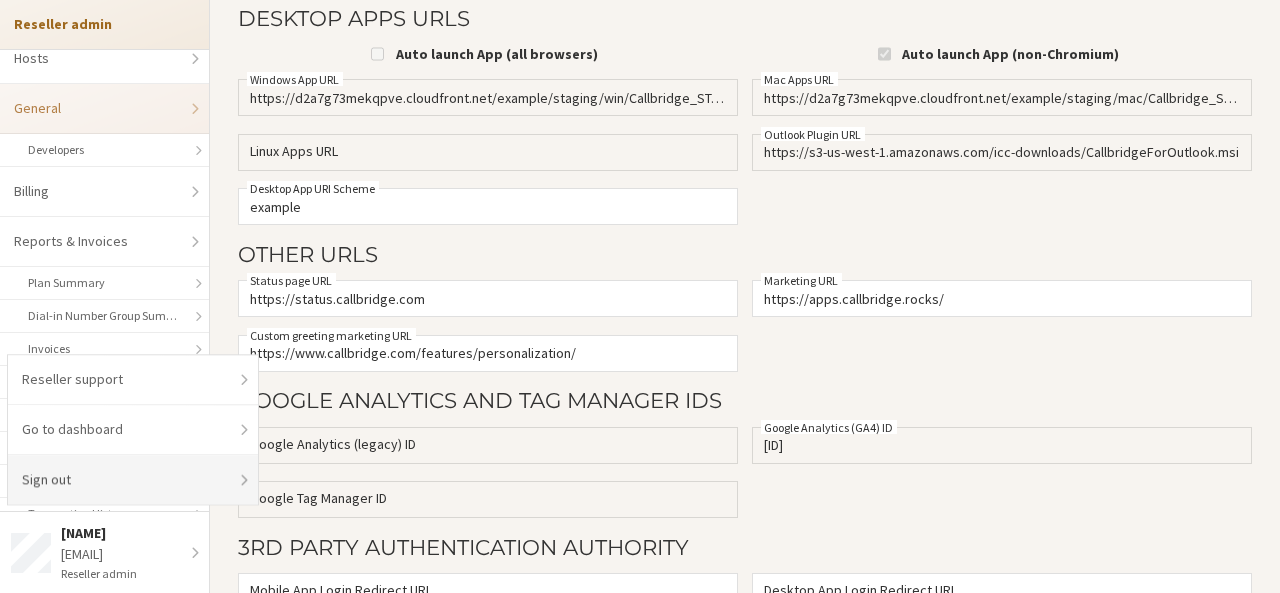 click on "Sign out" at bounding box center [133, 479] 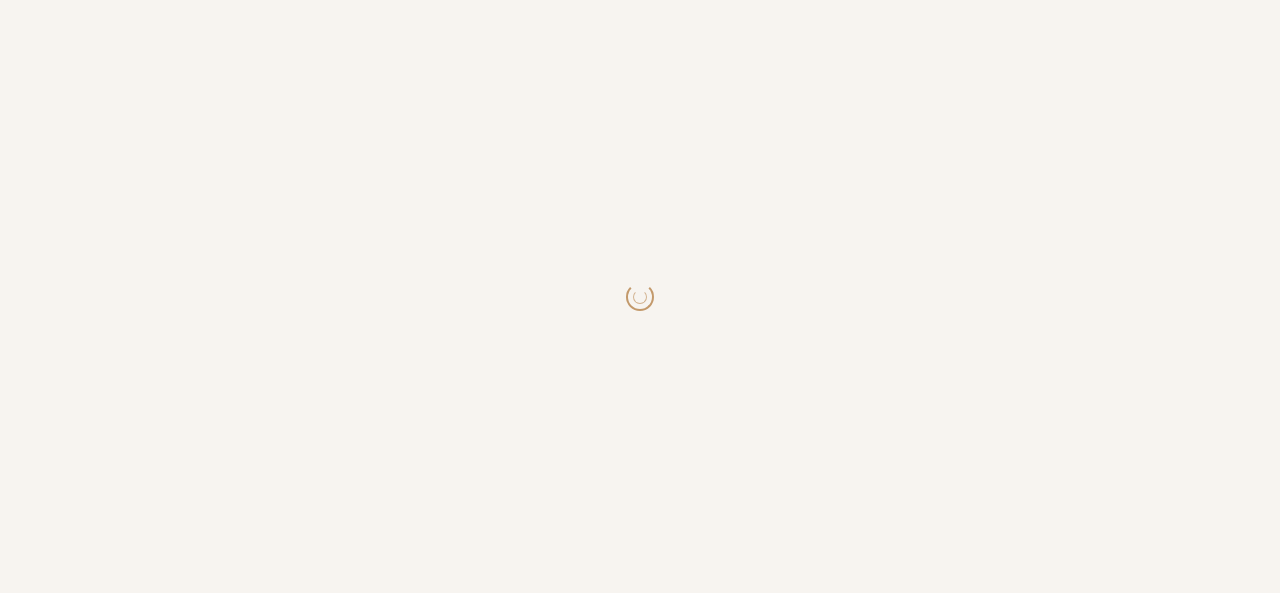 scroll, scrollTop: 0, scrollLeft: 0, axis: both 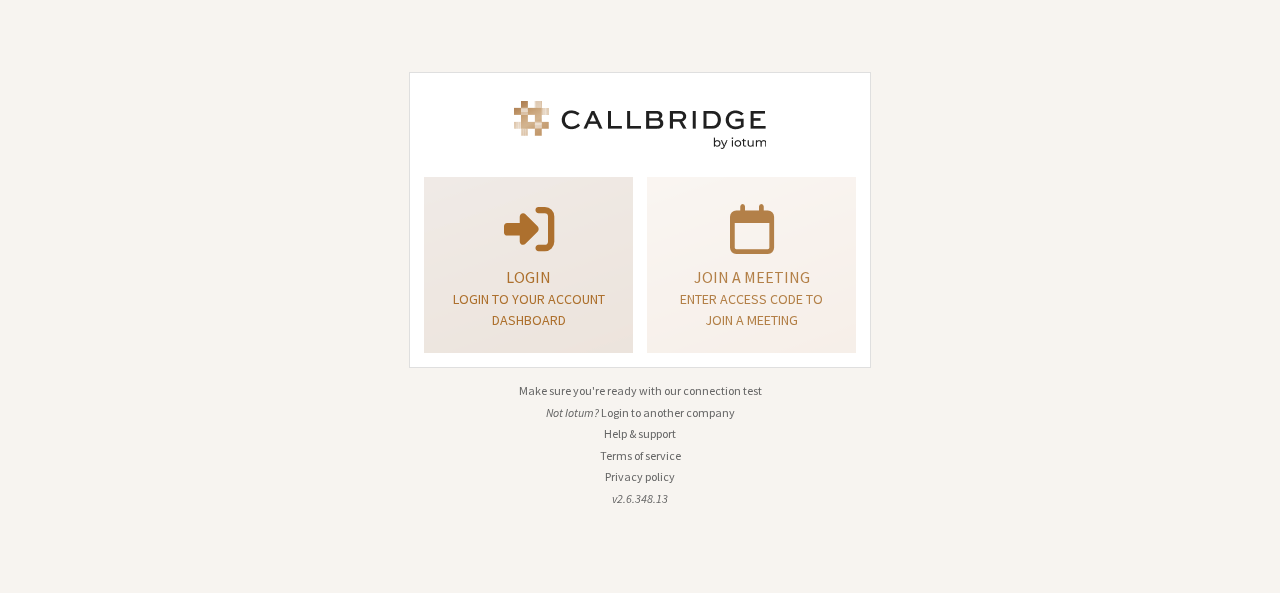 click on "Login to your account dashboard" at bounding box center (528, 310) 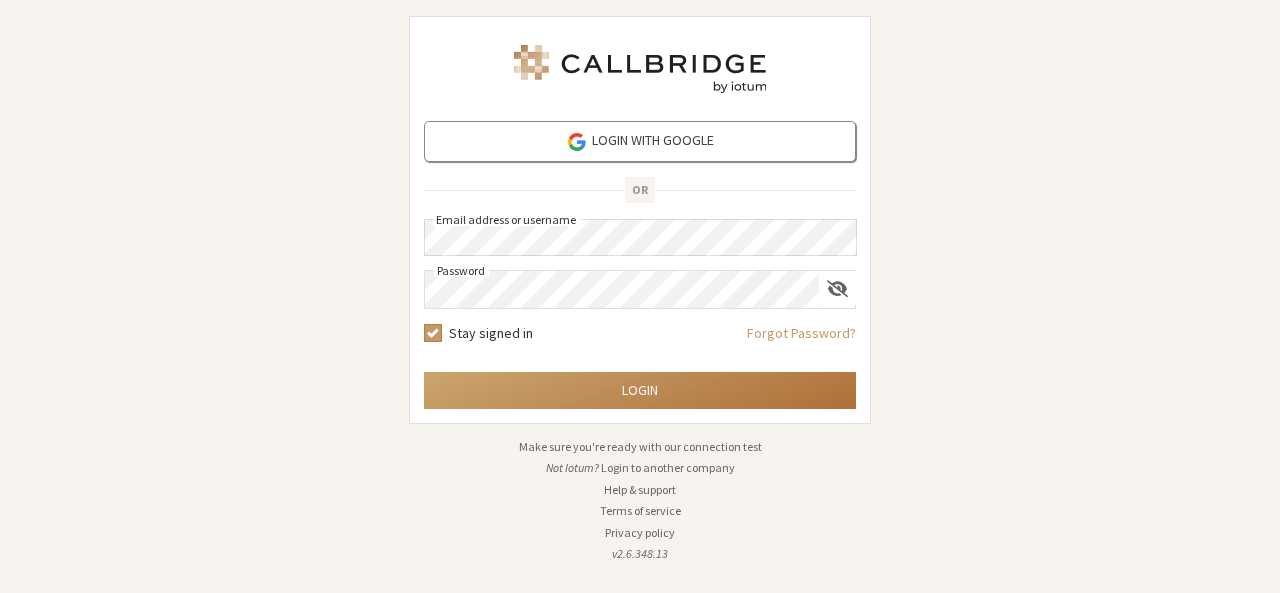 click on "Login" at bounding box center [640, 390] 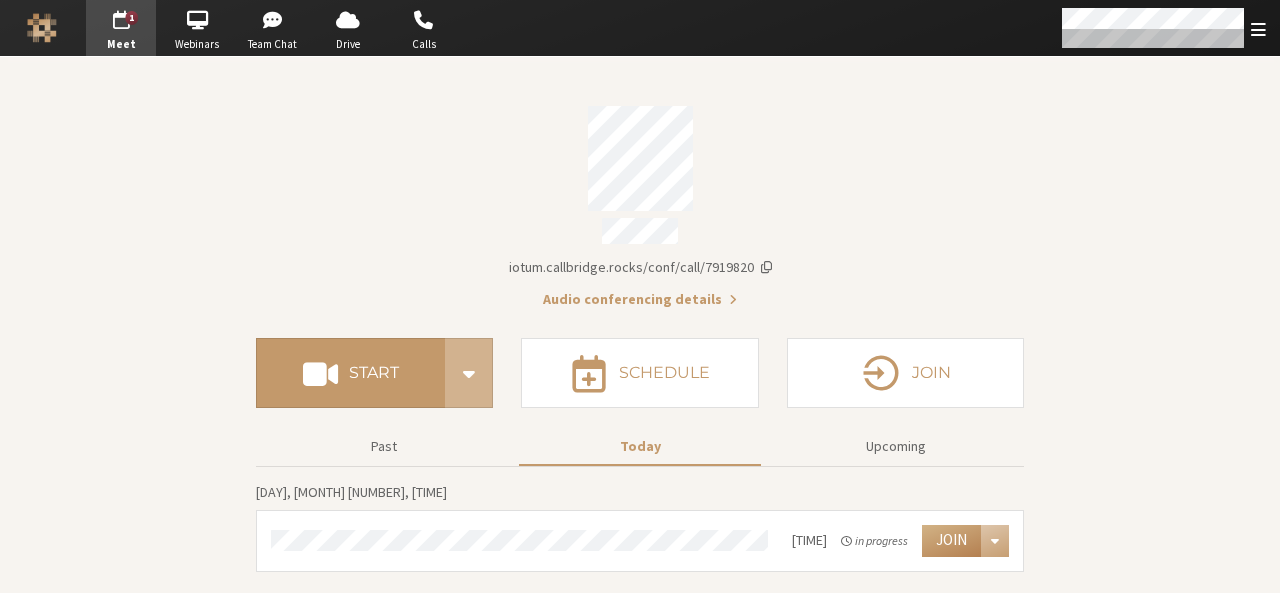 click on "5:45 PM in progress Join" at bounding box center (640, 541) 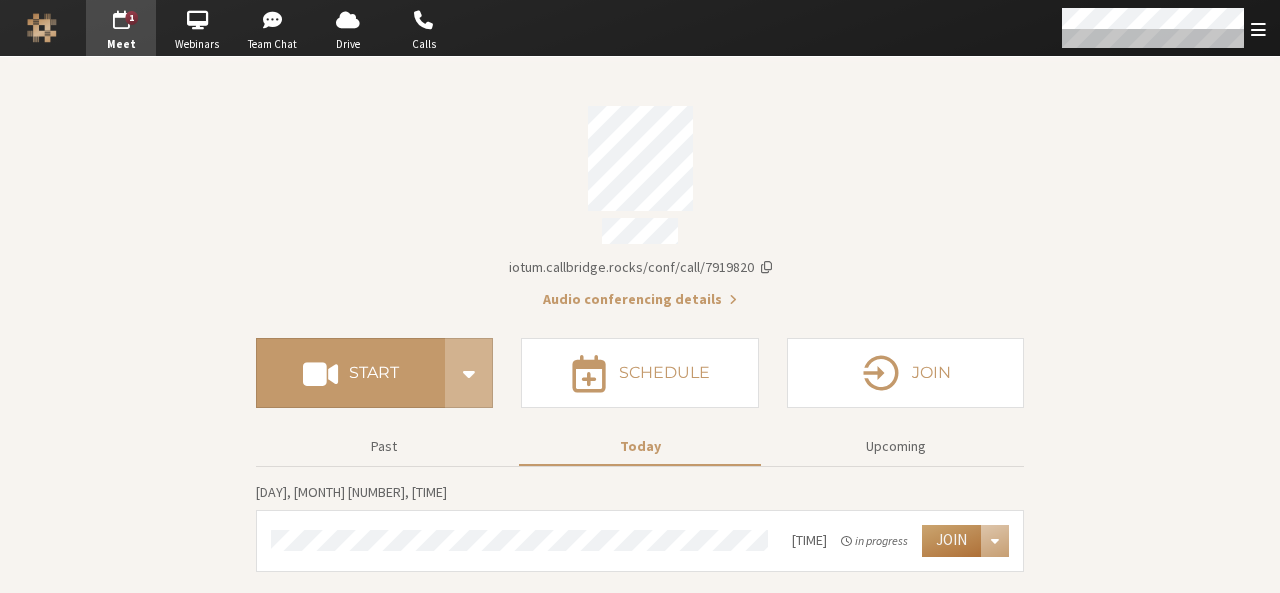 click on "Join" at bounding box center [951, 541] 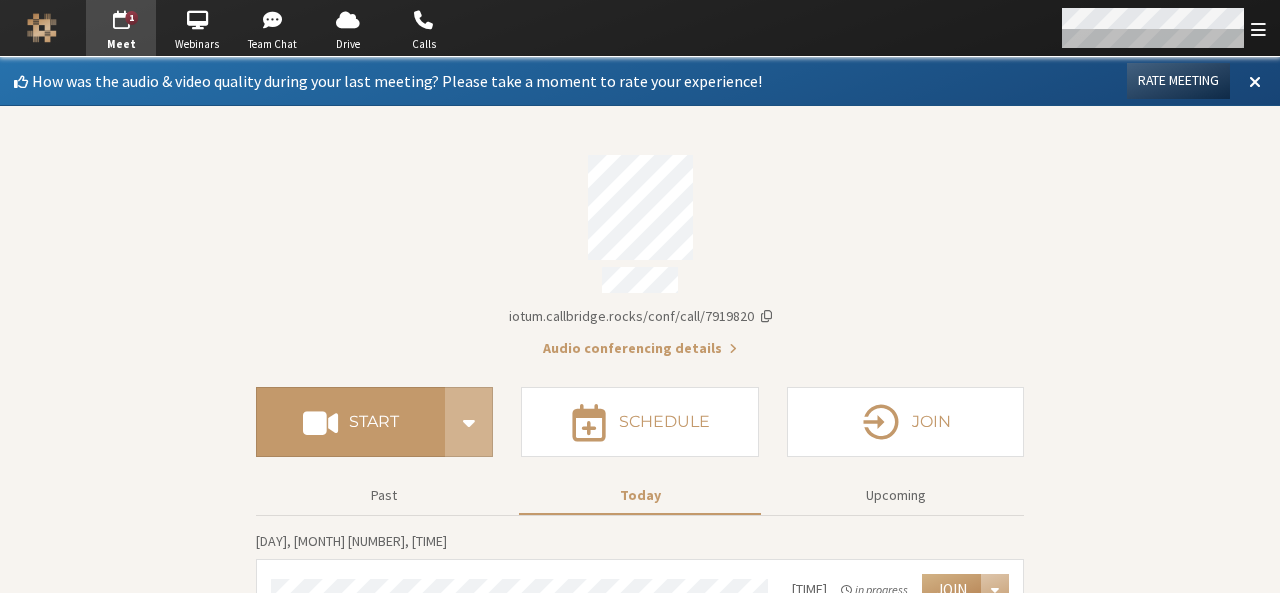 click at bounding box center [1258, 29] 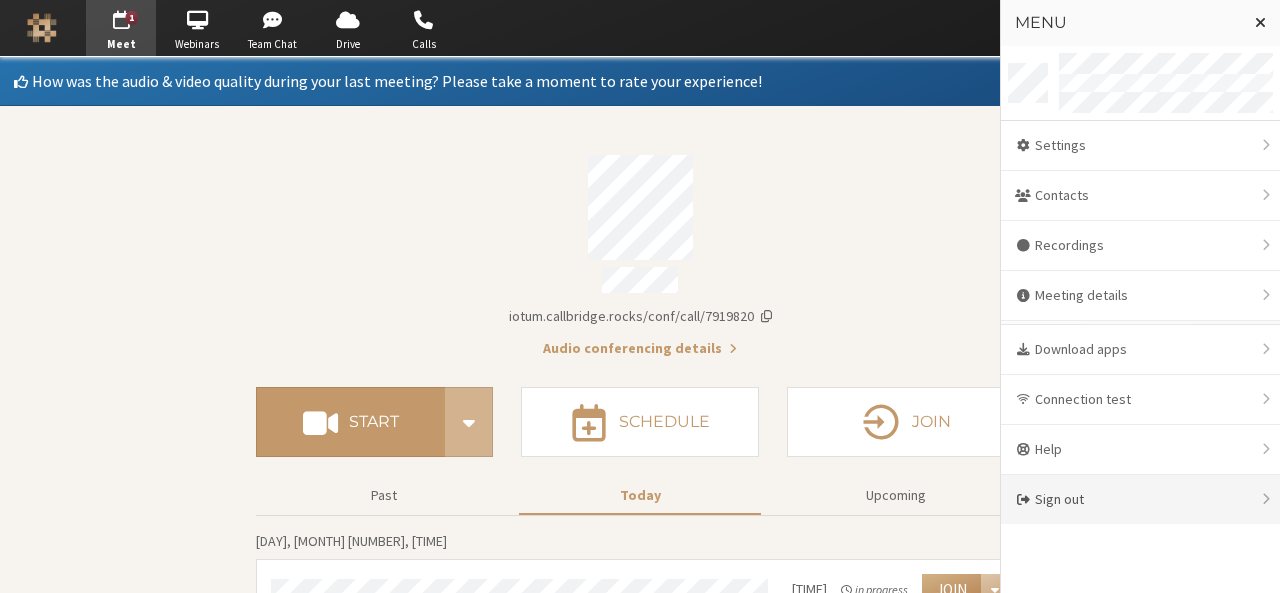 click on "Sign out" at bounding box center [1140, 499] 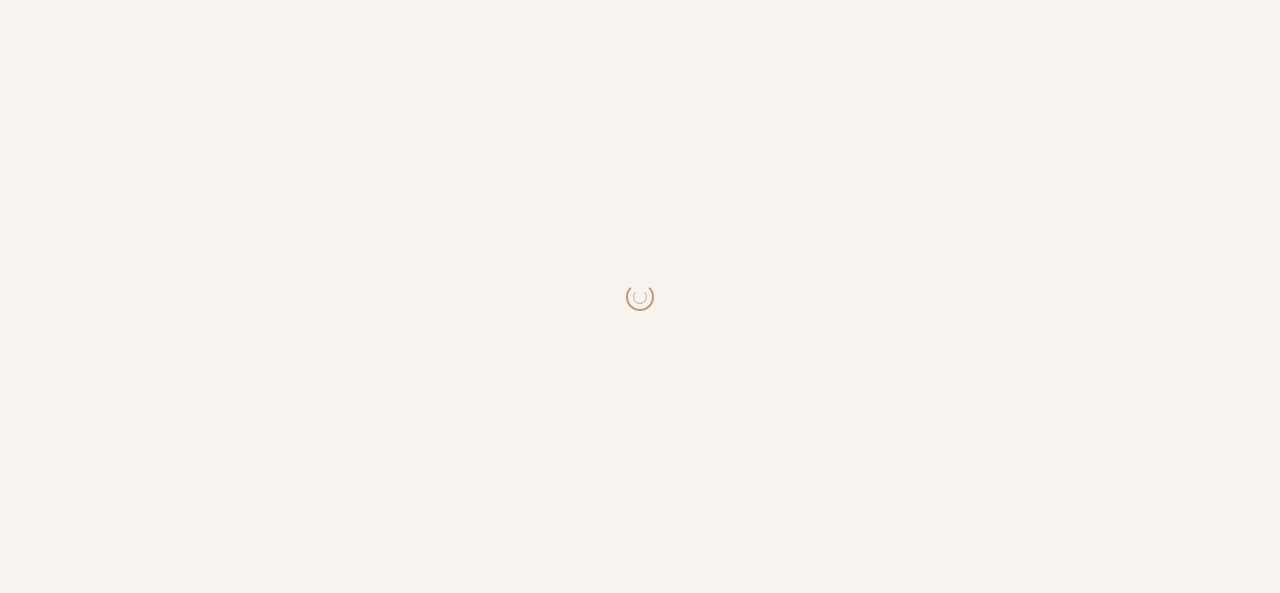 scroll, scrollTop: 0, scrollLeft: 0, axis: both 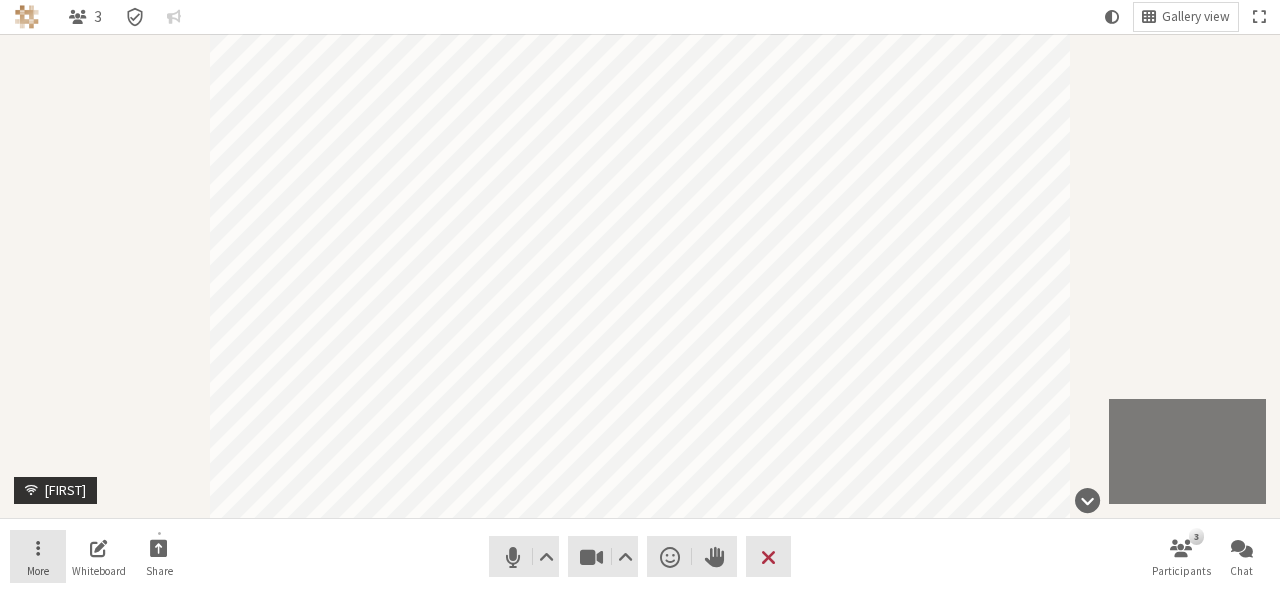 click at bounding box center (38, 547) 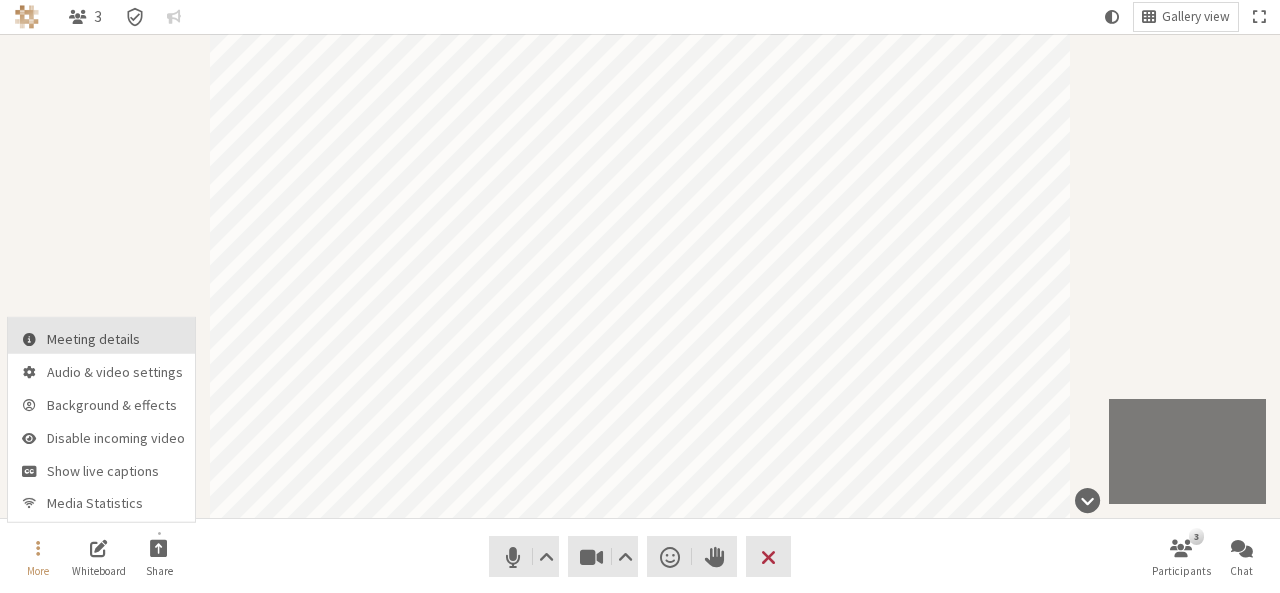 click on "Meeting details" at bounding box center (116, 339) 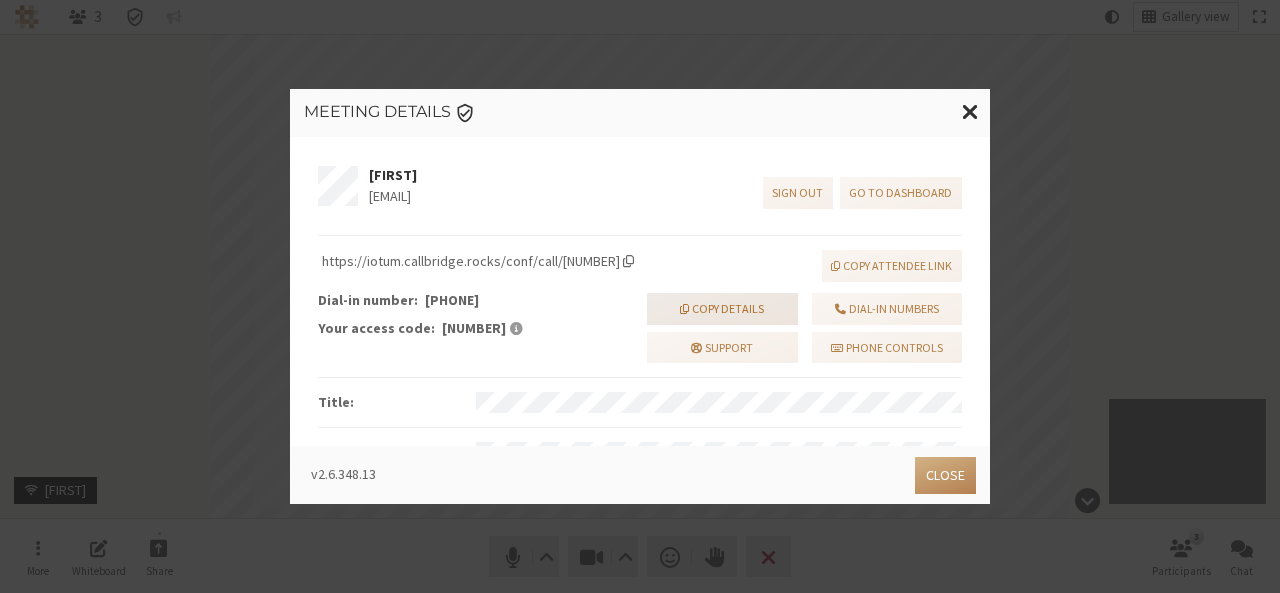 click on "Copy details" at bounding box center [722, 309] 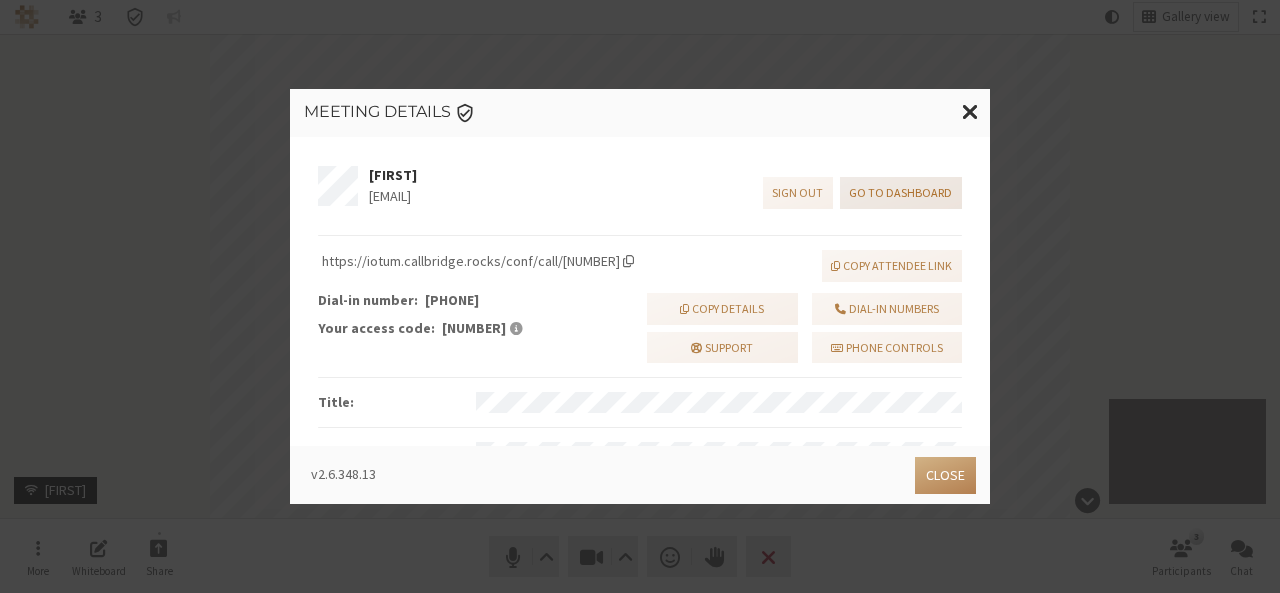 click on "Go to dashboard" at bounding box center (901, 193) 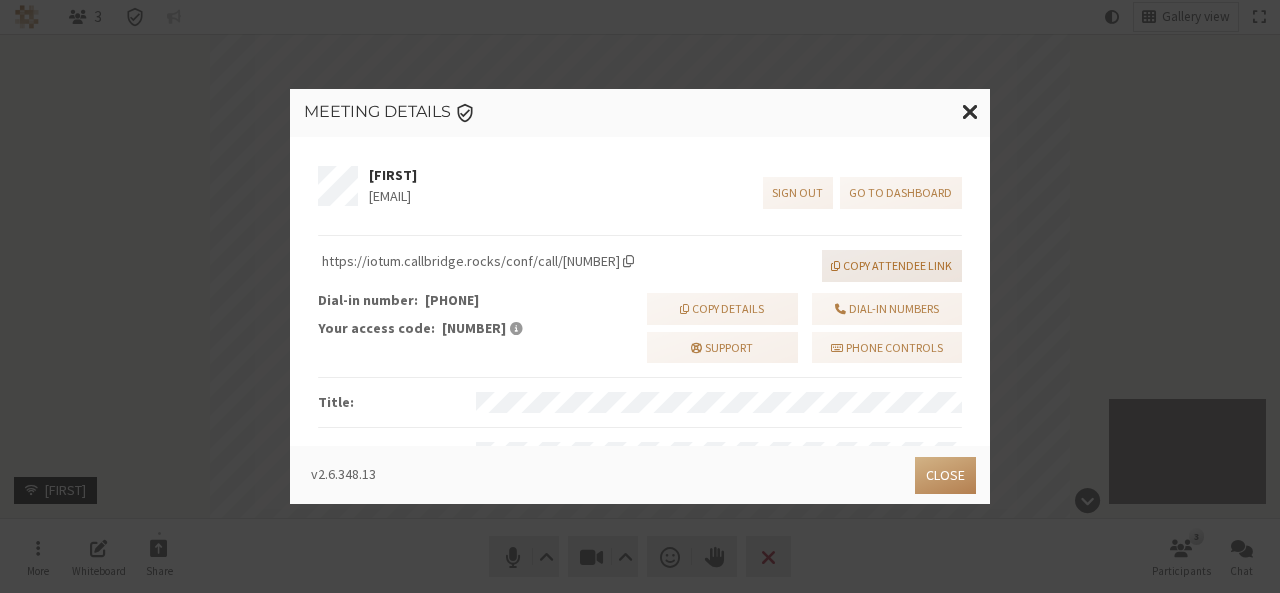 click on "Copy attendee link" at bounding box center [892, 266] 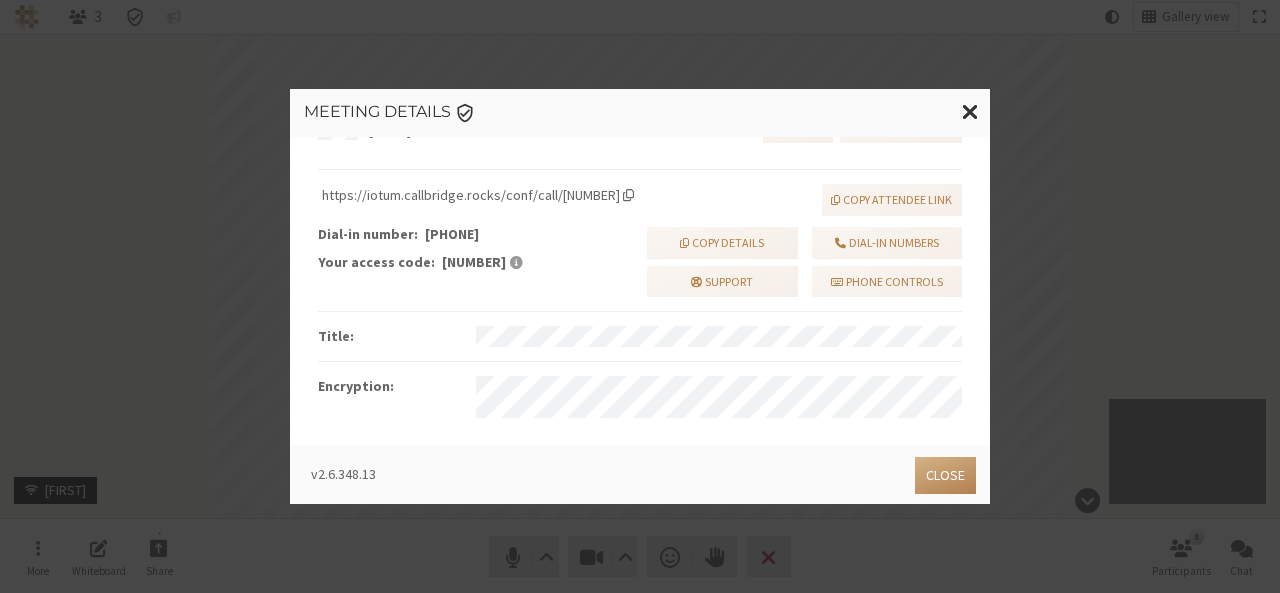 scroll, scrollTop: 65, scrollLeft: 0, axis: vertical 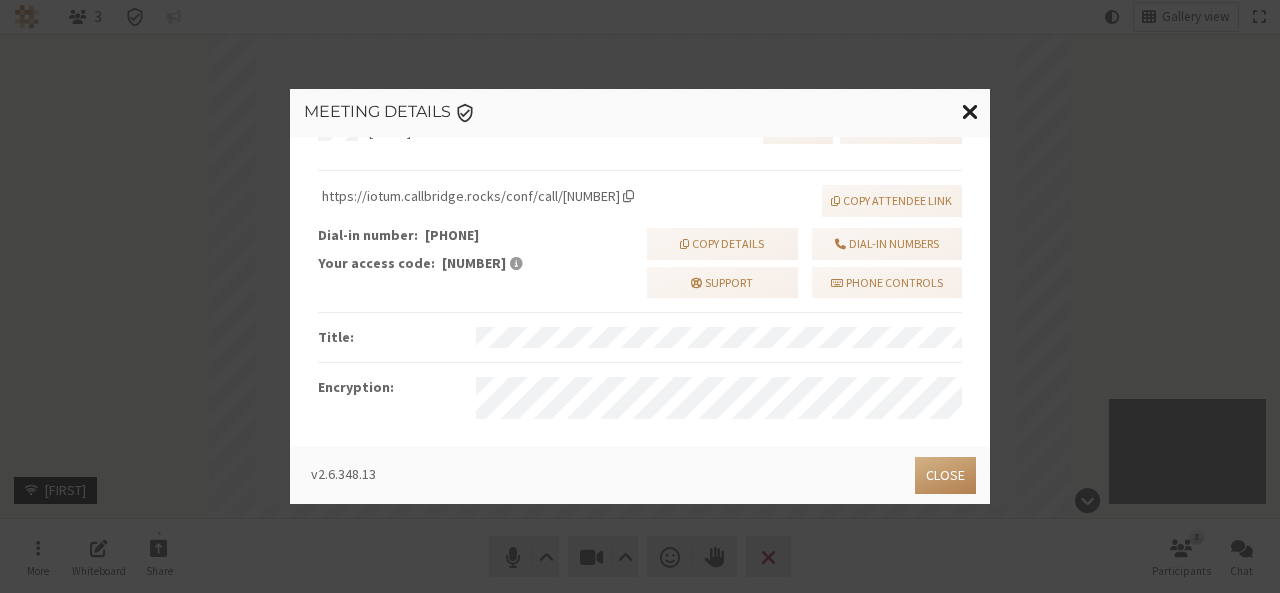 click at bounding box center [970, 111] 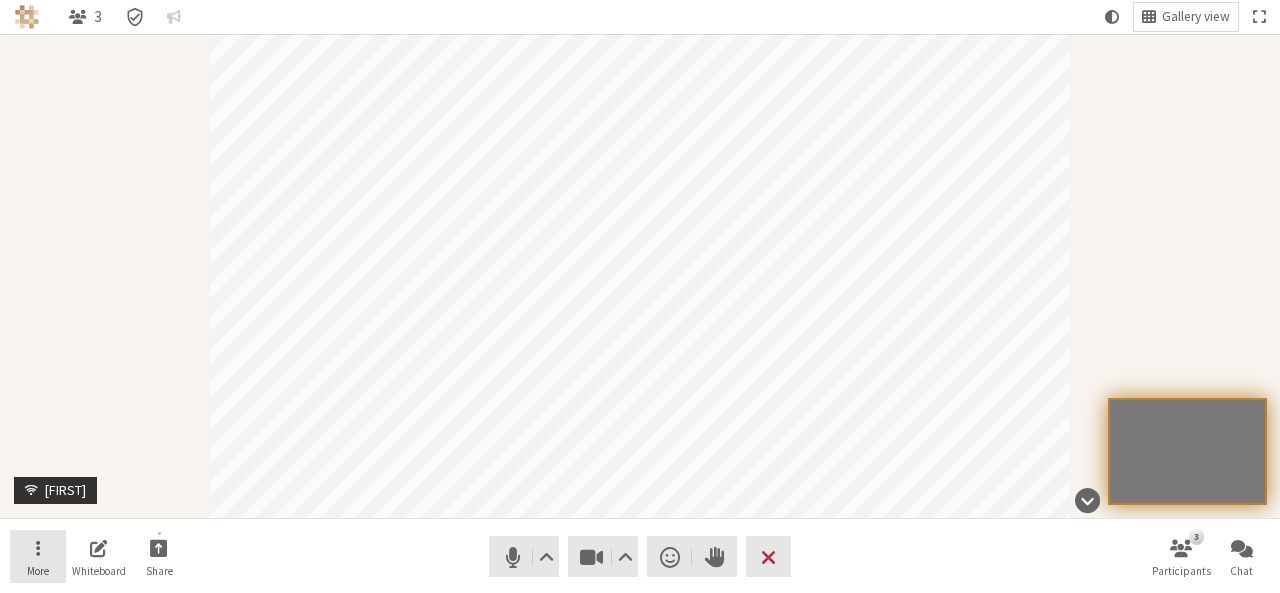 click on "More" at bounding box center (38, 557) 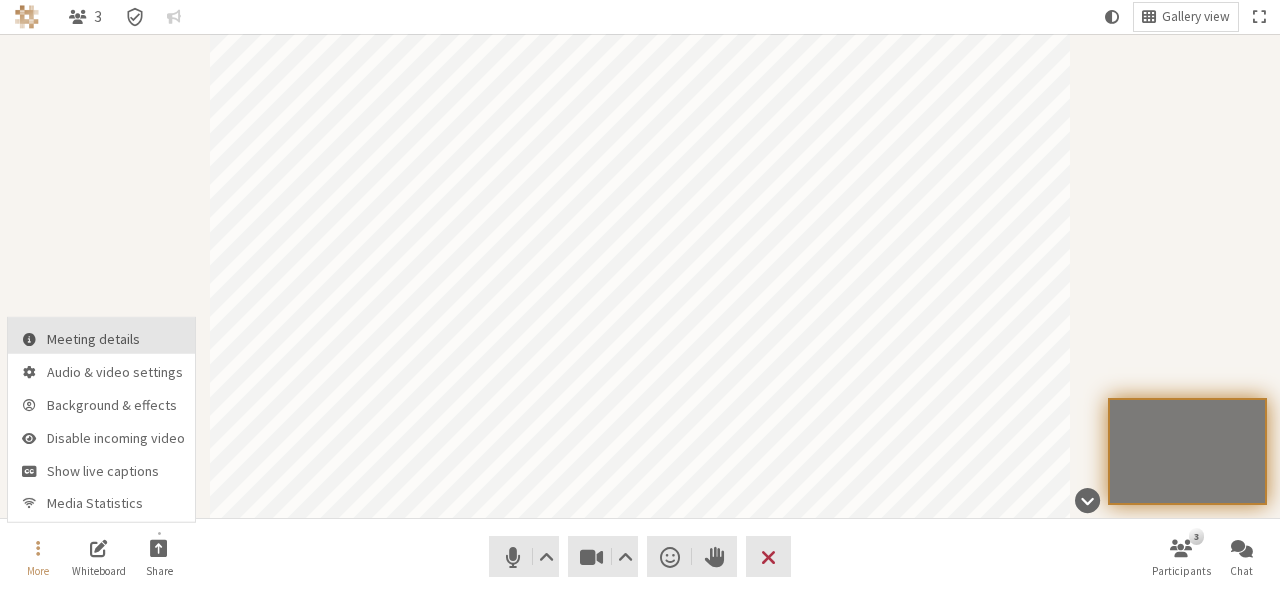 click on "Meeting details" at bounding box center (116, 339) 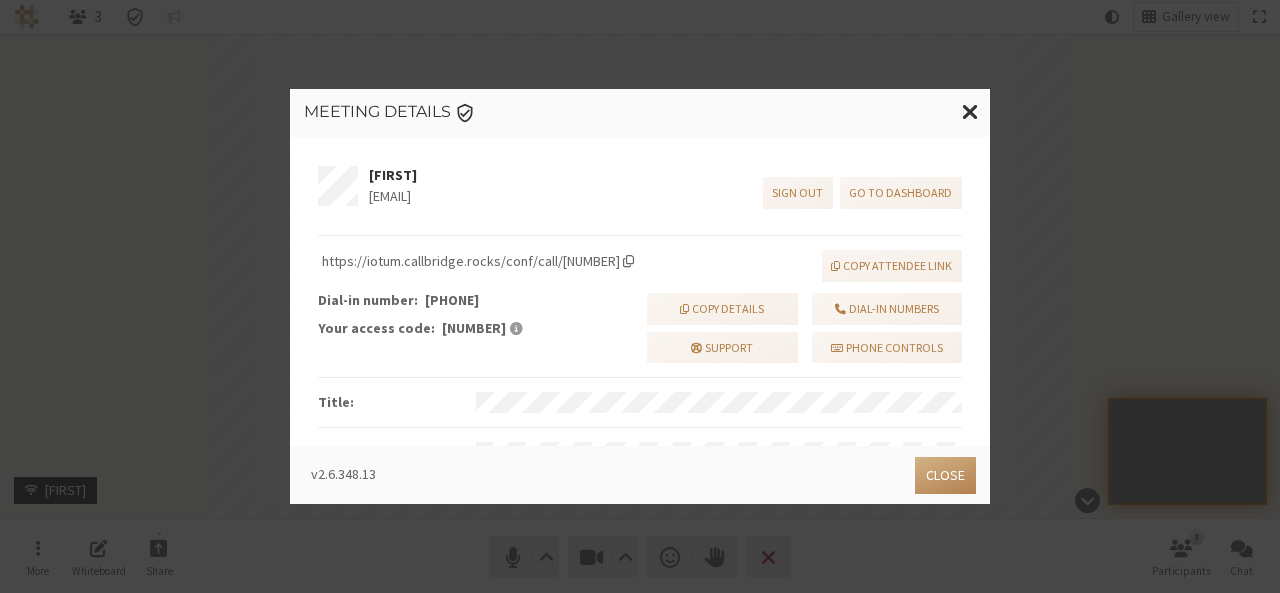 click on "Meeting Details kirti kirti@anita.freesmackdown.biz Sign out Go to dashboard https://iotum.callbridge.rocks/conf/call/20550170 Copy attendee link Dial-in number: +1 647 247 2656   Your access code: 20550170 Copy details Support Dial-in numbers Phone controls Title : Encryption : v2.6.348.13 Close" at bounding box center (640, 296) 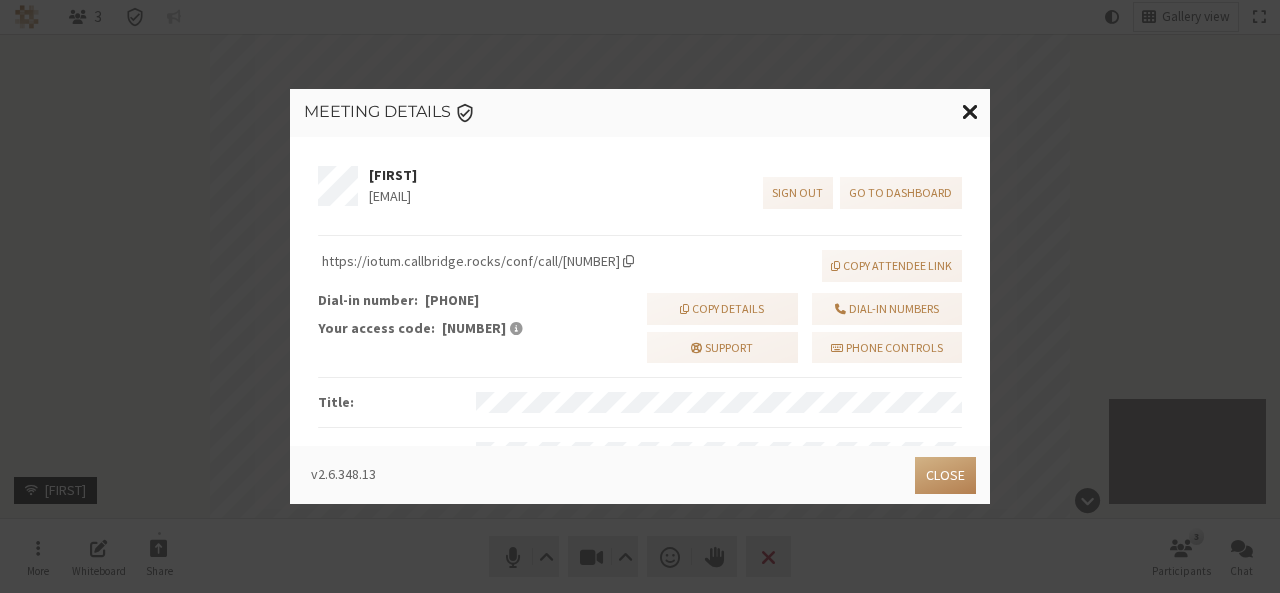 click at bounding box center (970, 112) 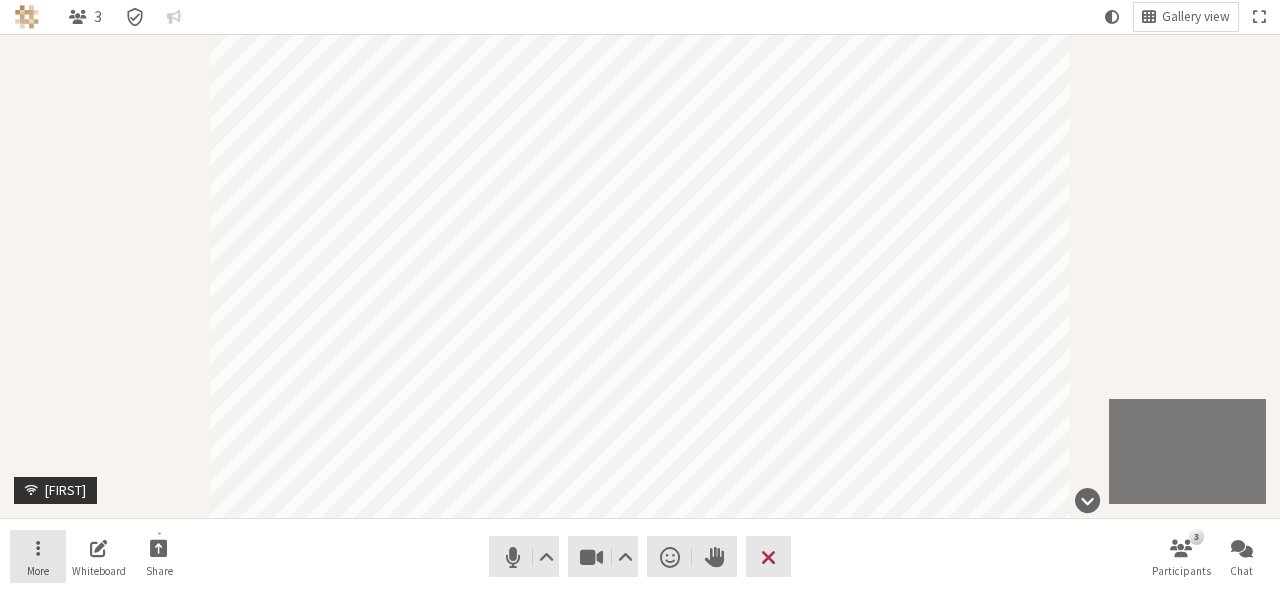 click on "More" at bounding box center (38, 557) 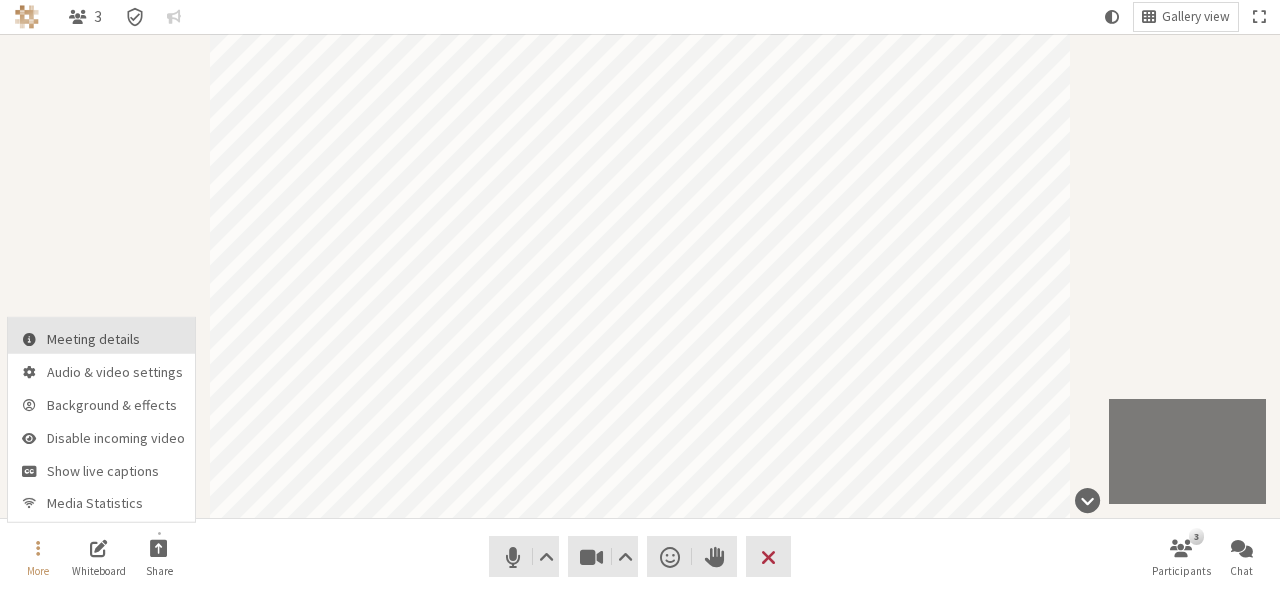 click on "Meeting details" at bounding box center [116, 339] 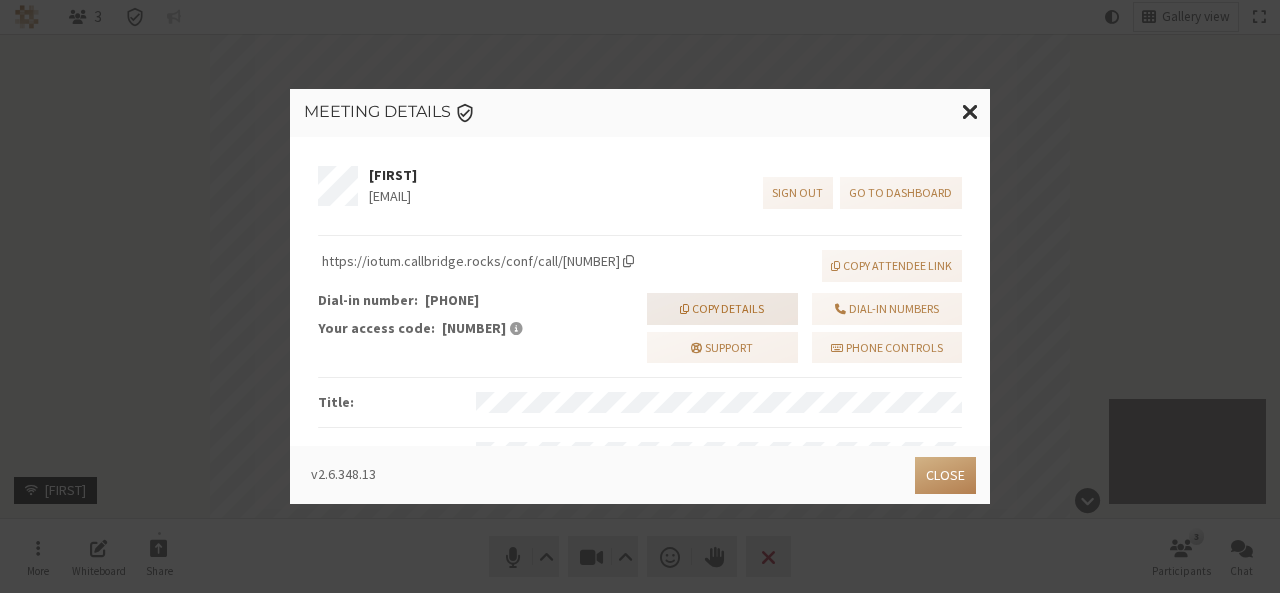 click on "Copy details" at bounding box center [722, 309] 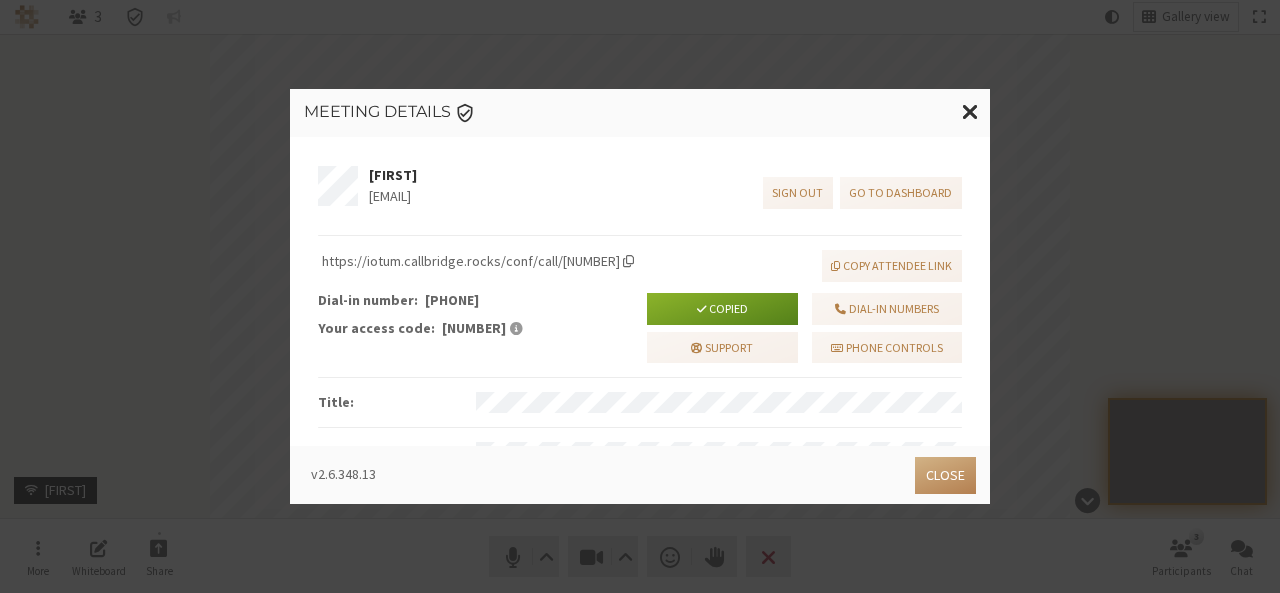 scroll, scrollTop: 66, scrollLeft: 0, axis: vertical 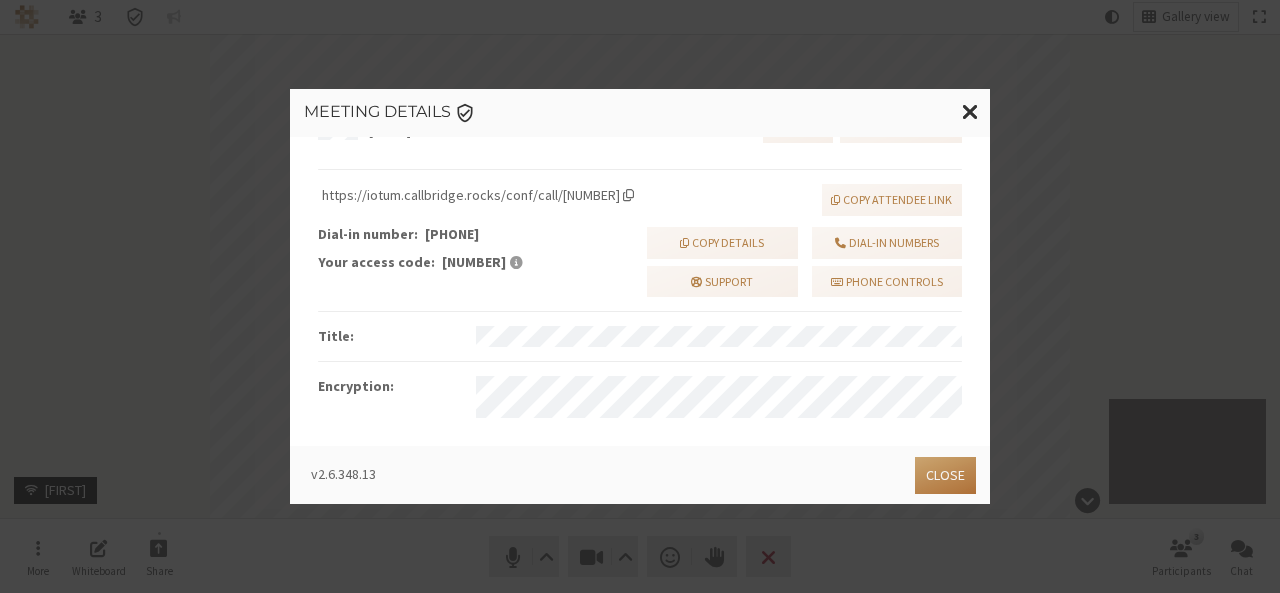 click on "Close" at bounding box center (945, 475) 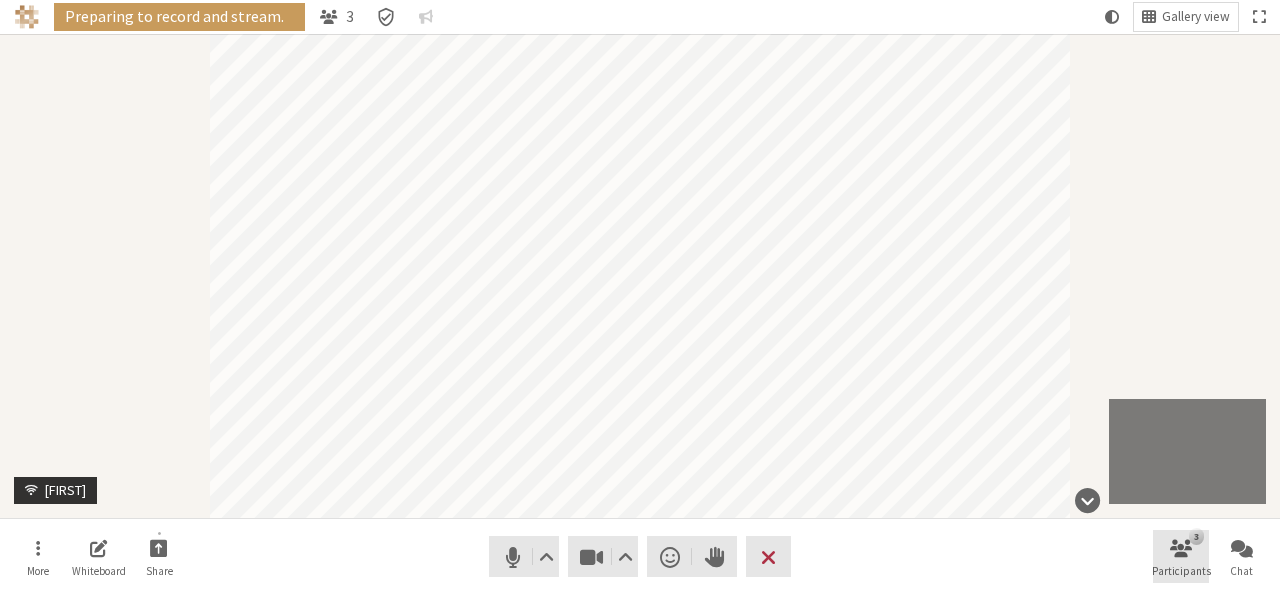 click on "3 Participants" at bounding box center (1181, 557) 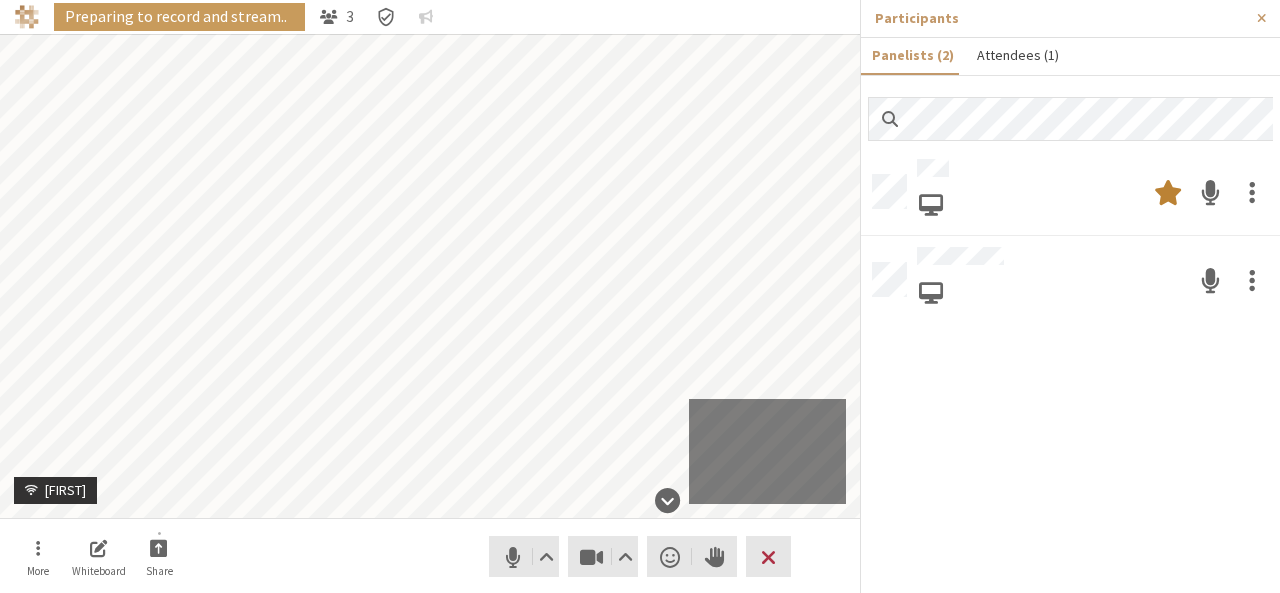 click on "Attendees (1)" at bounding box center (1017, 55) 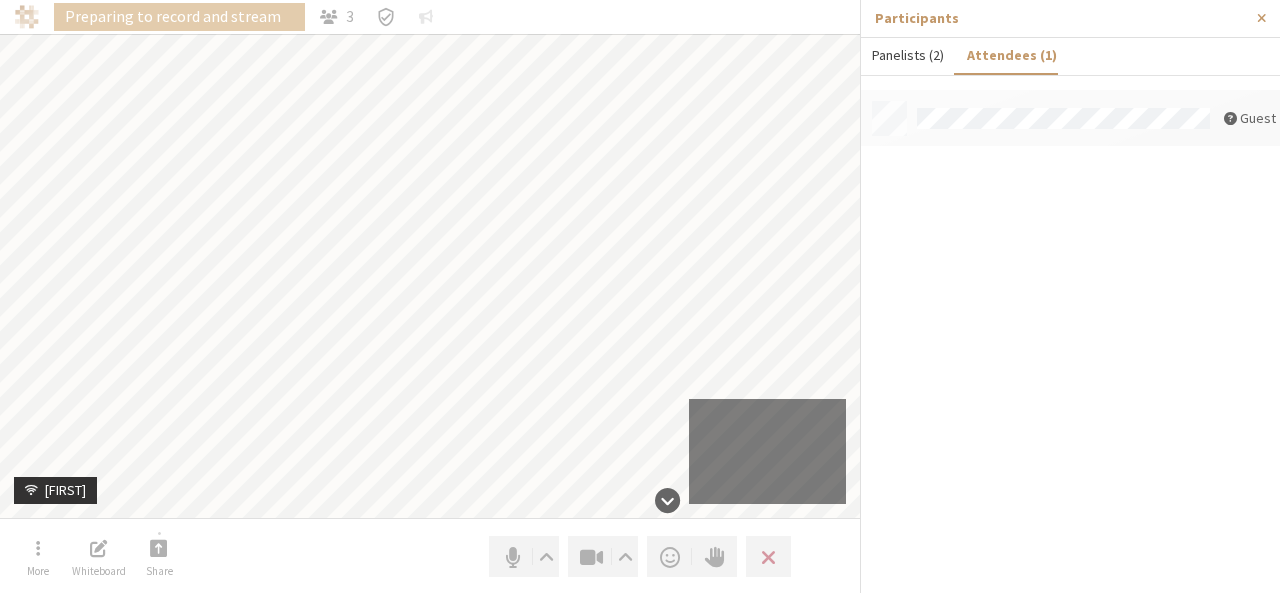 click on "Panelists (2)" at bounding box center [908, 55] 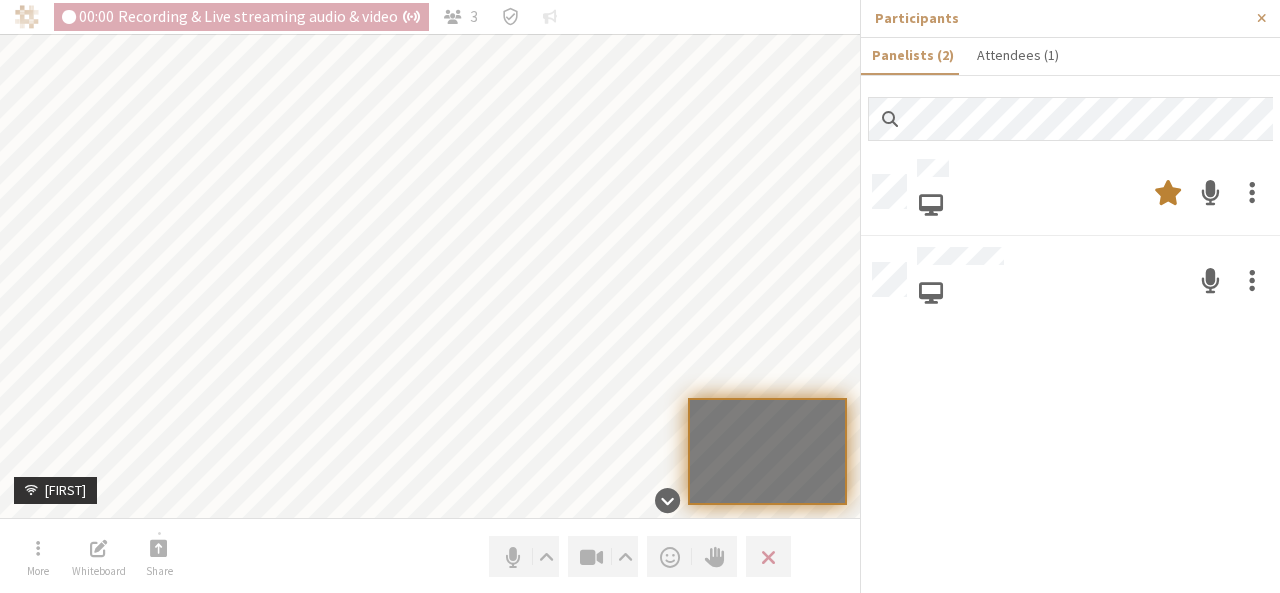 click at bounding box center [1252, 280] 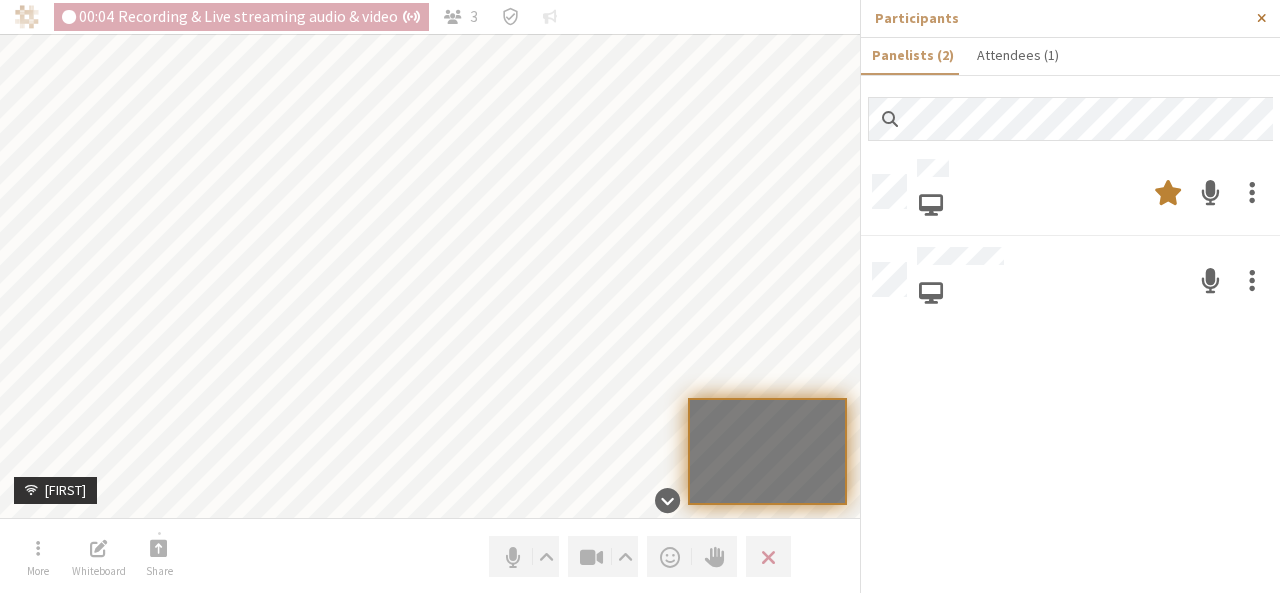 click at bounding box center (1261, 18) 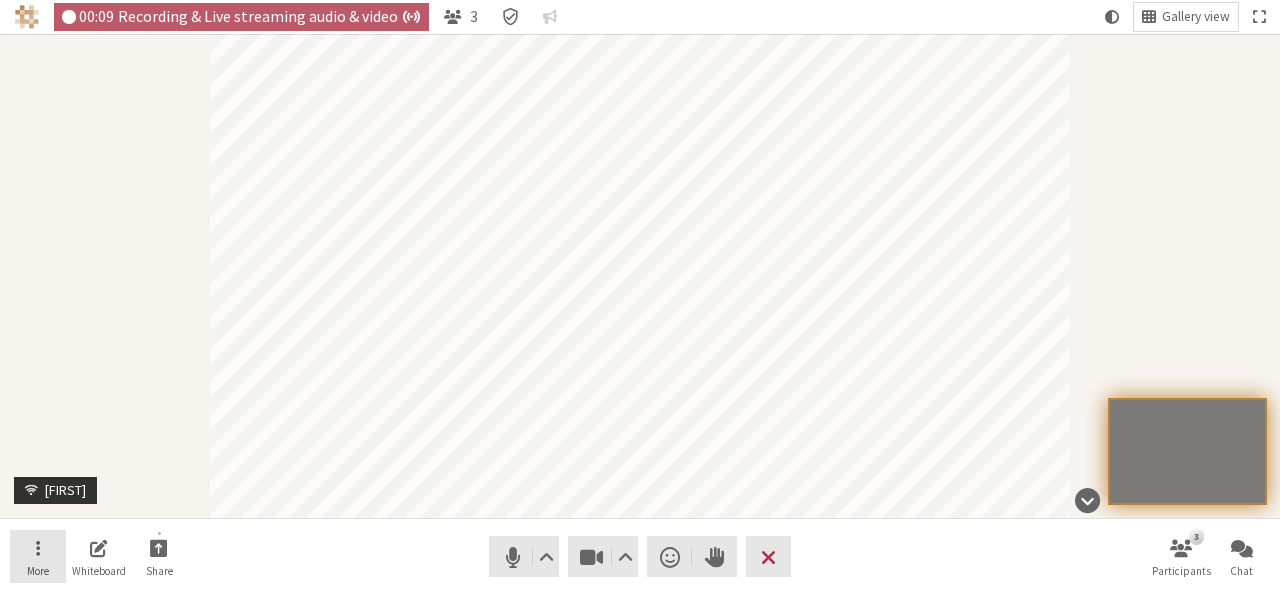 click on "More" at bounding box center [38, 557] 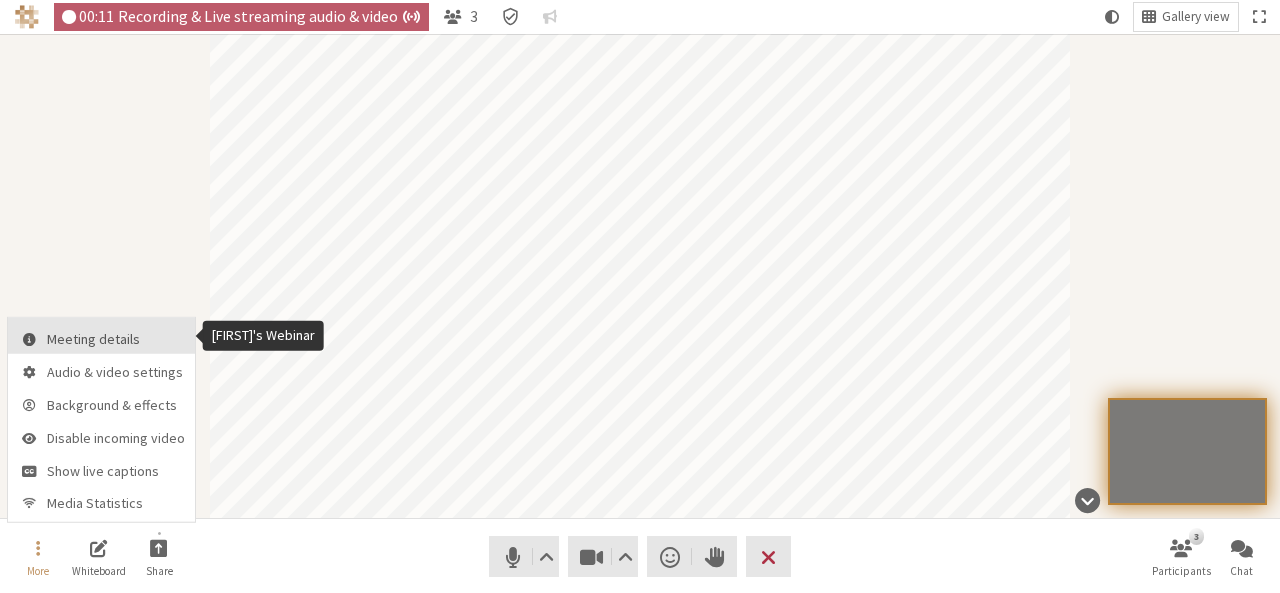 click on "Meeting details" at bounding box center (101, 336) 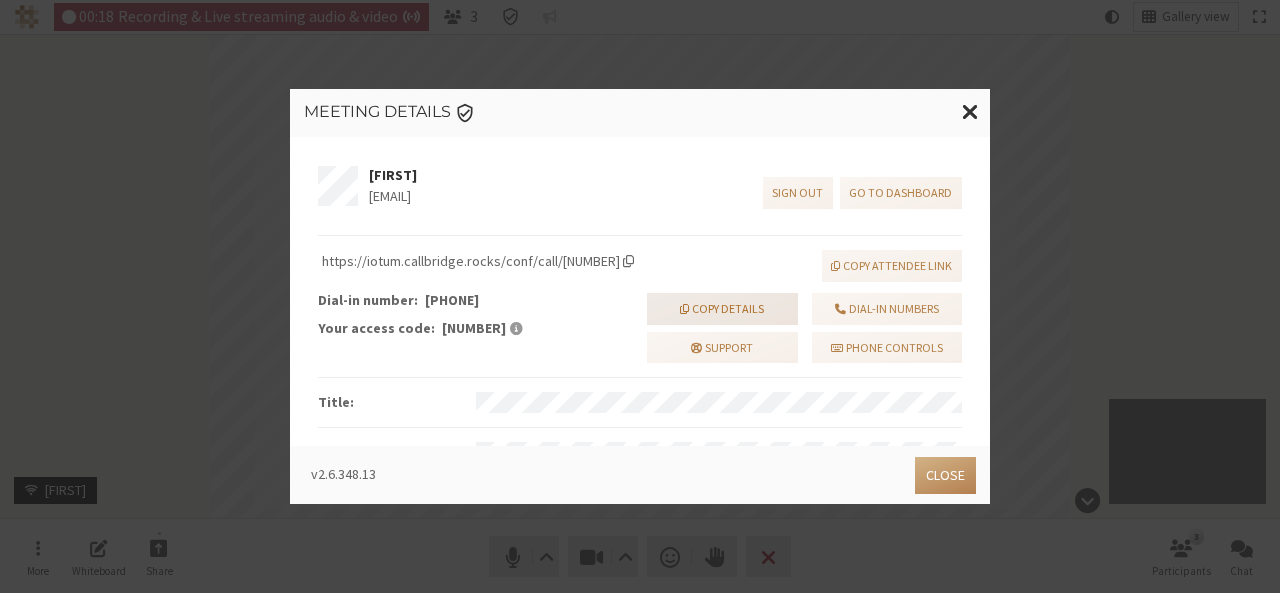 click on "Copy details" at bounding box center [722, 309] 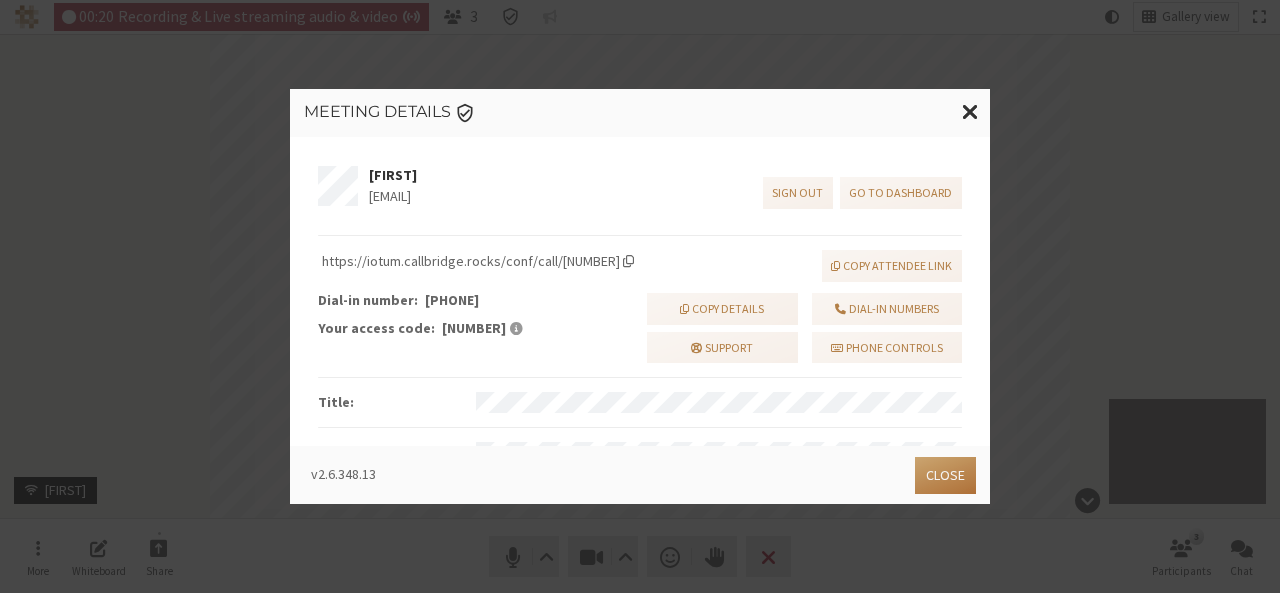 click on "Close" at bounding box center (945, 475) 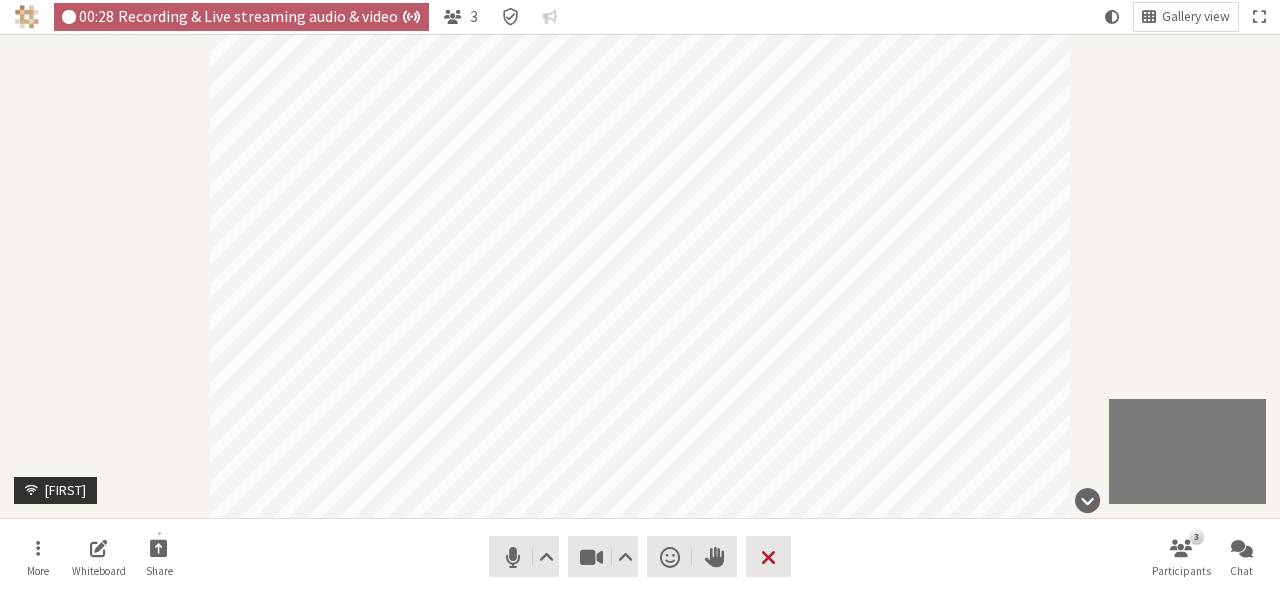 click on "Leave" at bounding box center [768, 556] 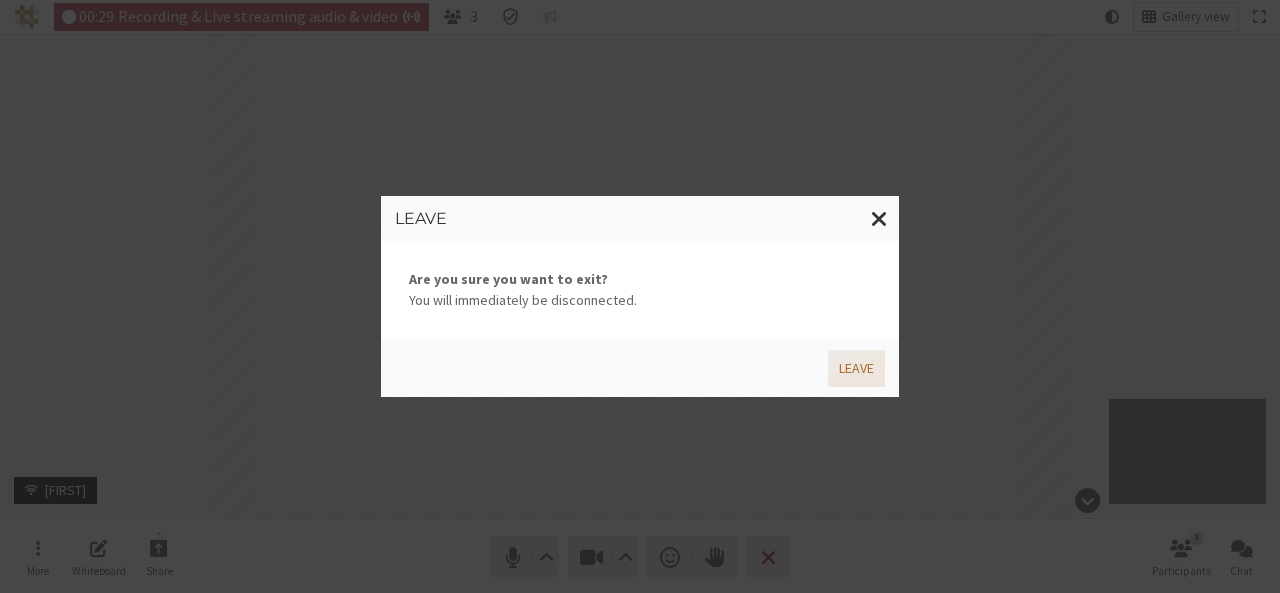 click on "Leave" at bounding box center [856, 368] 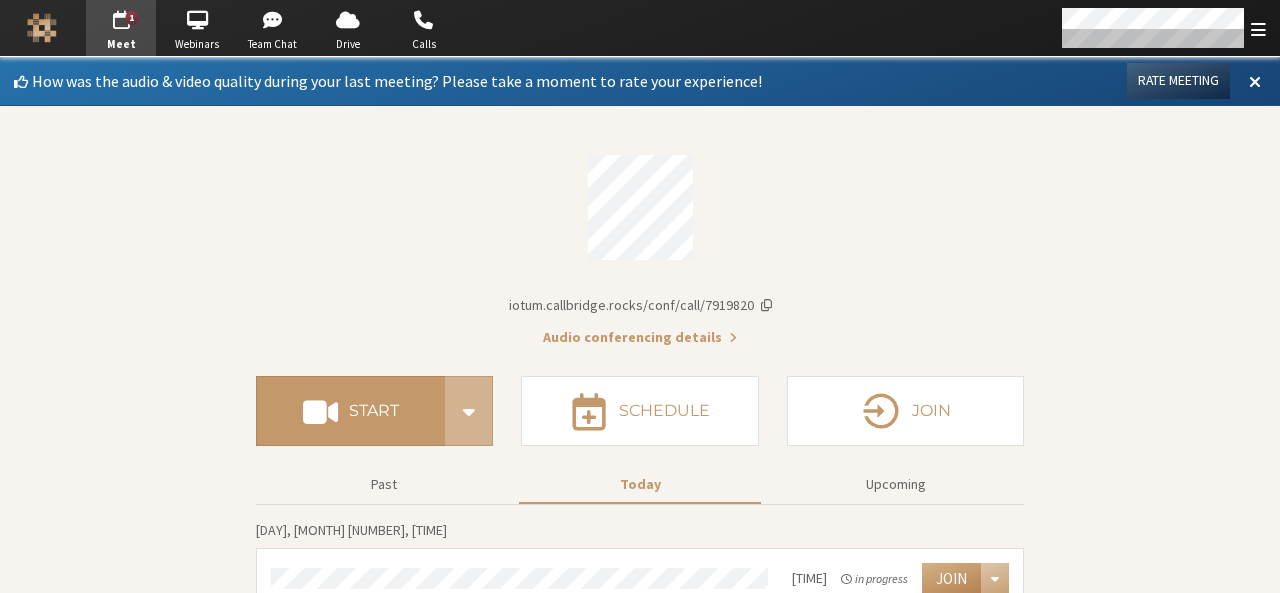 scroll, scrollTop: 0, scrollLeft: 0, axis: both 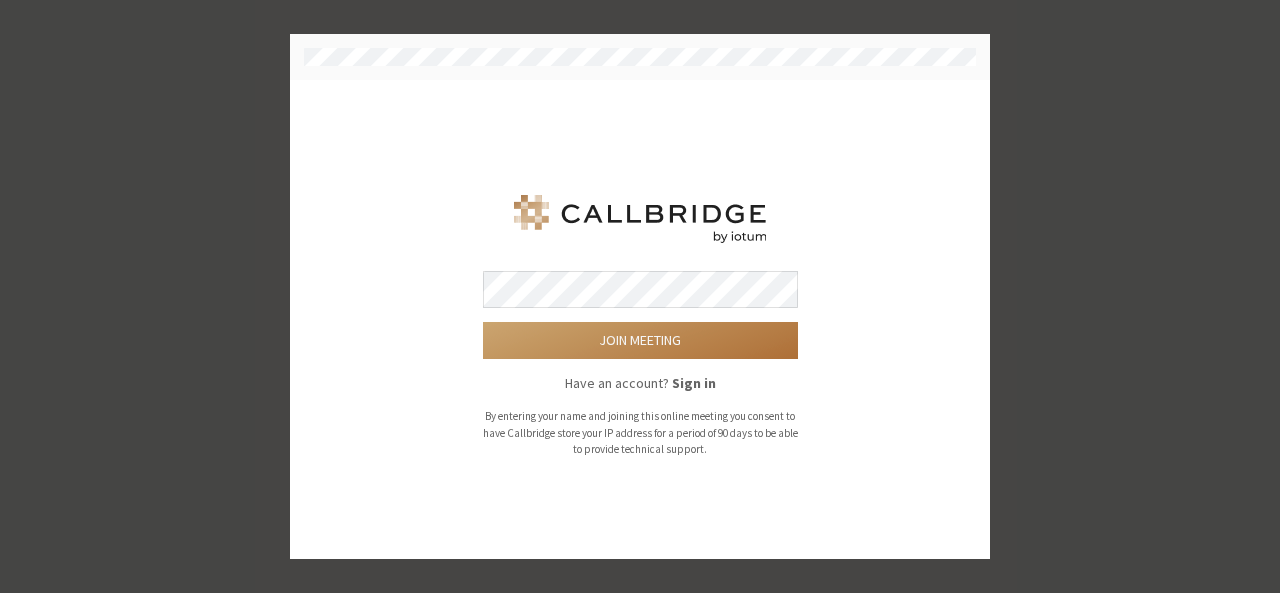 click on "Join meeting" at bounding box center (640, 340) 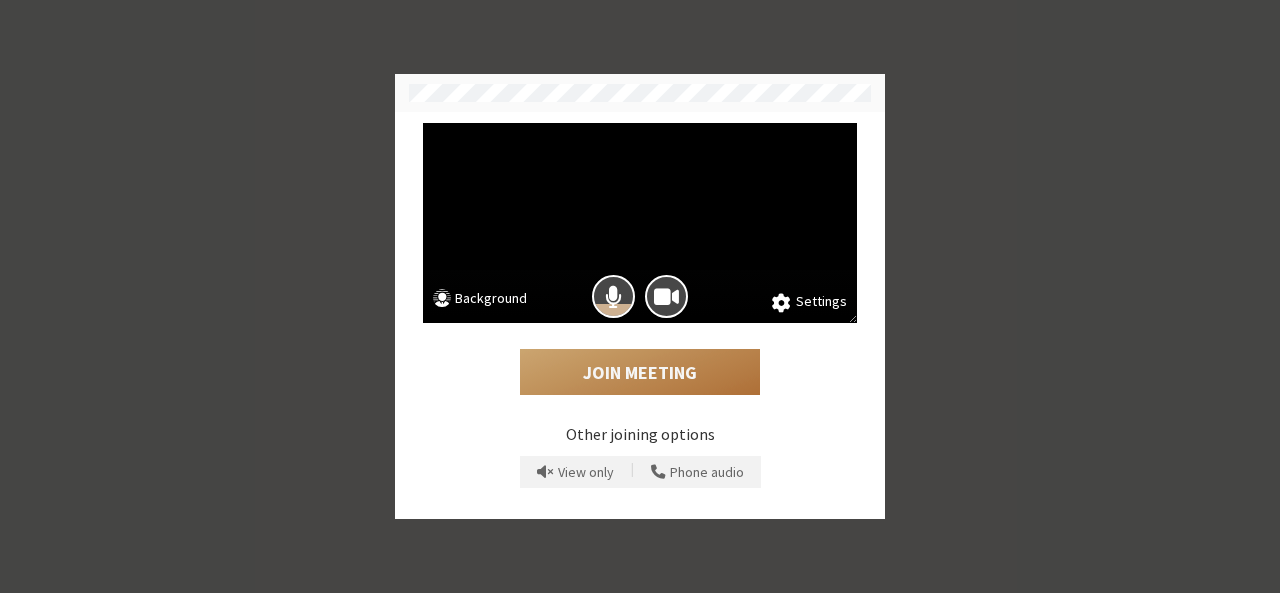 click on "Join Meeting" at bounding box center (640, 372) 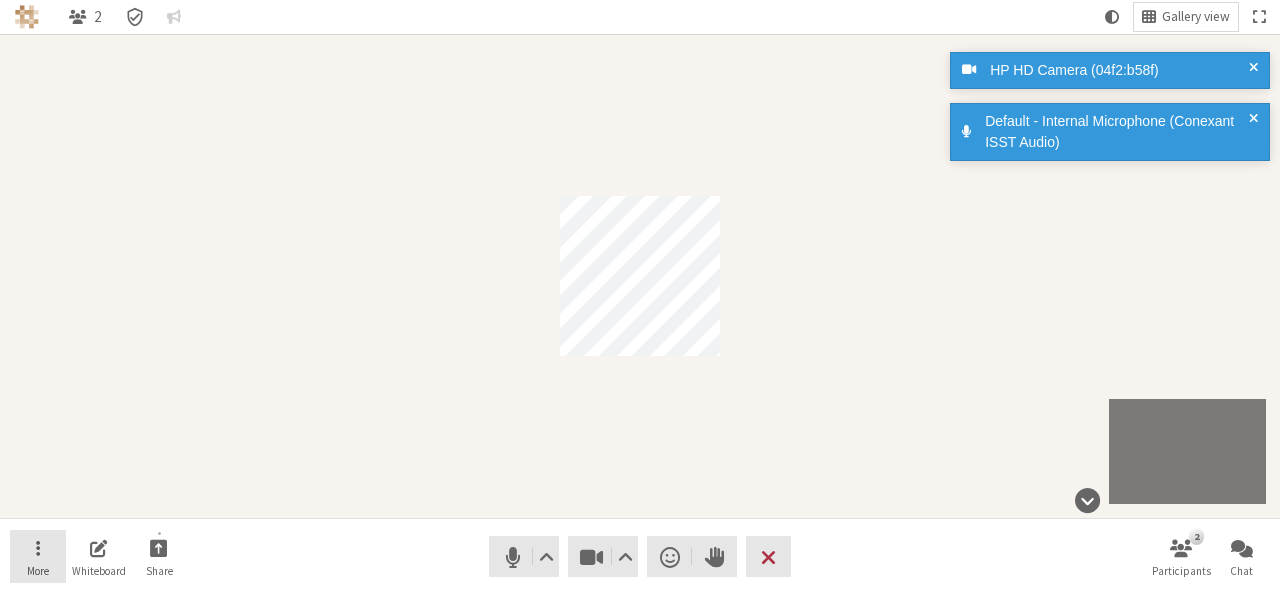 click at bounding box center [38, 547] 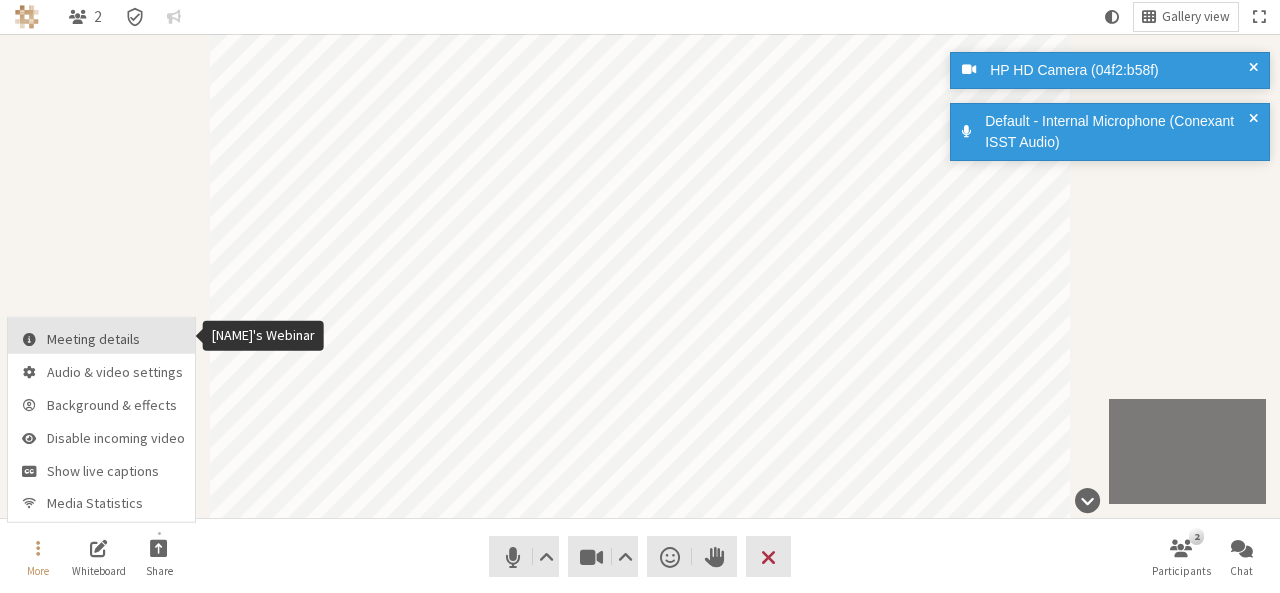 click on "Meeting details" at bounding box center [116, 339] 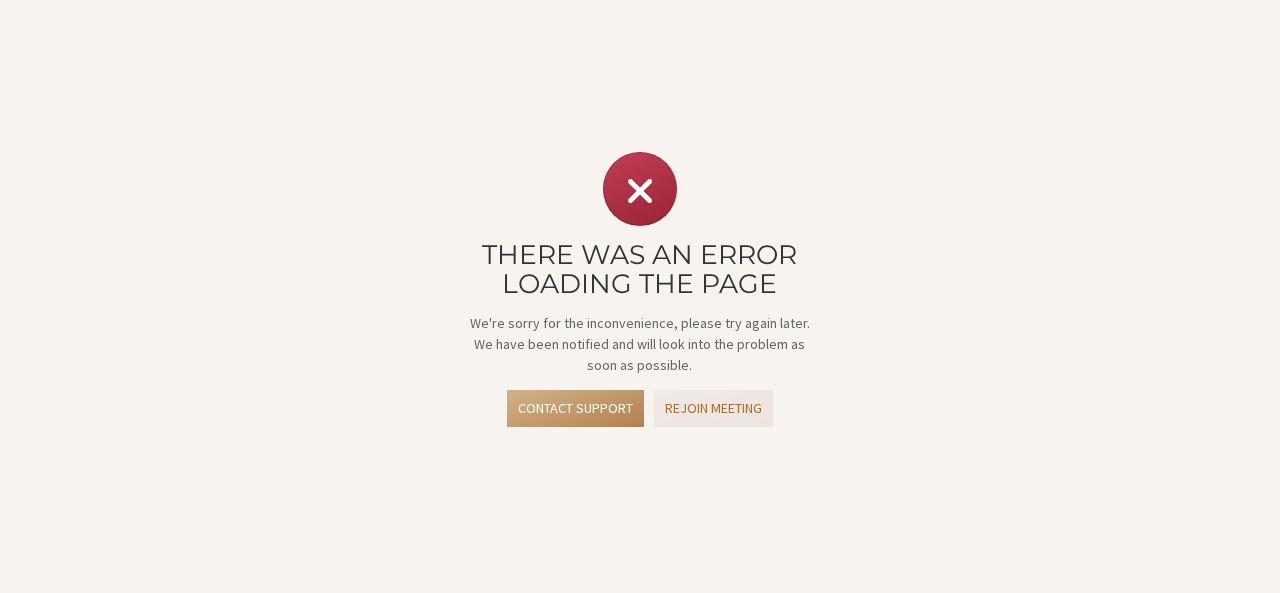 click on "Rejoin meeting" at bounding box center [713, 408] 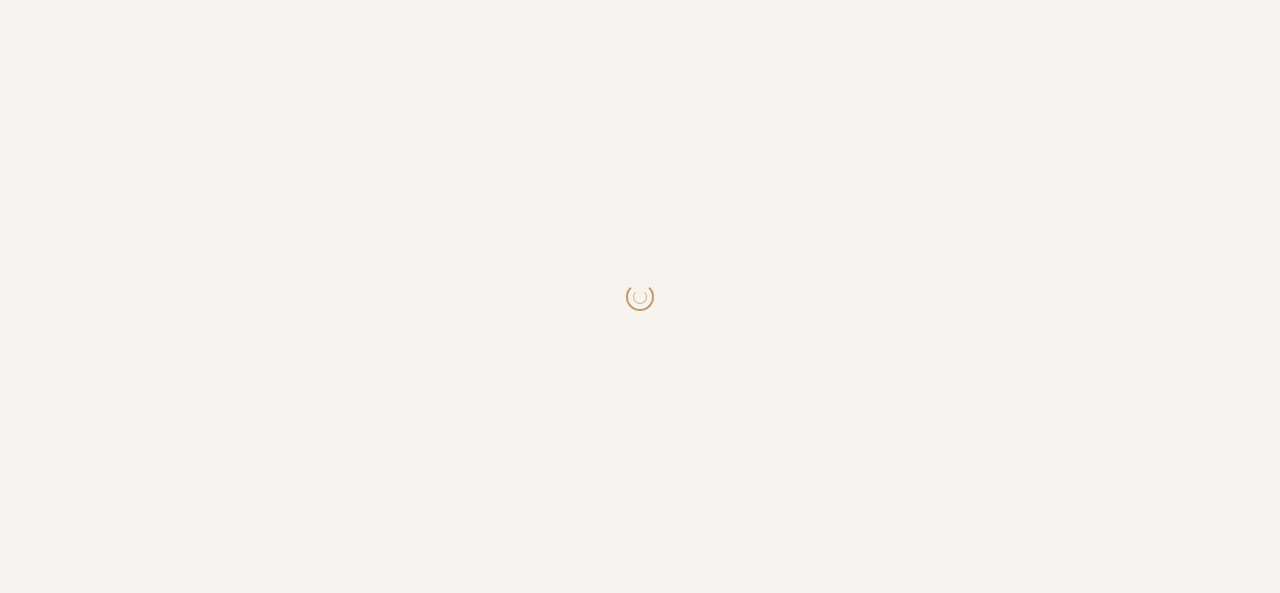 scroll, scrollTop: 0, scrollLeft: 0, axis: both 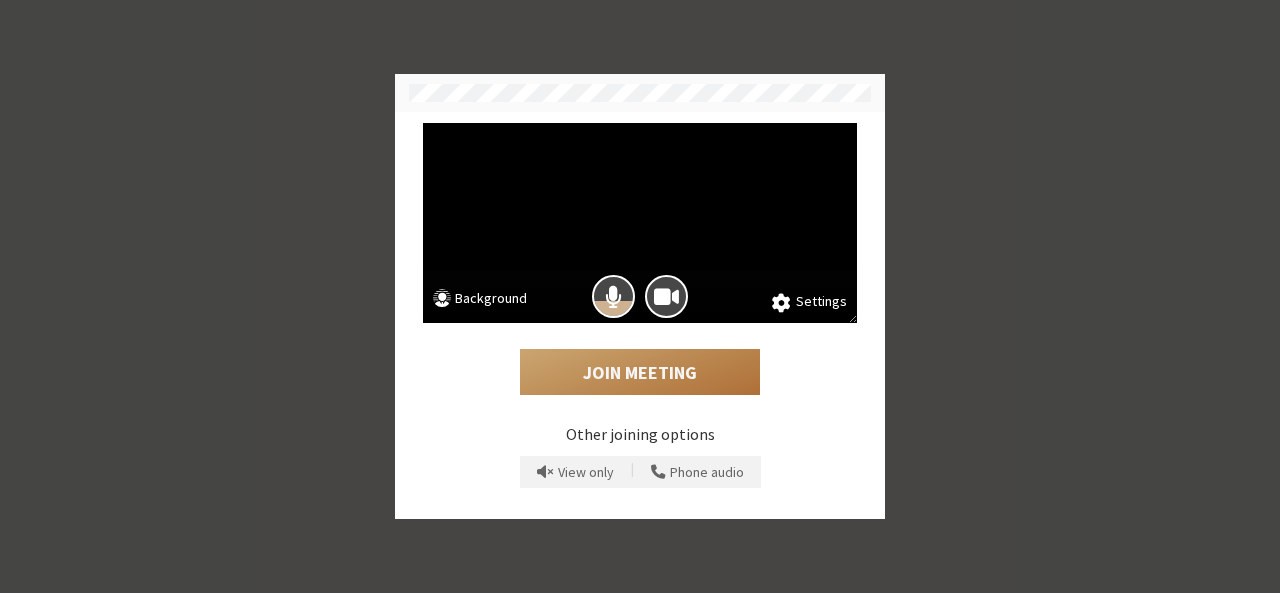 click on "Join Meeting" at bounding box center [640, 372] 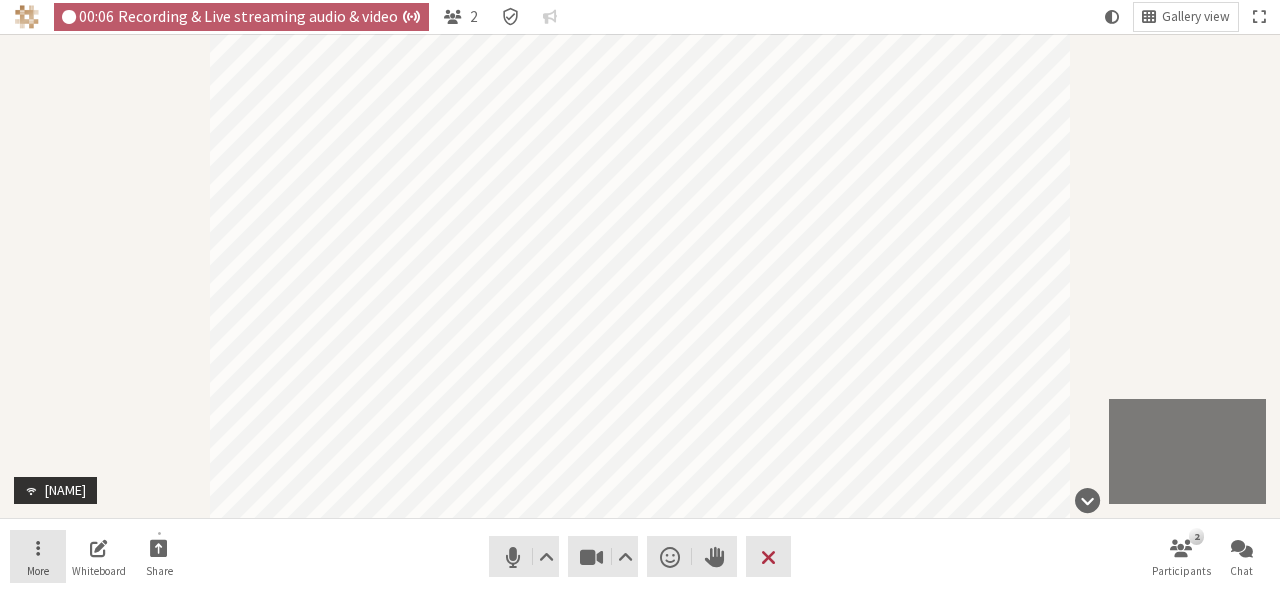 click on "More" at bounding box center [38, 557] 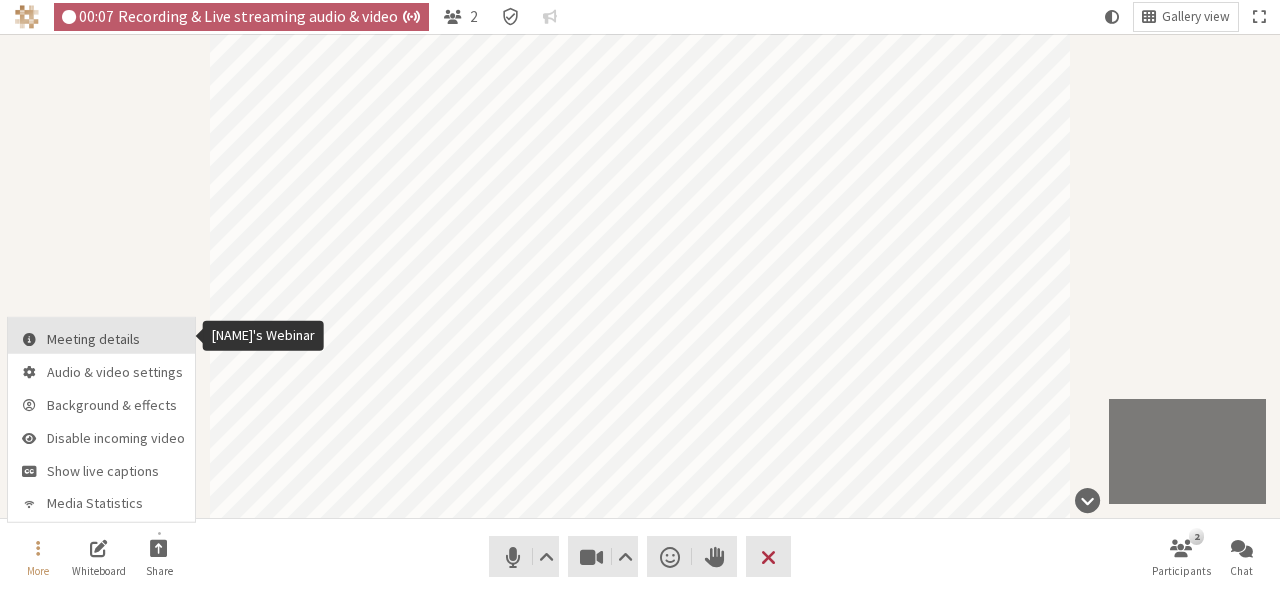 click on "Meeting details" at bounding box center (116, 339) 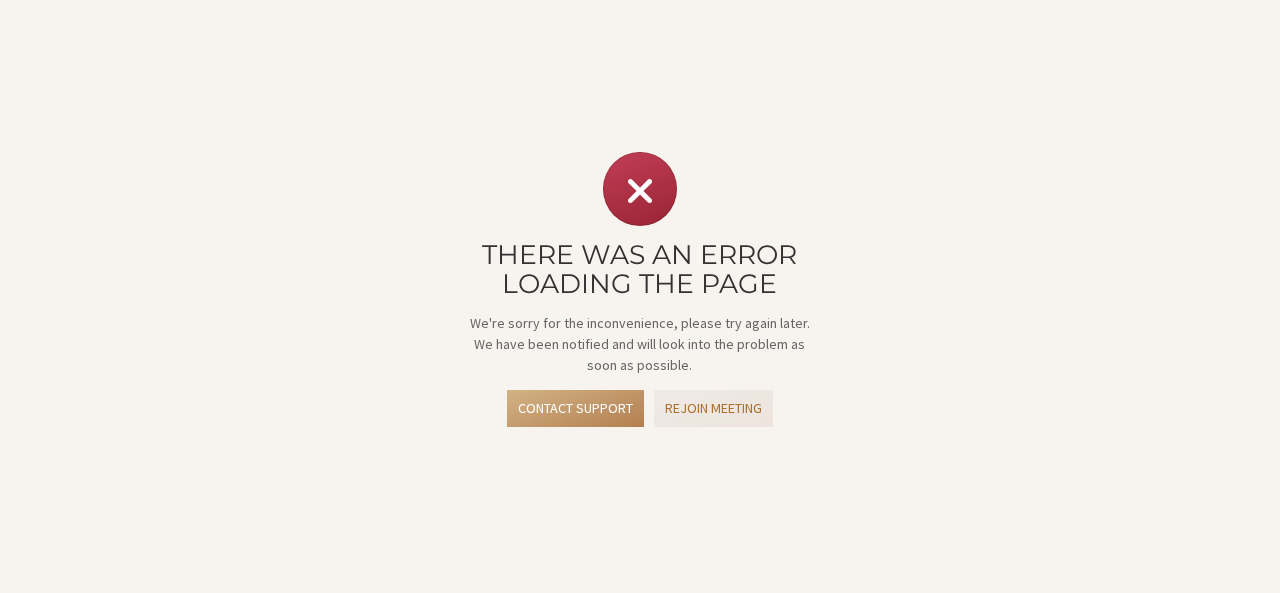click on "Rejoin meeting" at bounding box center [713, 408] 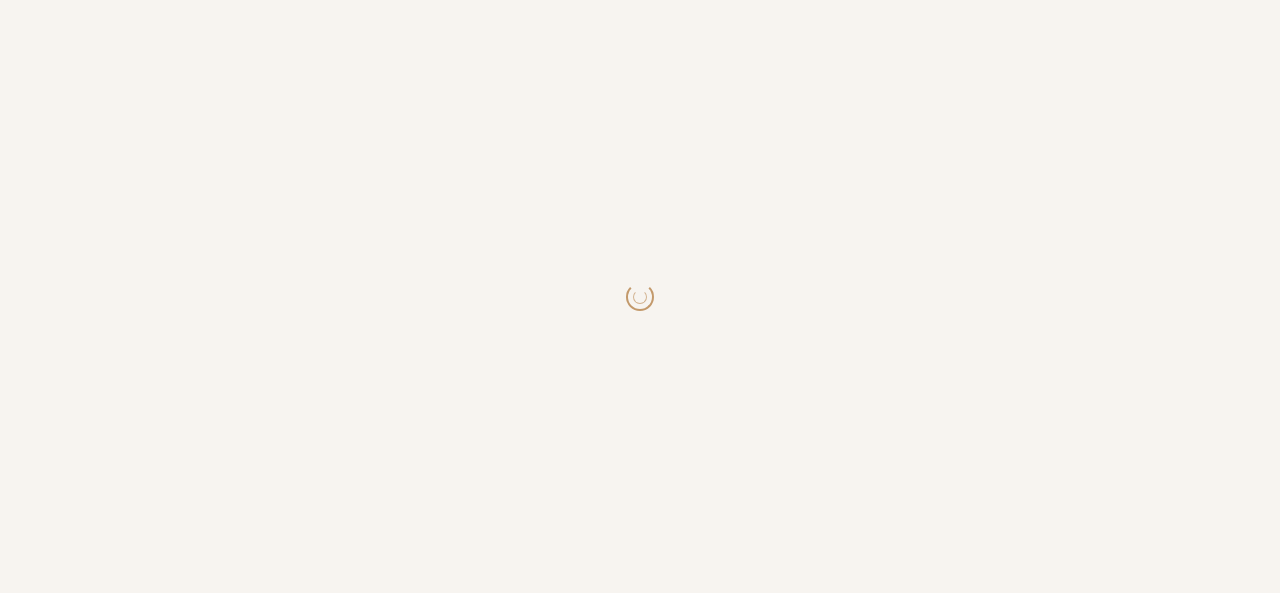 scroll, scrollTop: 0, scrollLeft: 0, axis: both 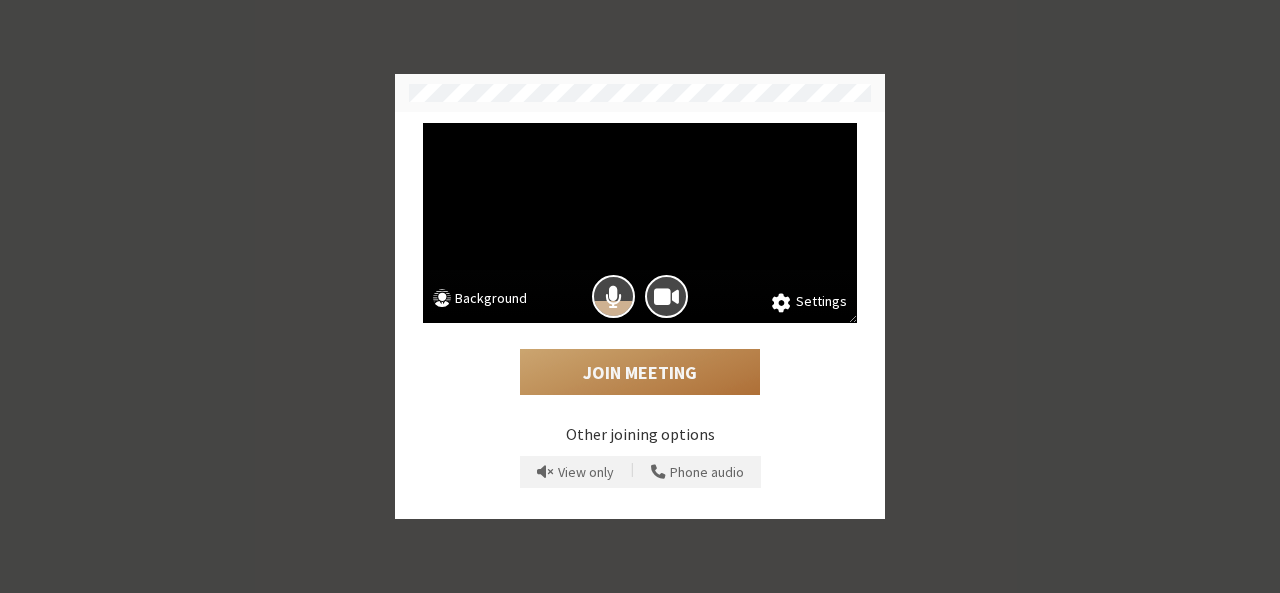 click on "Join Meeting" at bounding box center (640, 372) 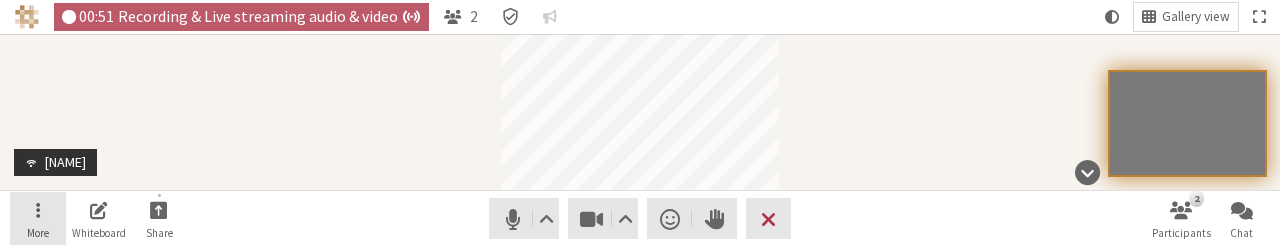 click on "More" at bounding box center (38, 219) 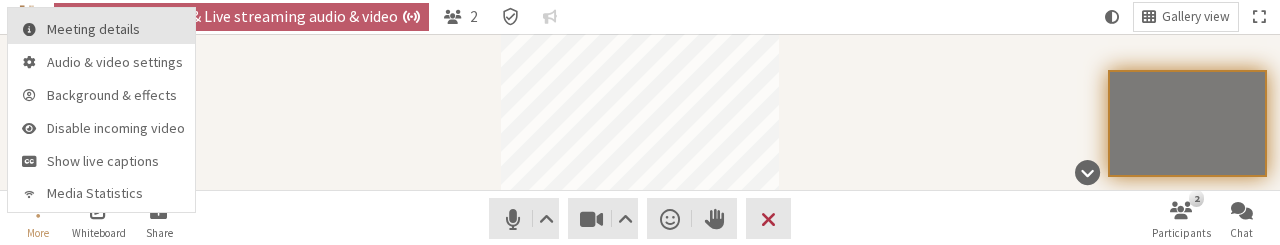 click on "Meeting details" at bounding box center [116, 29] 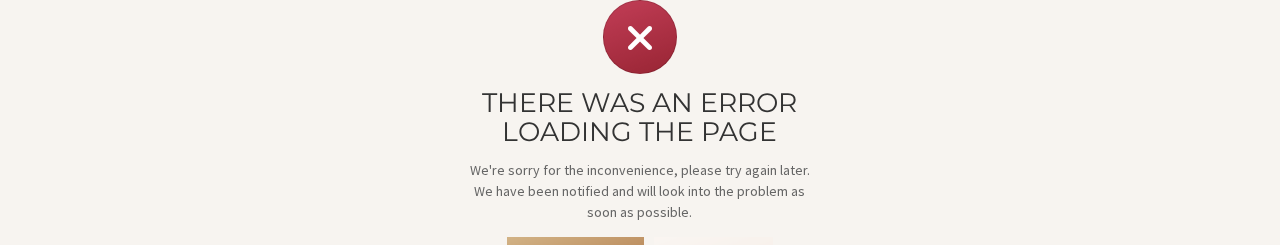 click on "There was an error loading the page We're sorry for the inconvenience, please try again later. We have been notified and will look into the problem as soon as possible. Contact support   Rejoin meeting" at bounding box center [640, 144] 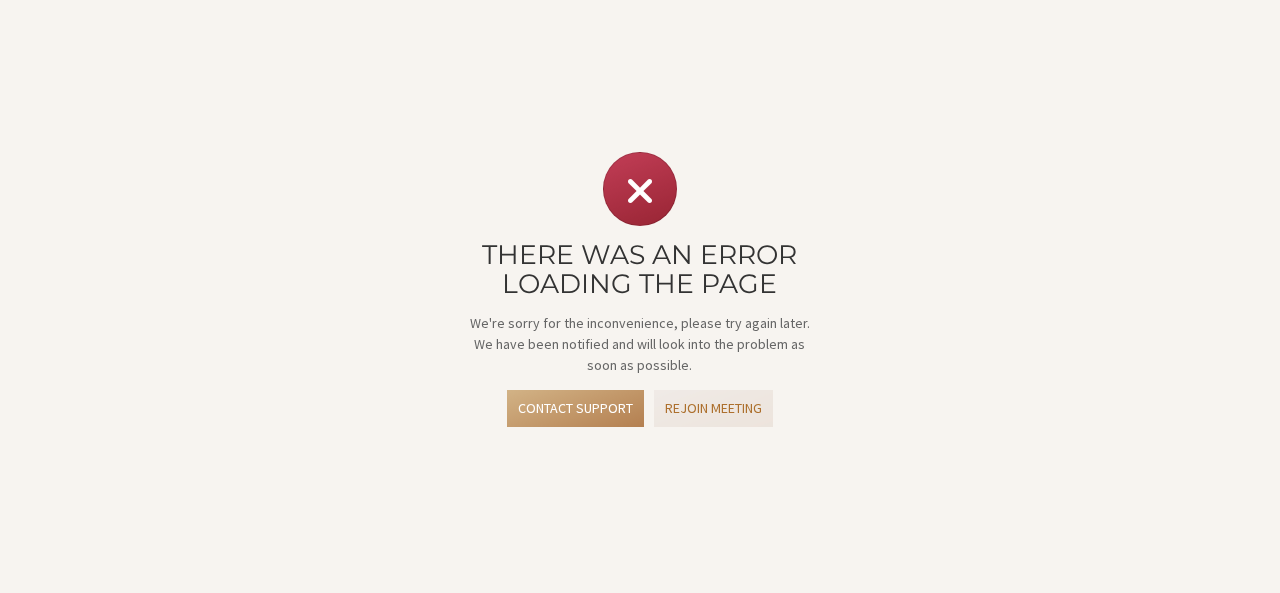click on "Rejoin meeting" at bounding box center (713, 408) 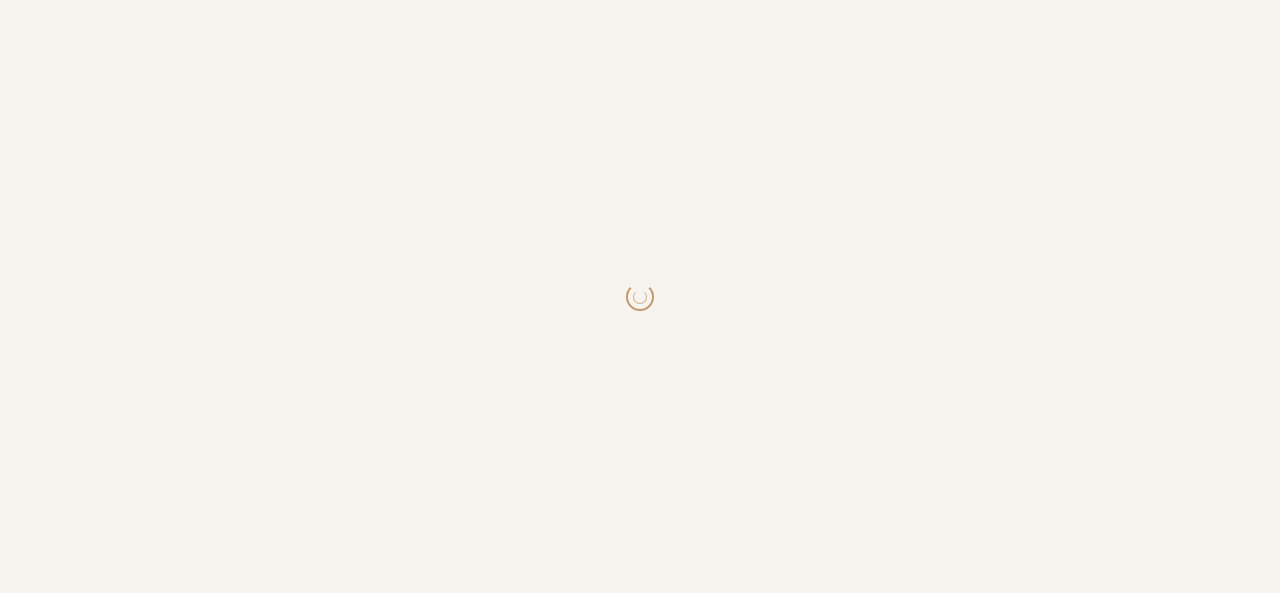 scroll, scrollTop: 0, scrollLeft: 0, axis: both 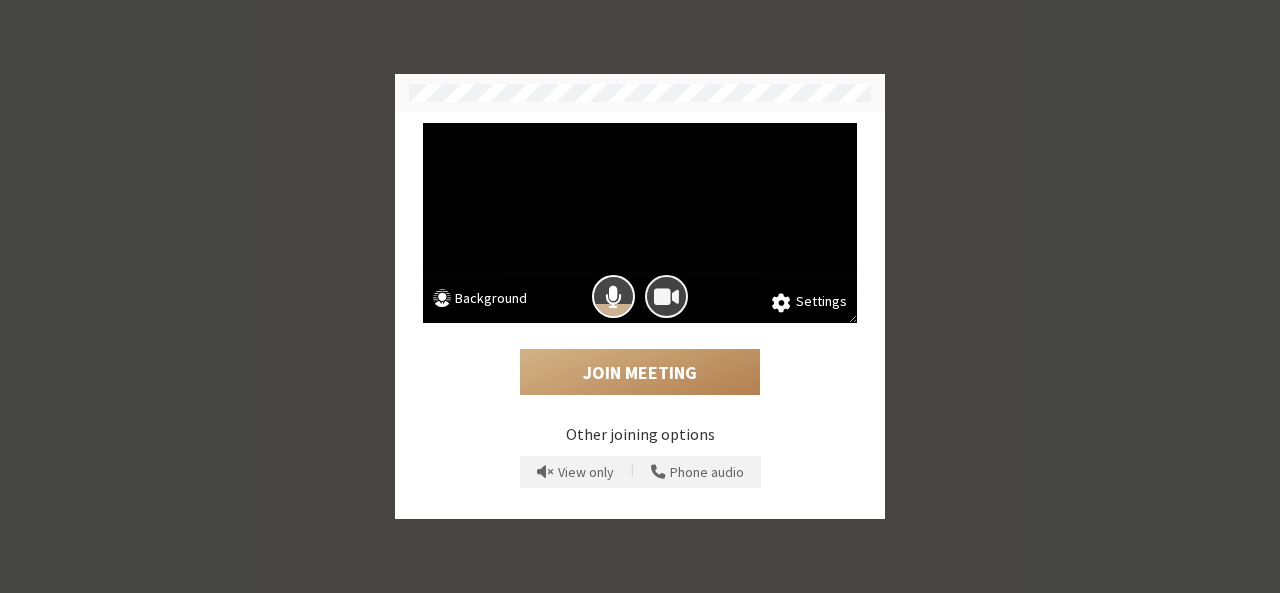click at bounding box center [666, 296] 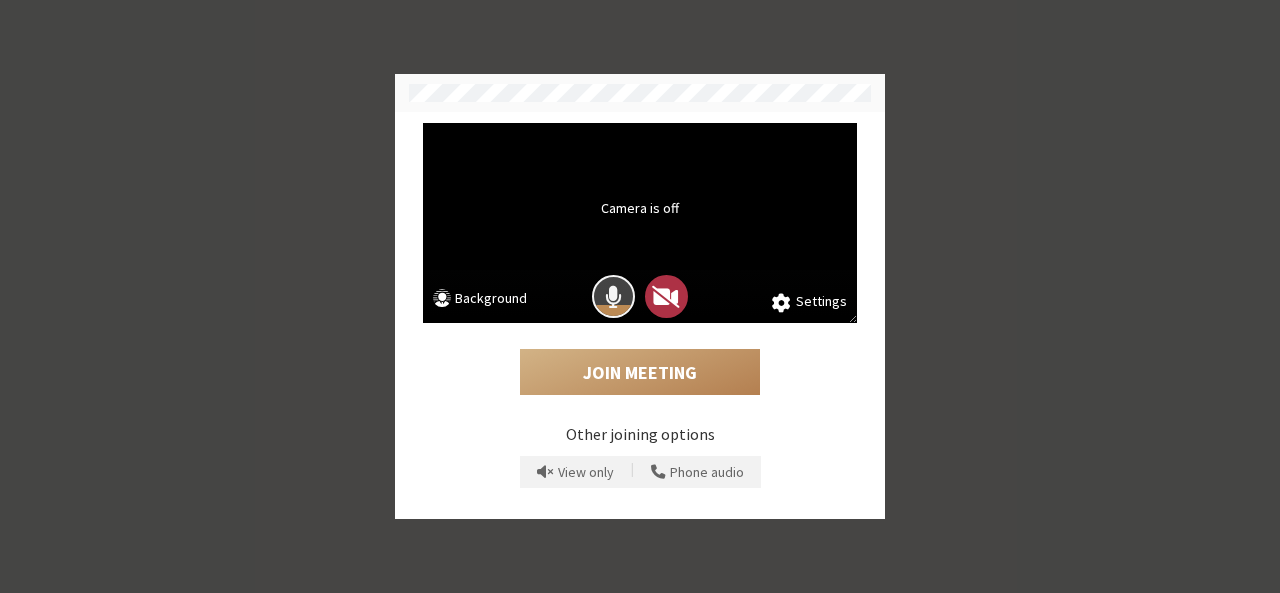 click at bounding box center [613, 296] 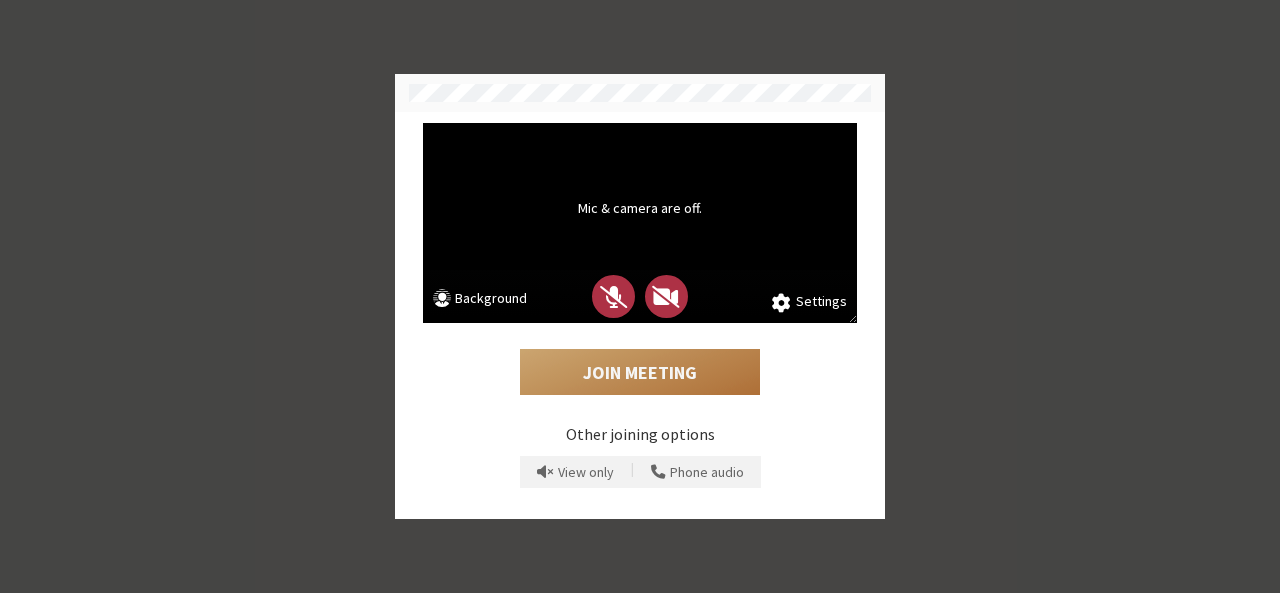 click on "Join Meeting" at bounding box center [640, 372] 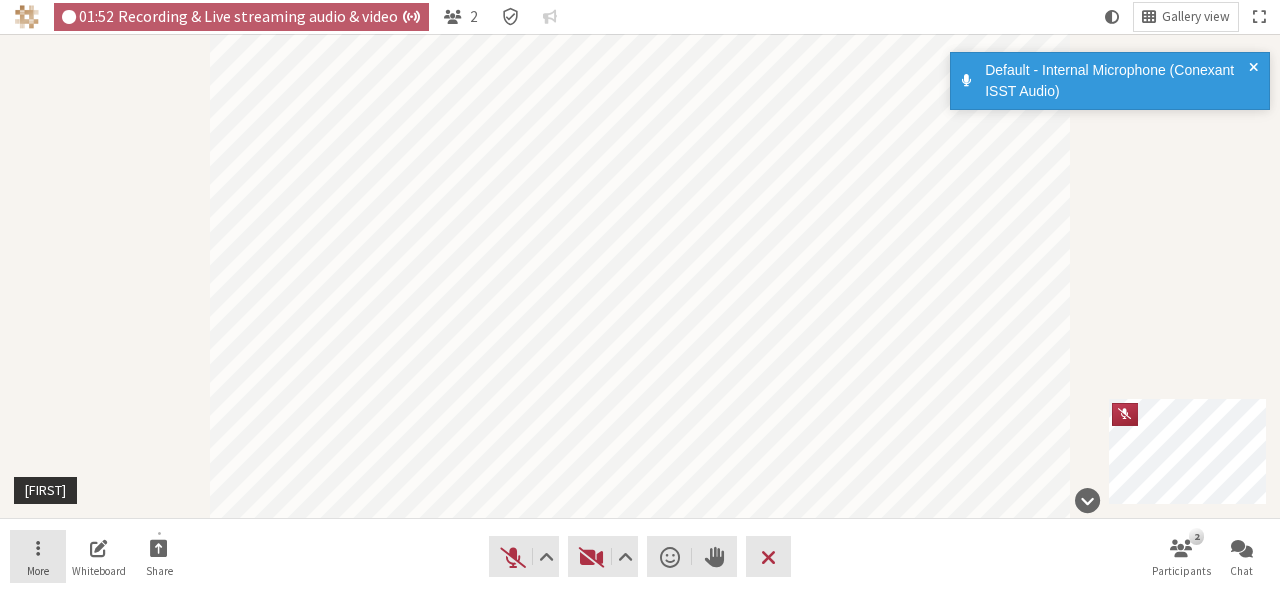 click on "More" at bounding box center [38, 557] 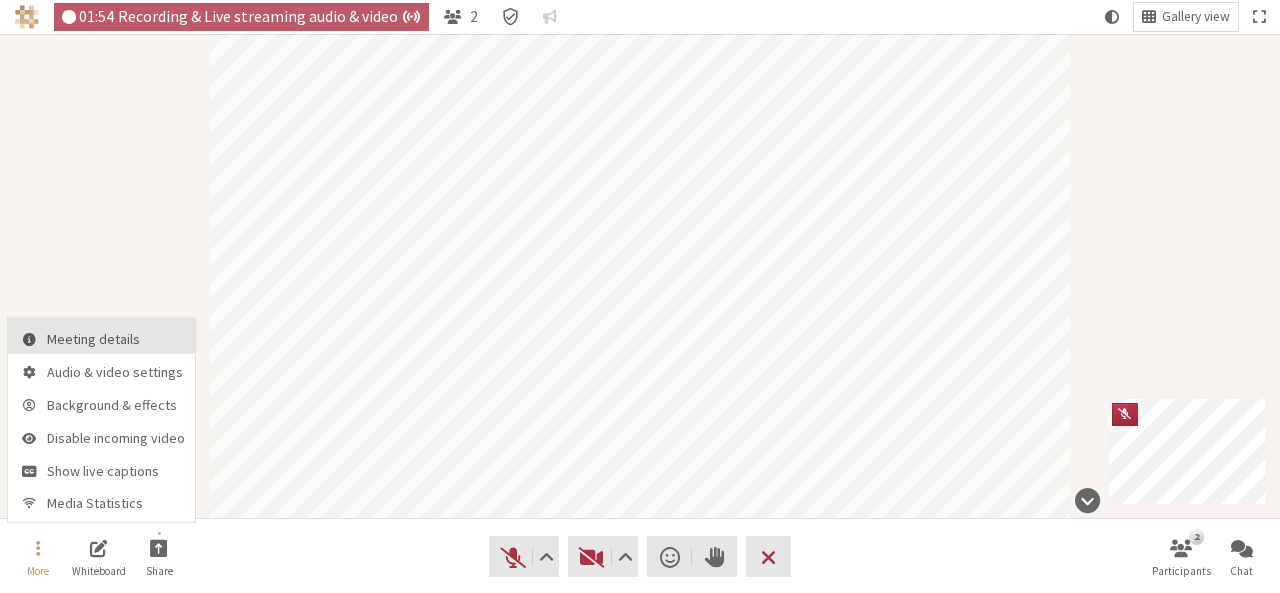 click on "Meeting details" at bounding box center [101, 336] 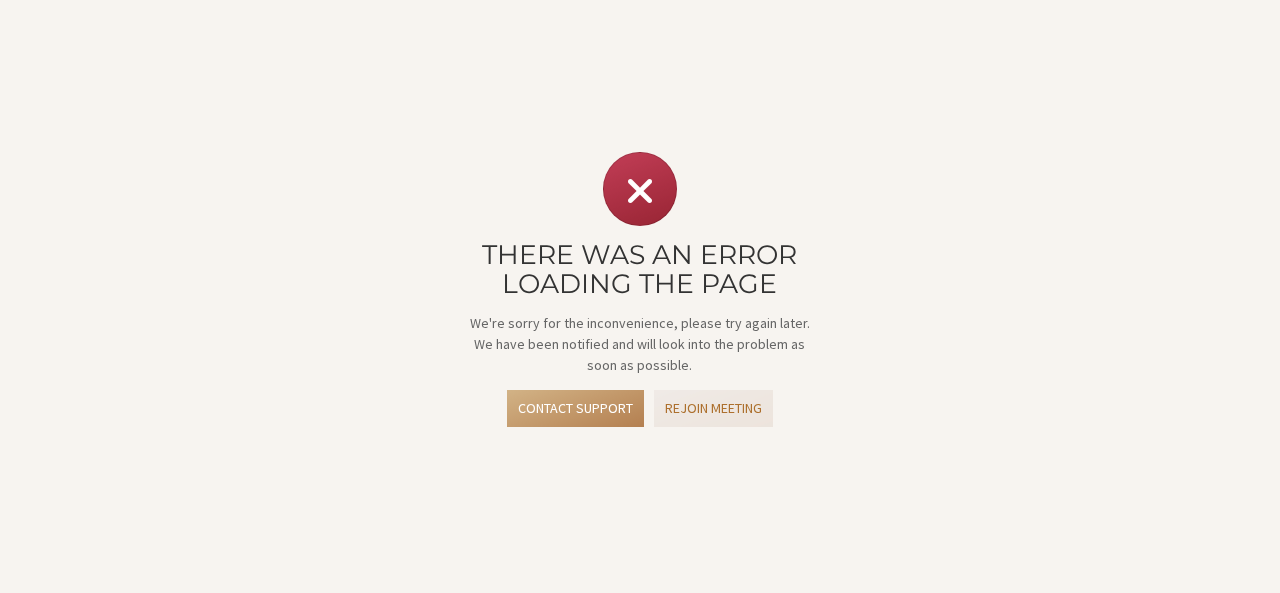 click on "Rejoin meeting" at bounding box center [713, 408] 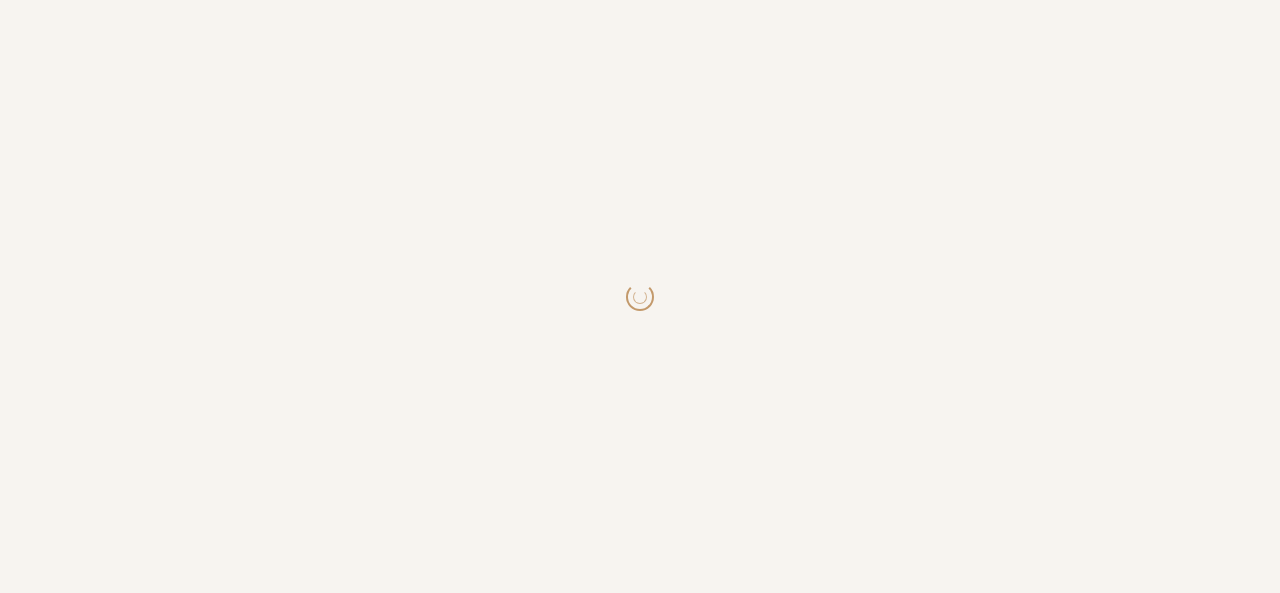 scroll, scrollTop: 0, scrollLeft: 0, axis: both 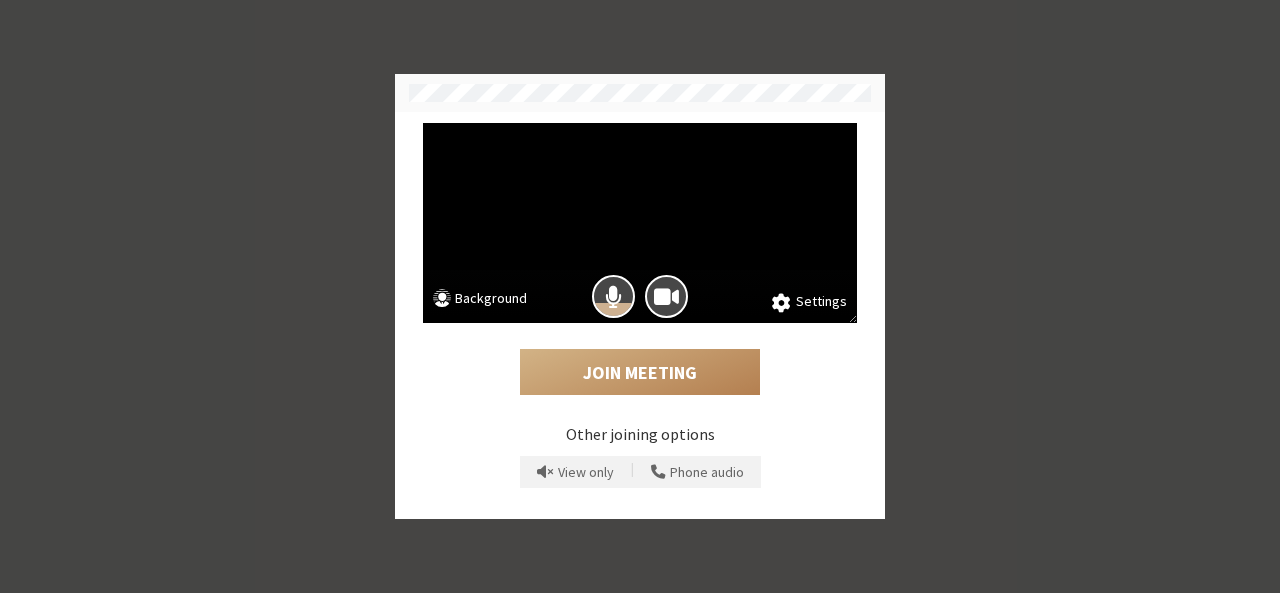 click on "Settings
Background Join Meeting Other joining options View only | Phone audio" at bounding box center [640, 296] 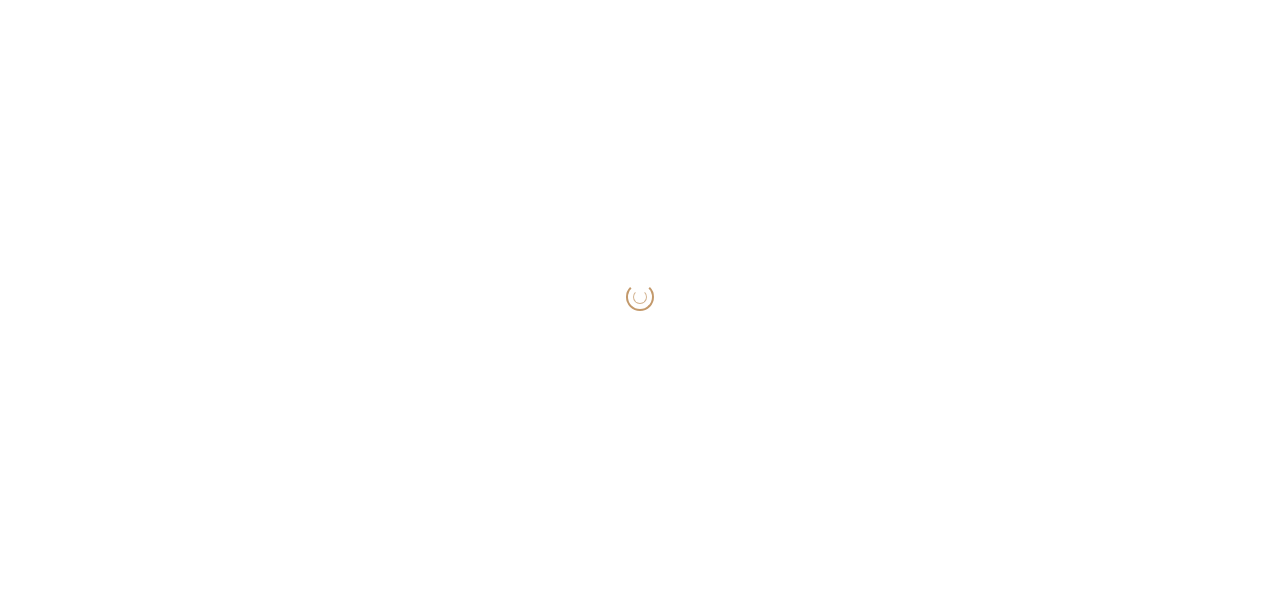 scroll, scrollTop: 0, scrollLeft: 0, axis: both 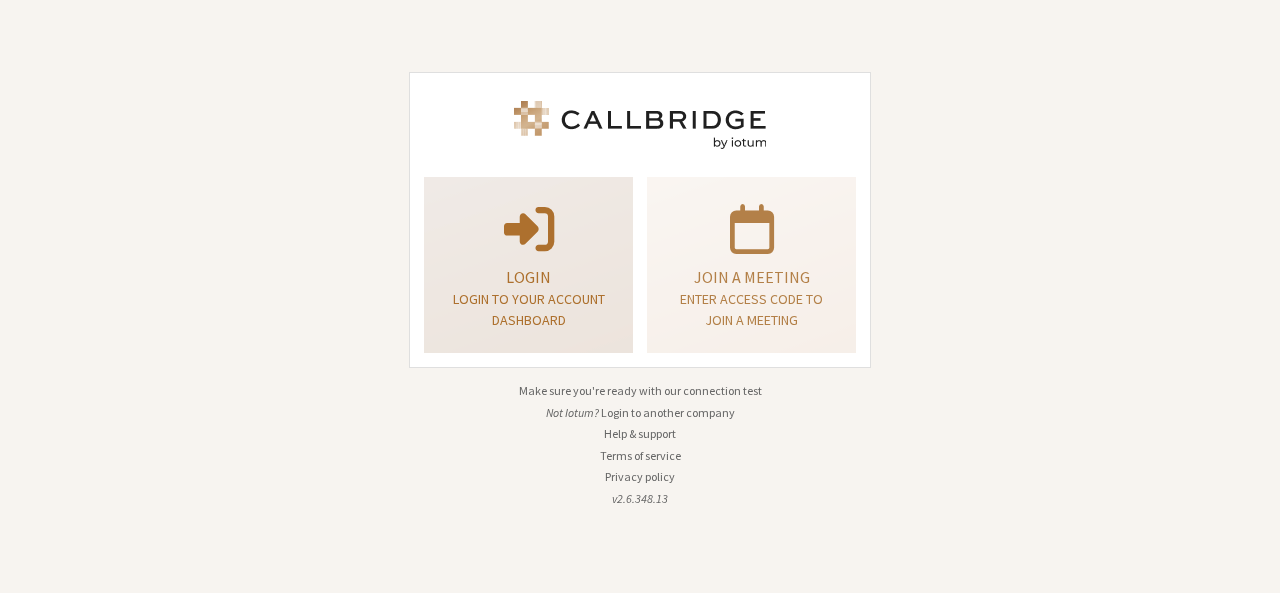 click on "Login" at bounding box center [528, 277] 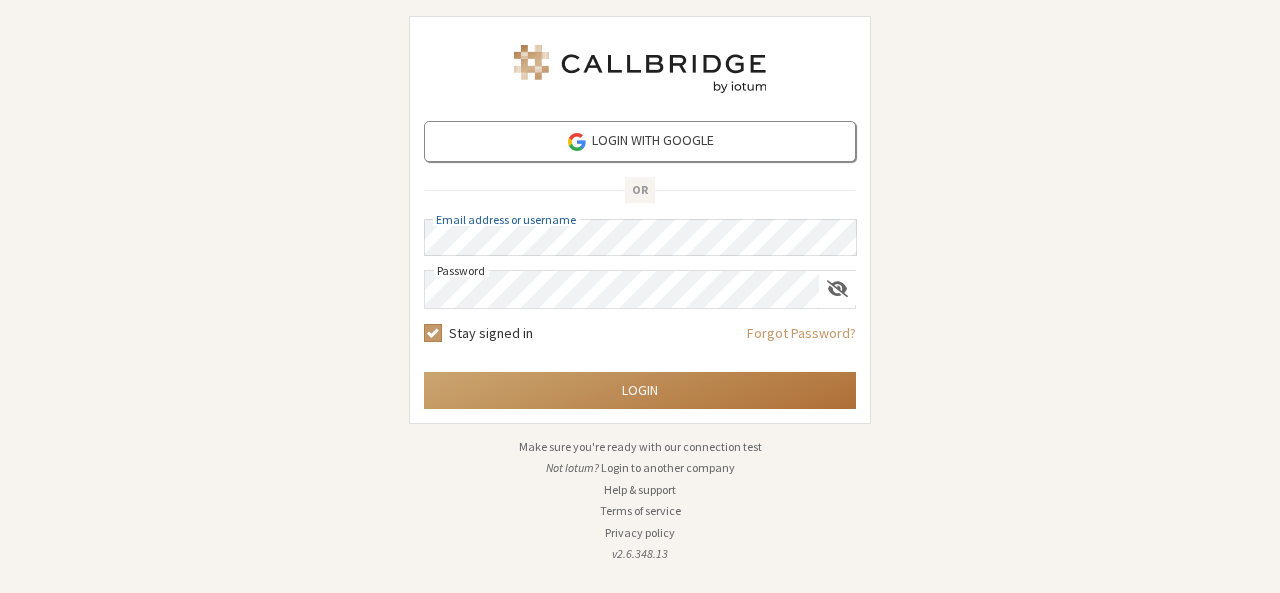 click on "Login" at bounding box center [640, 390] 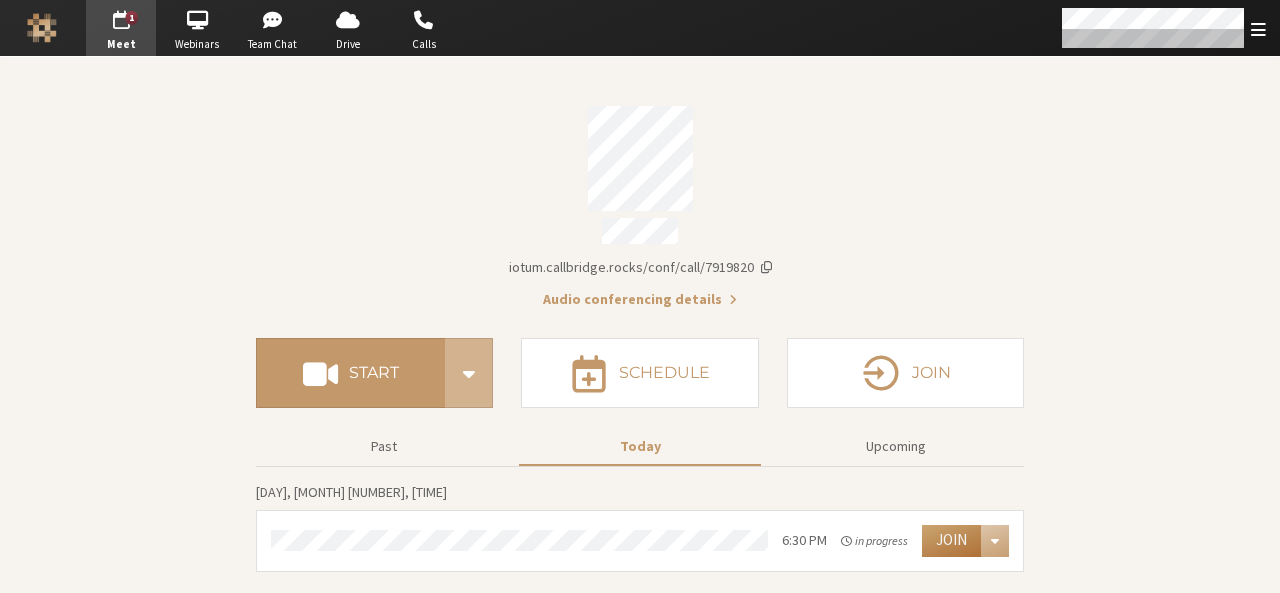 click on "Join" at bounding box center [951, 541] 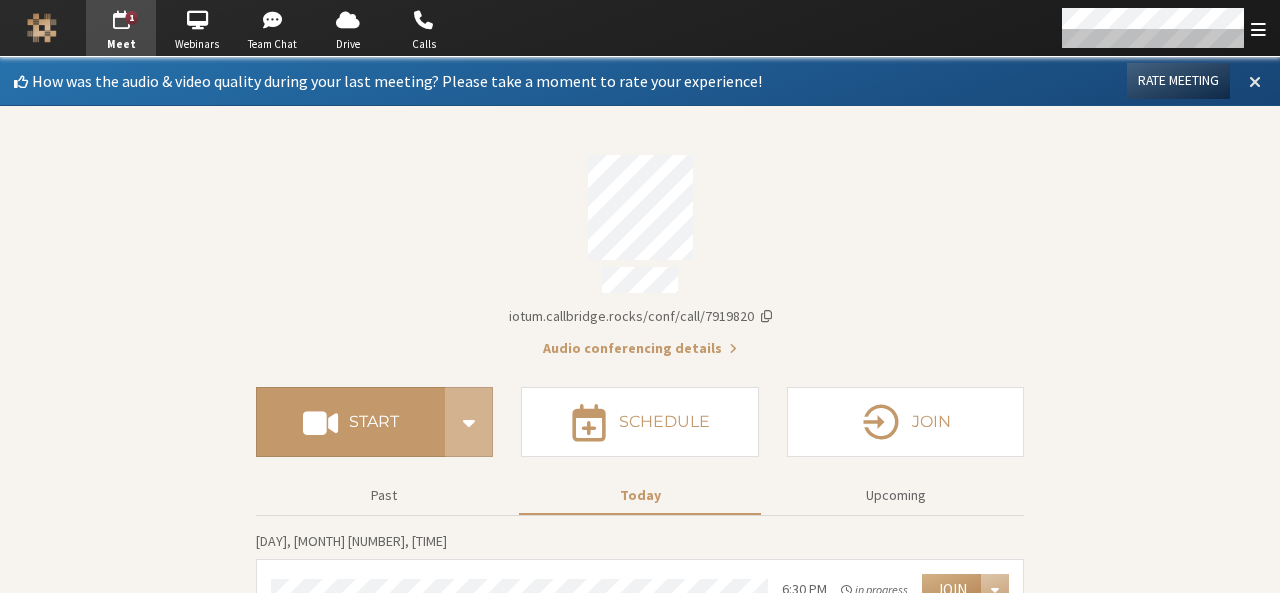 click at bounding box center [1255, 81] 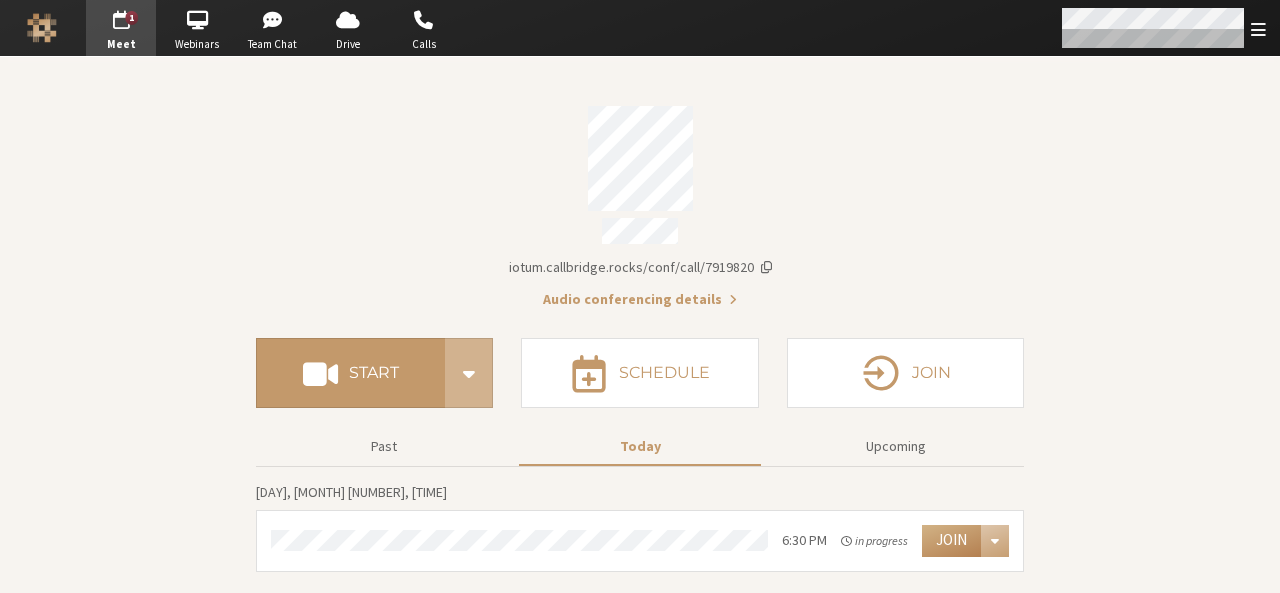 click at bounding box center [1162, 28] 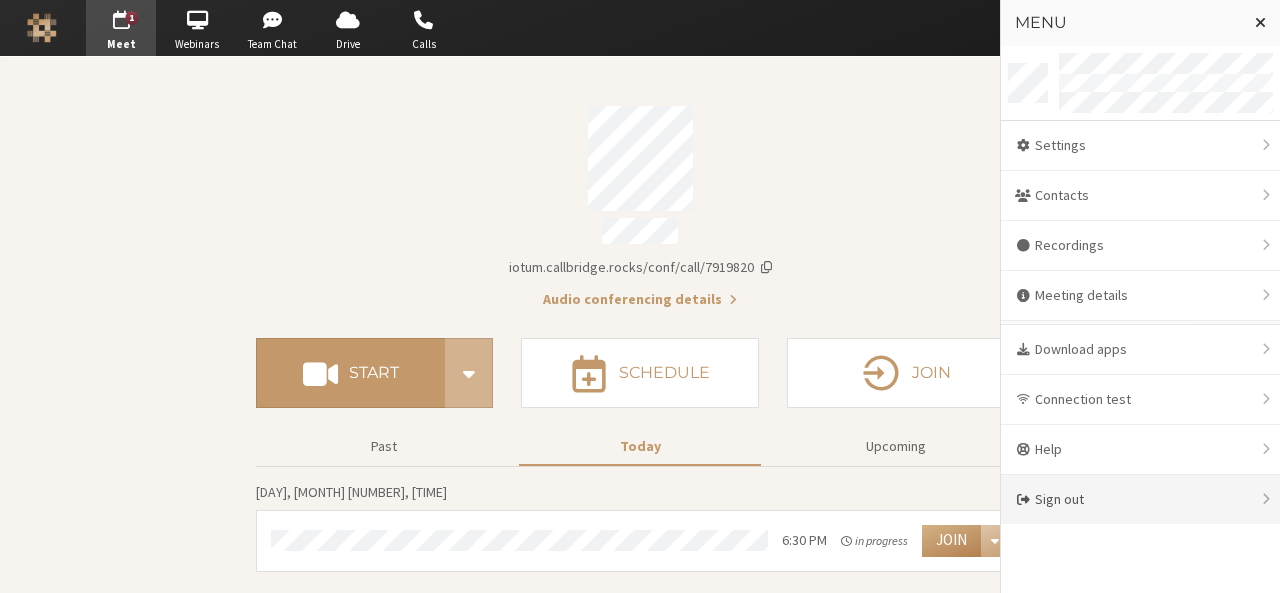 click on "Sign out" at bounding box center (1140, 499) 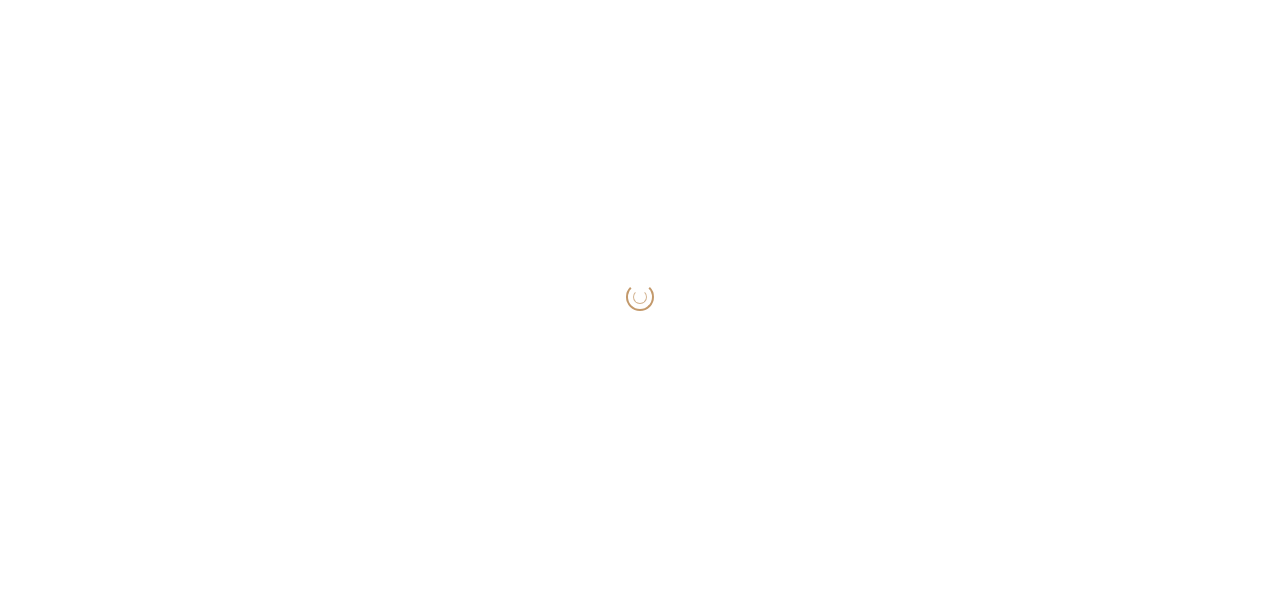 scroll, scrollTop: 0, scrollLeft: 0, axis: both 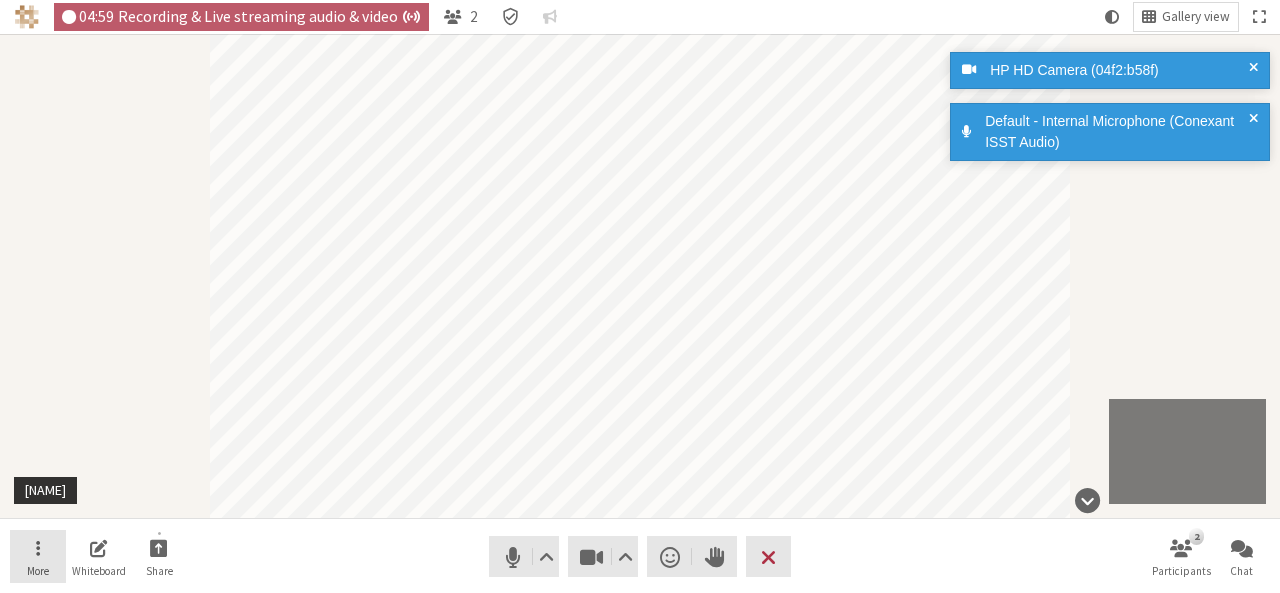click on "More" at bounding box center (38, 557) 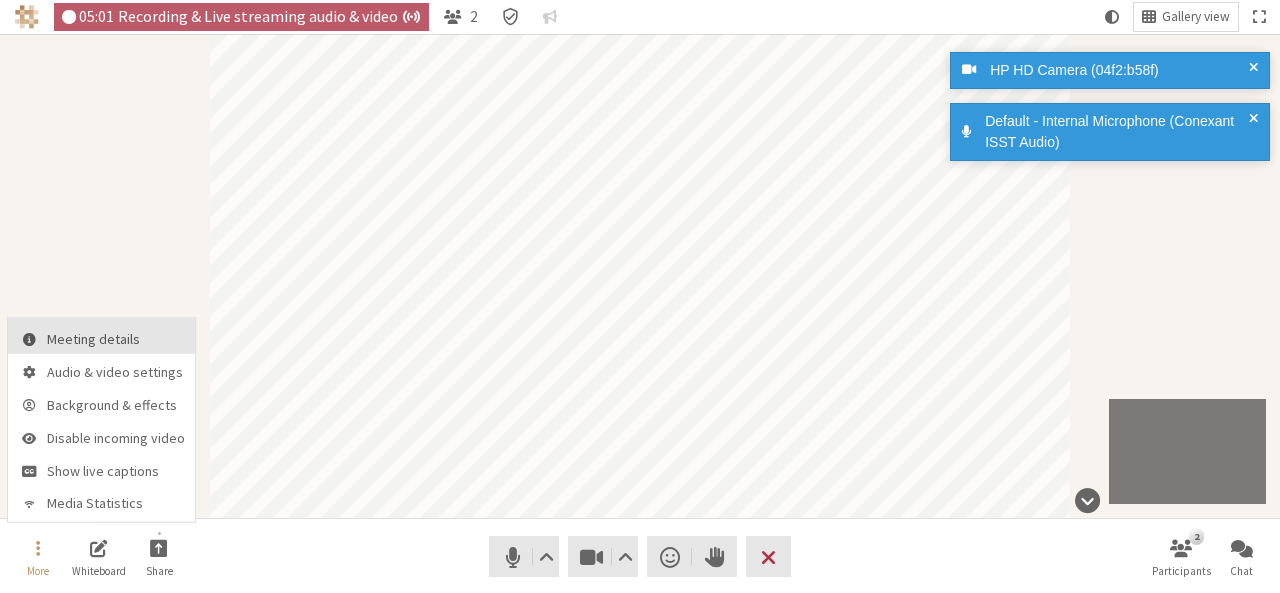 click on "Meeting details" at bounding box center (101, 336) 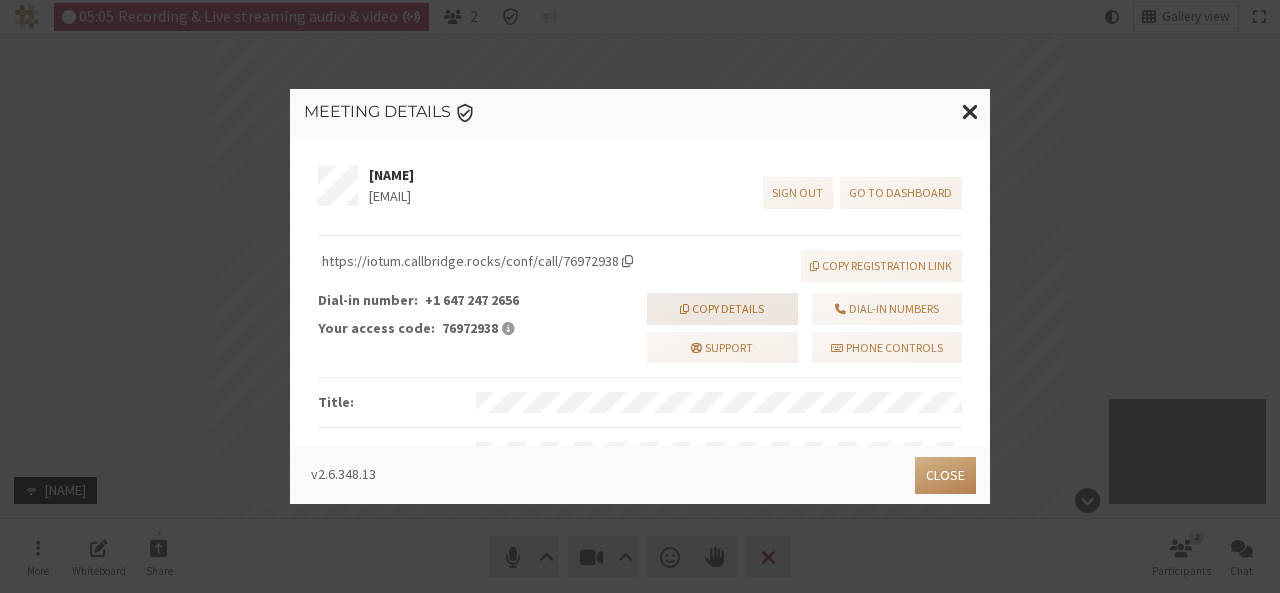 click on "Copy details" at bounding box center [722, 309] 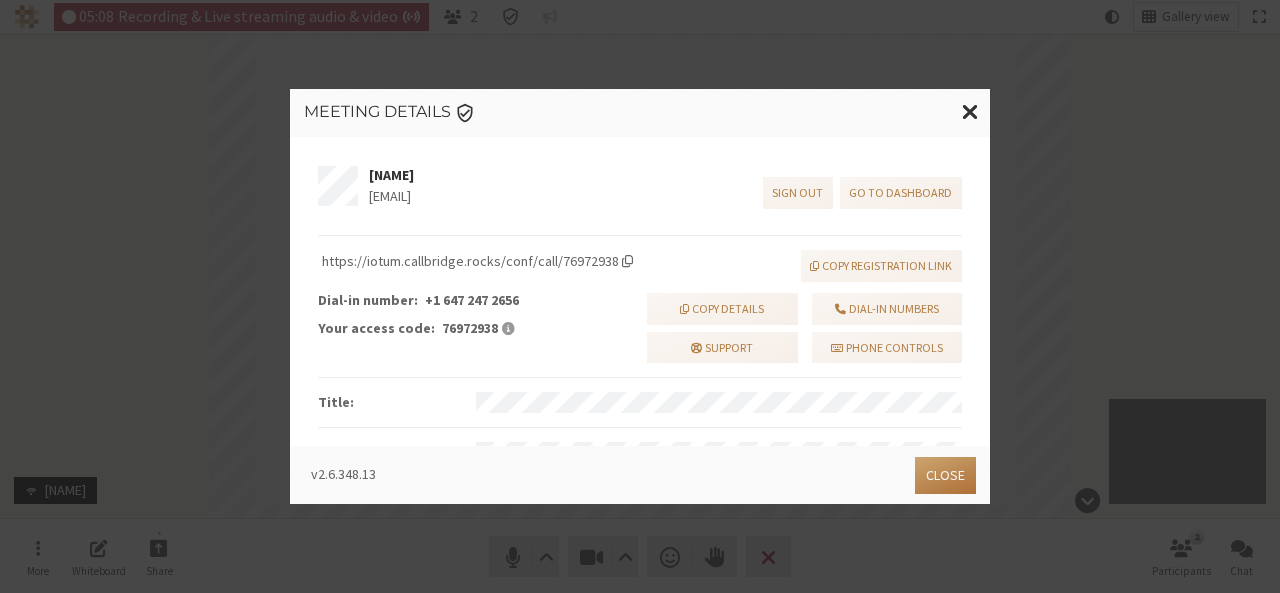 click on "Close" at bounding box center [945, 475] 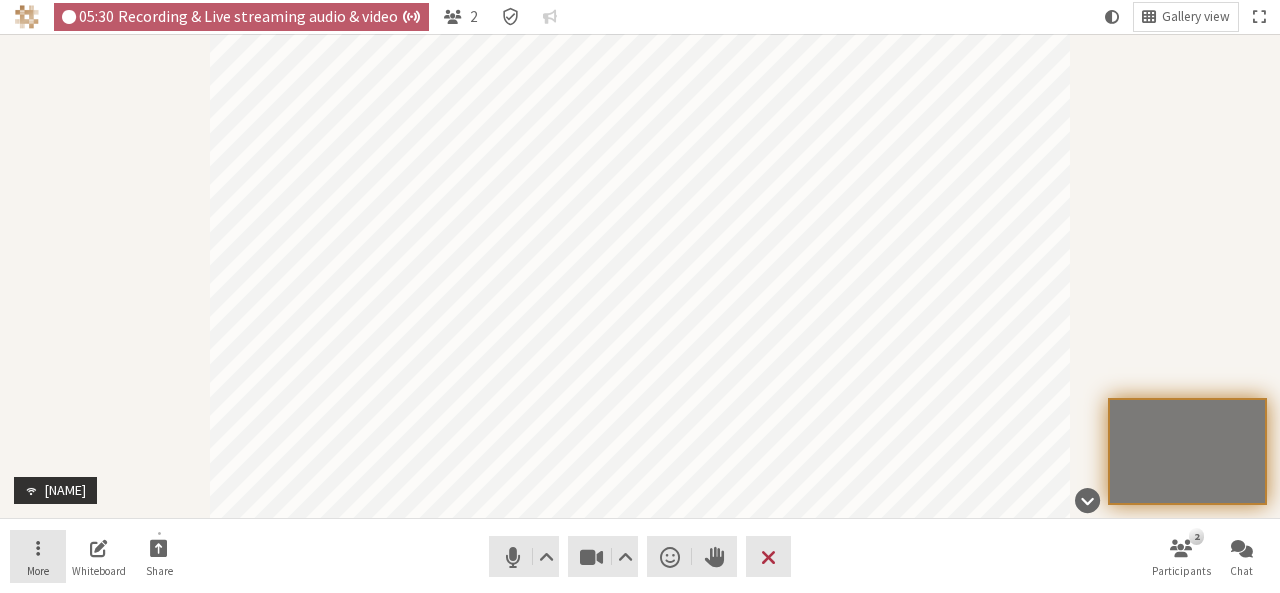 click at bounding box center (38, 547) 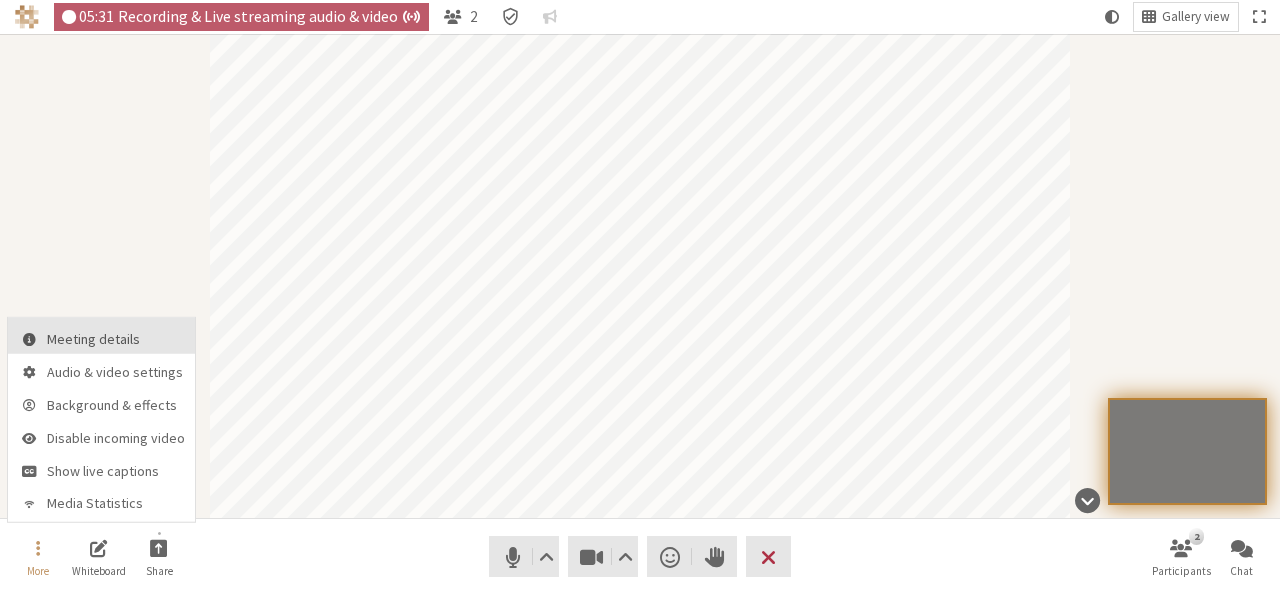 click on "Meeting details" at bounding box center (101, 336) 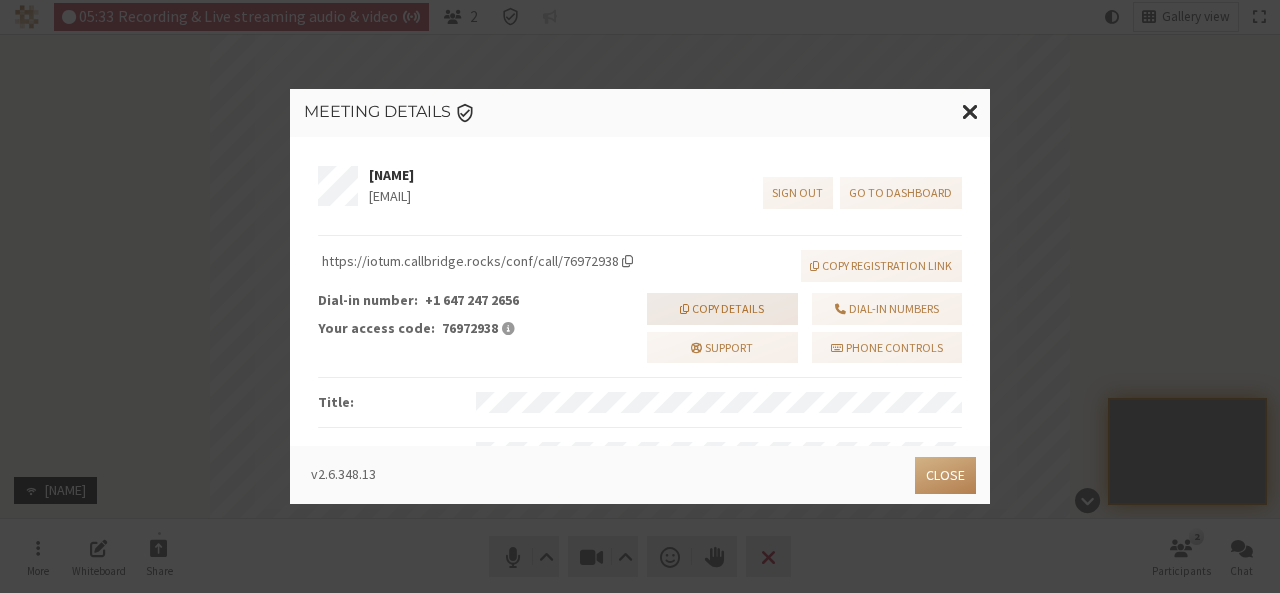 click at bounding box center (684, 309) 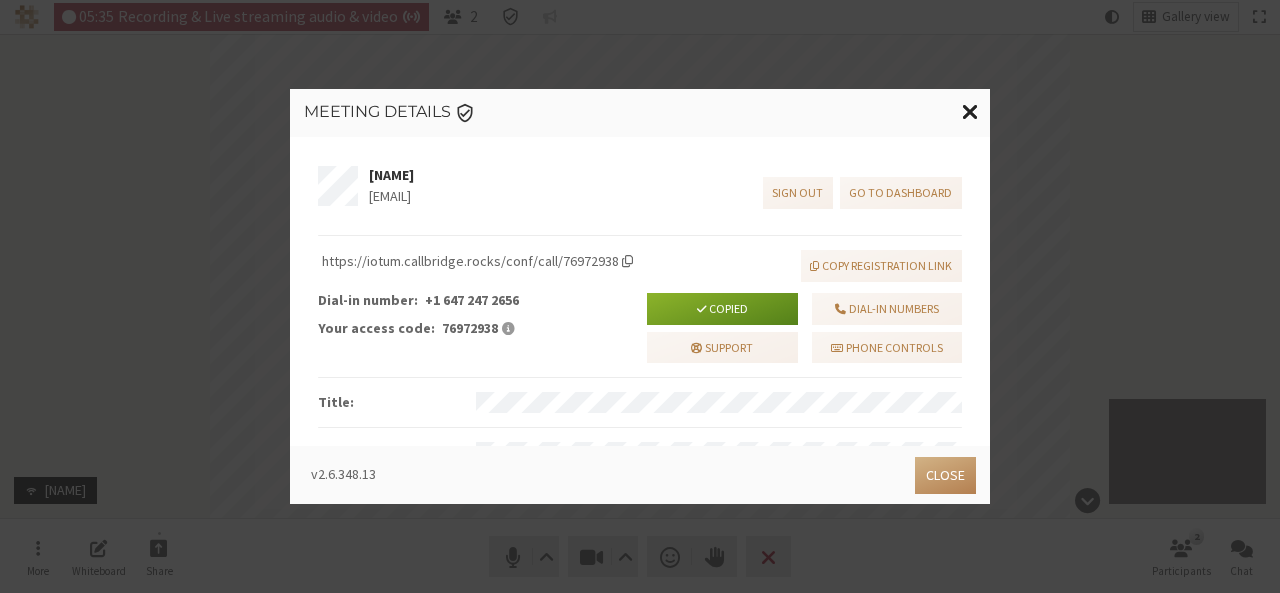 click at bounding box center [970, 111] 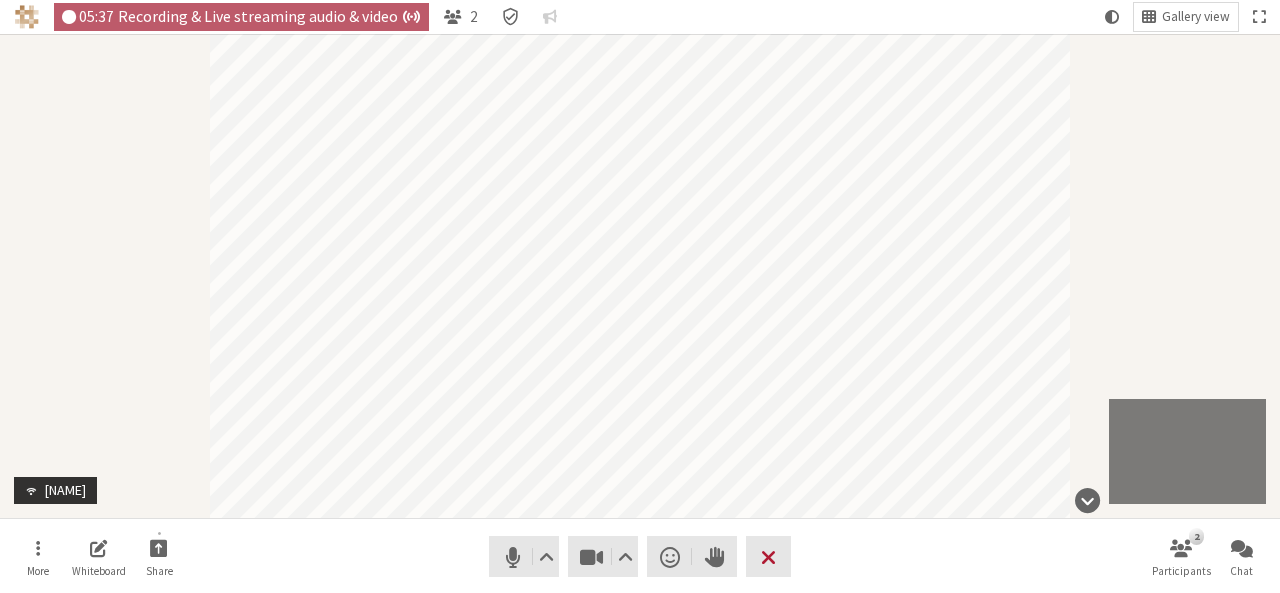 click on "Leave" at bounding box center (768, 556) 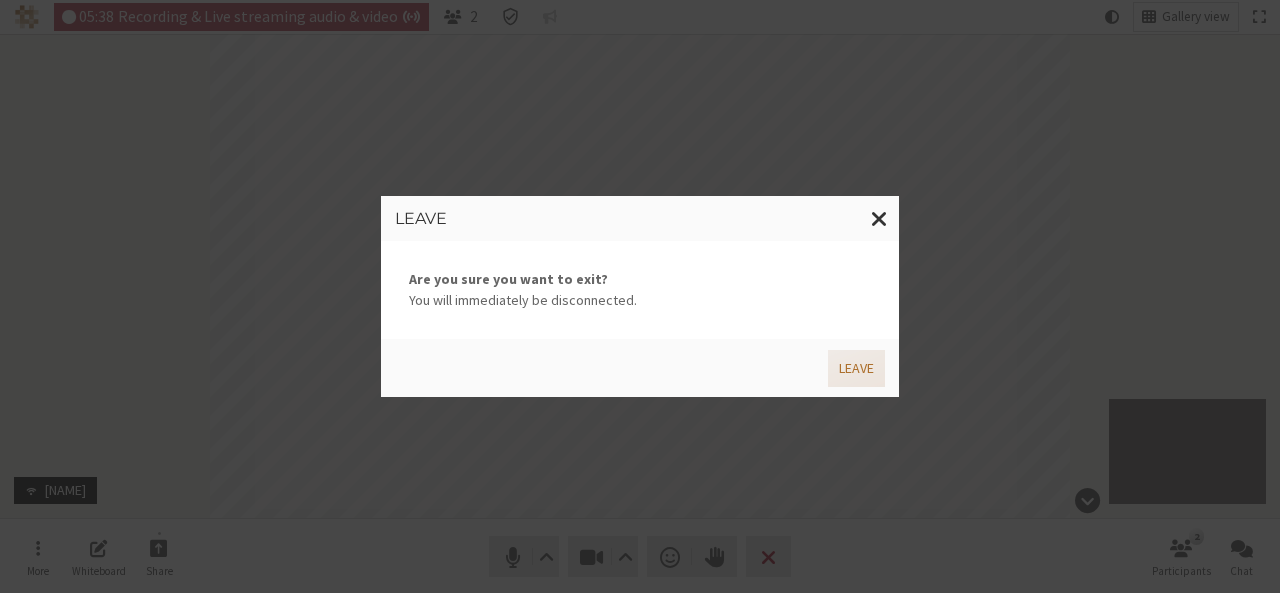 click on "Leave" at bounding box center [856, 368] 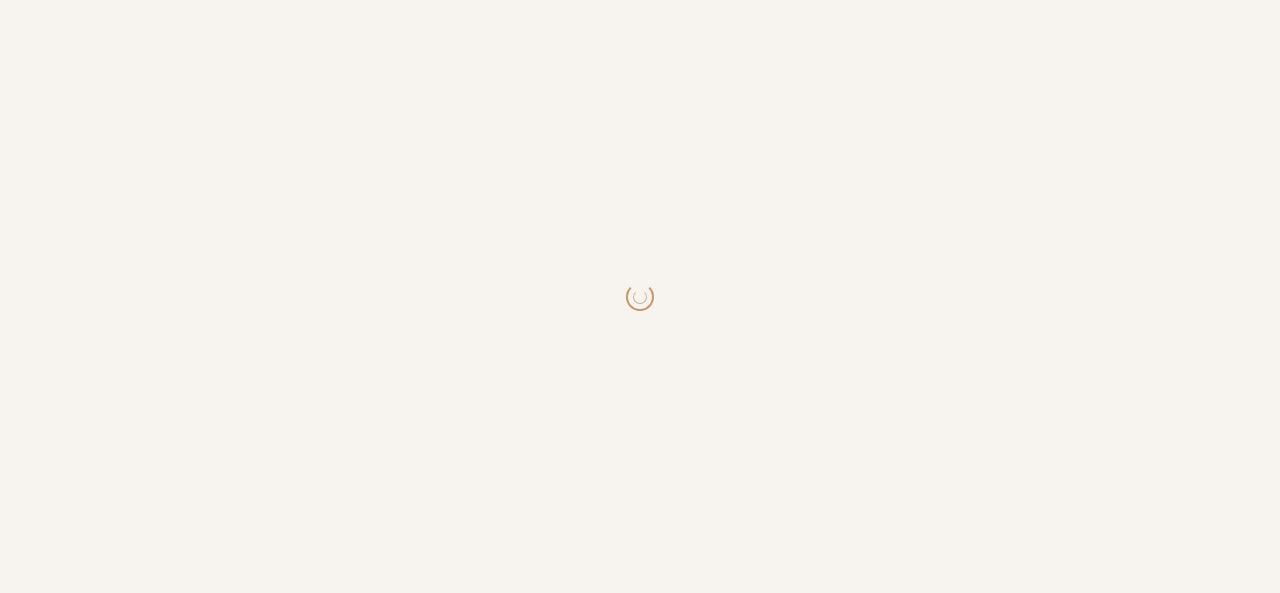 scroll, scrollTop: 0, scrollLeft: 0, axis: both 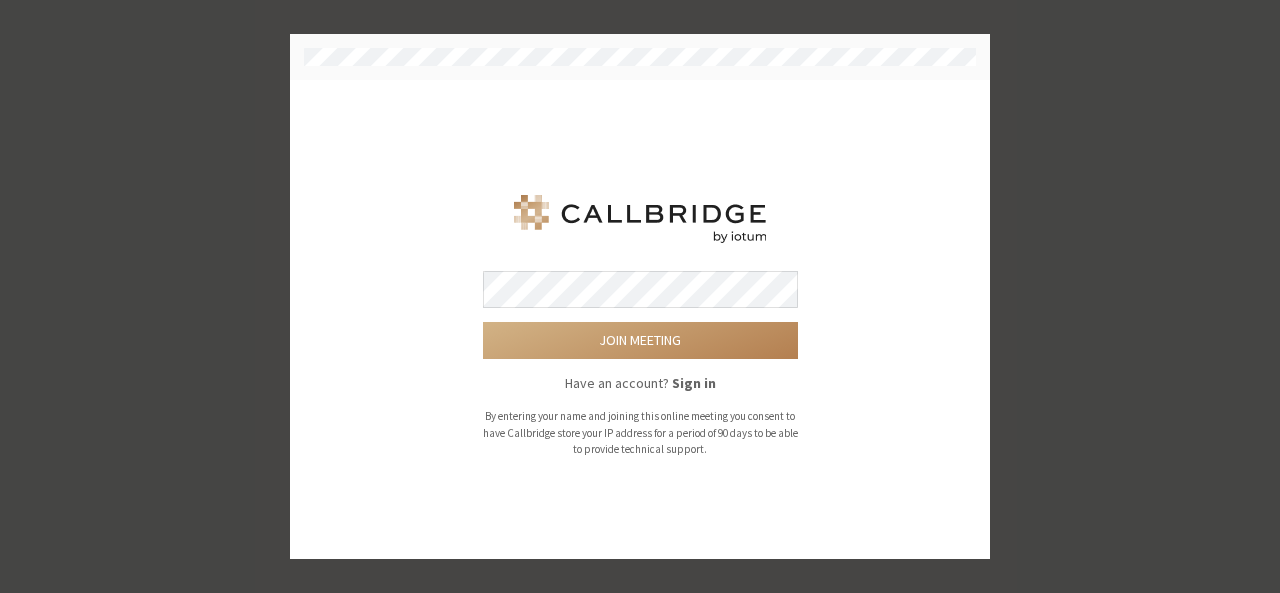 click on "Join meeting" at bounding box center (640, 340) 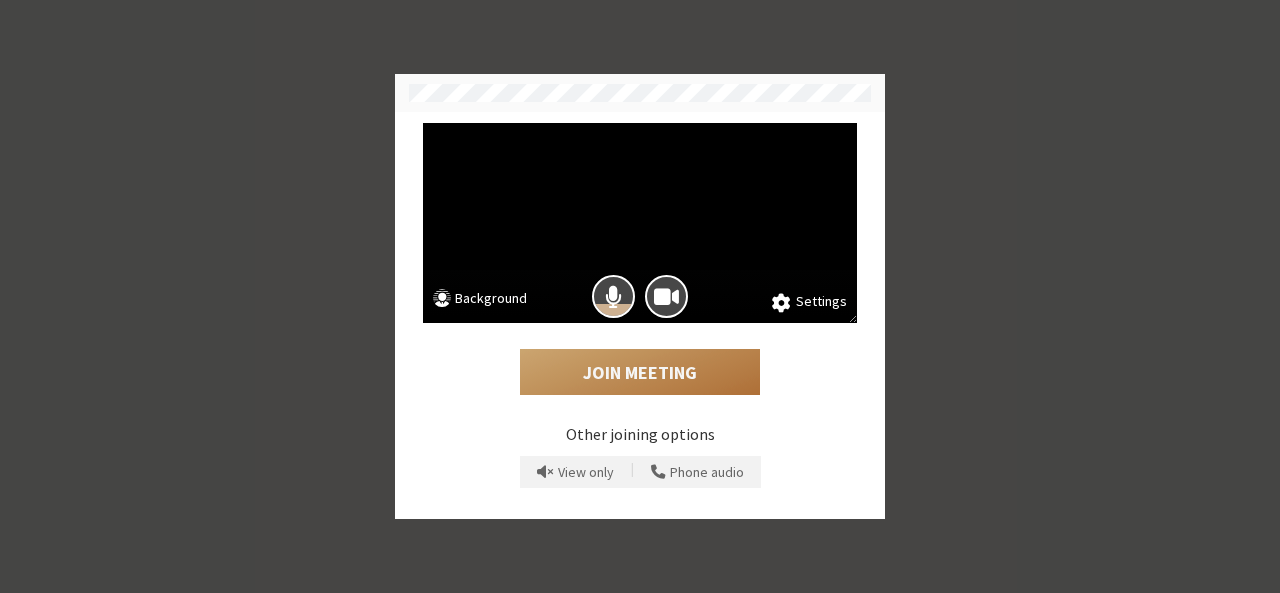 click on "Join Meeting" at bounding box center [640, 372] 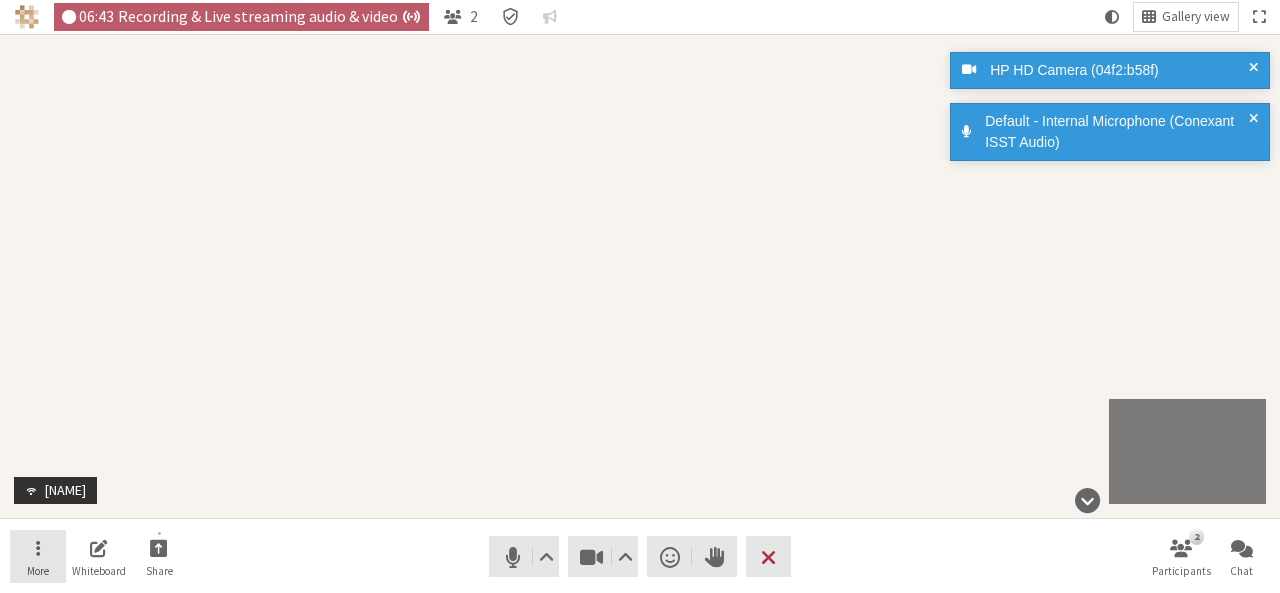 click on "More" at bounding box center (38, 557) 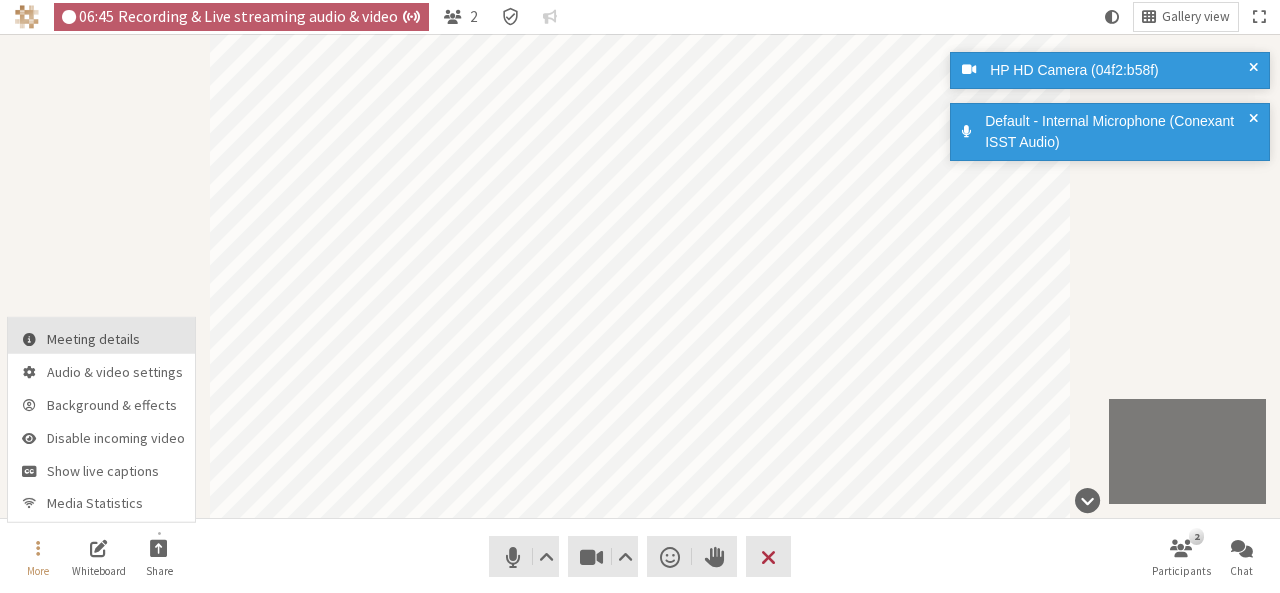 click on "Meeting details" at bounding box center [116, 339] 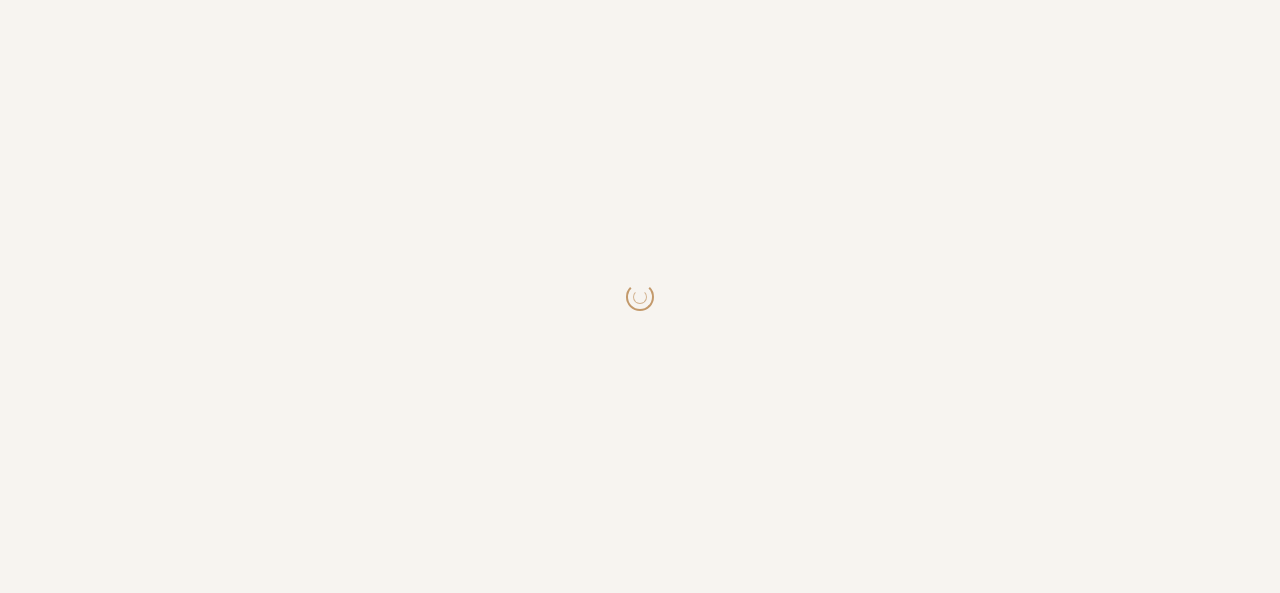 scroll, scrollTop: 0, scrollLeft: 0, axis: both 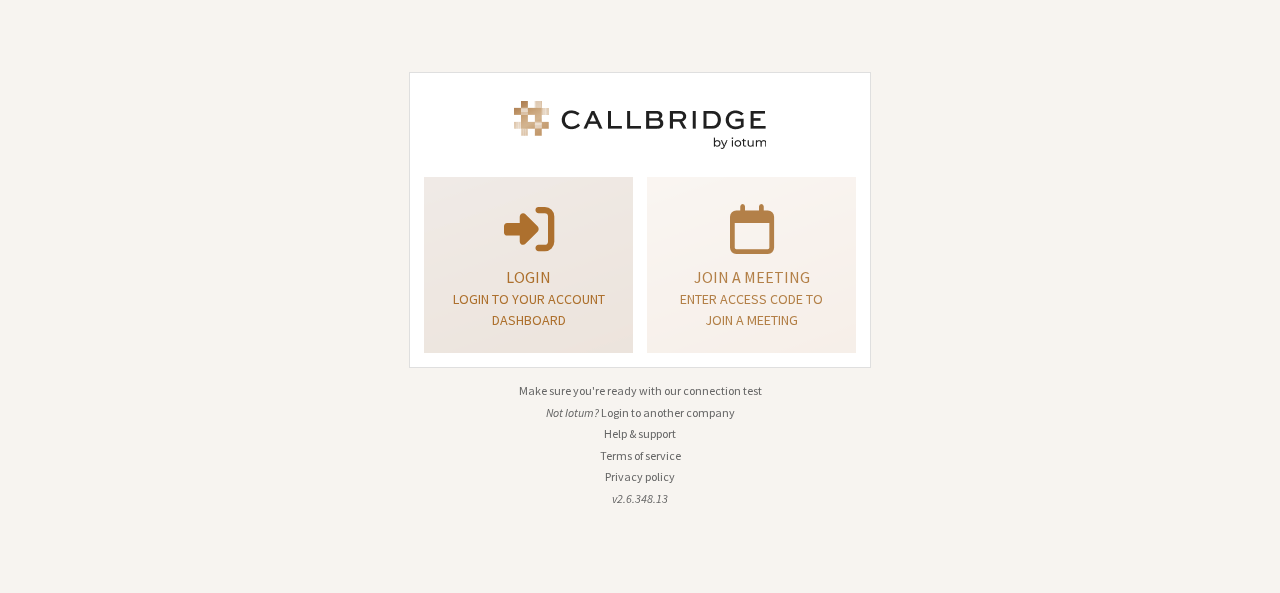 click on "Login" at bounding box center (528, 277) 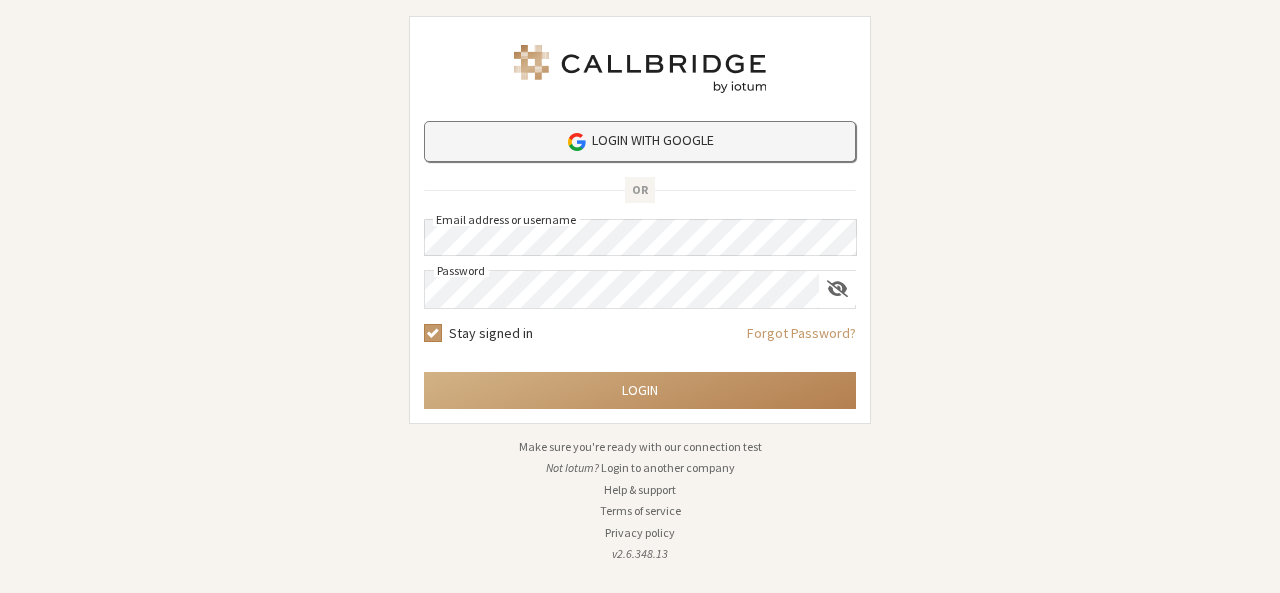 click on "Login with Google" at bounding box center (640, 141) 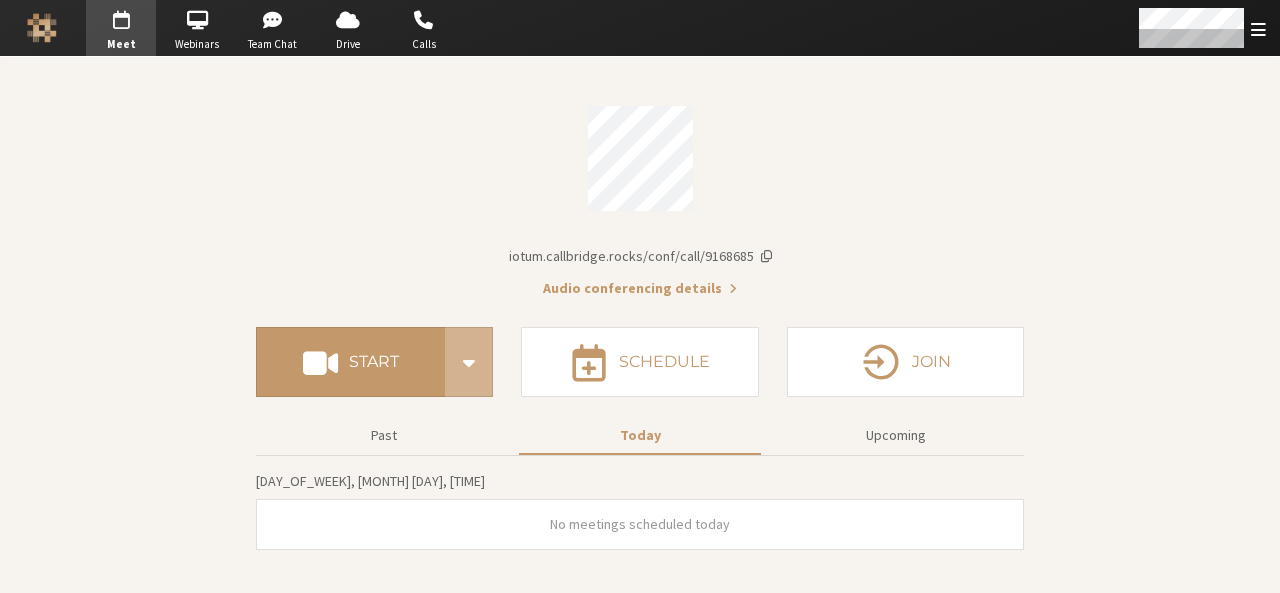 scroll, scrollTop: 0, scrollLeft: 0, axis: both 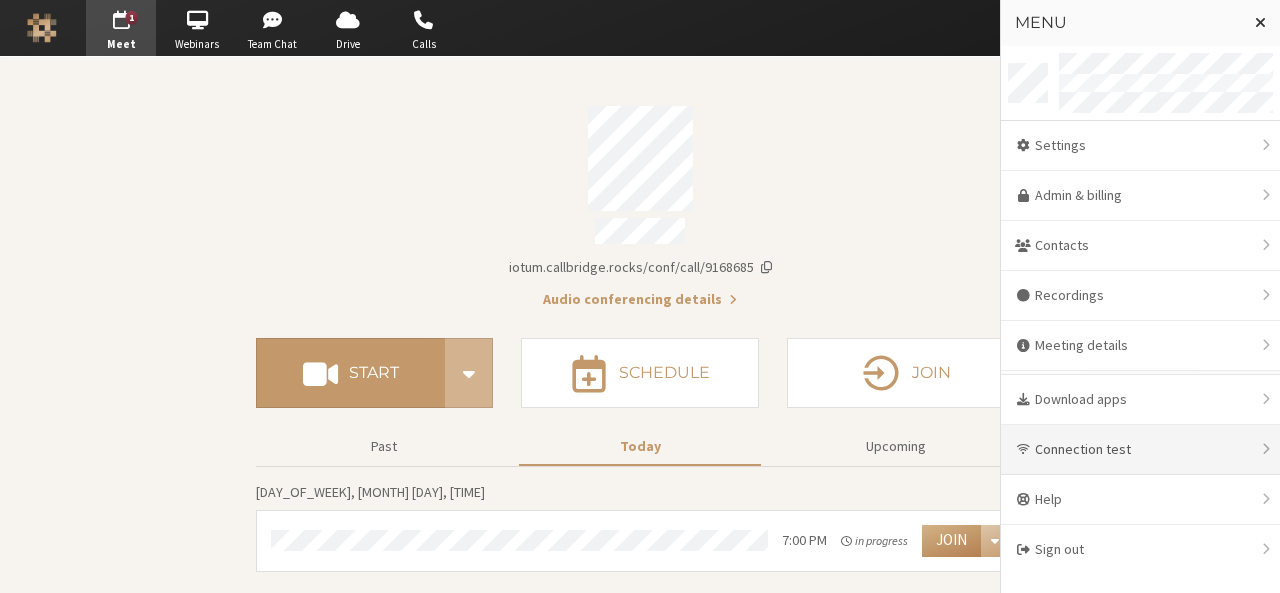 click on "Connection test" at bounding box center [1140, 450] 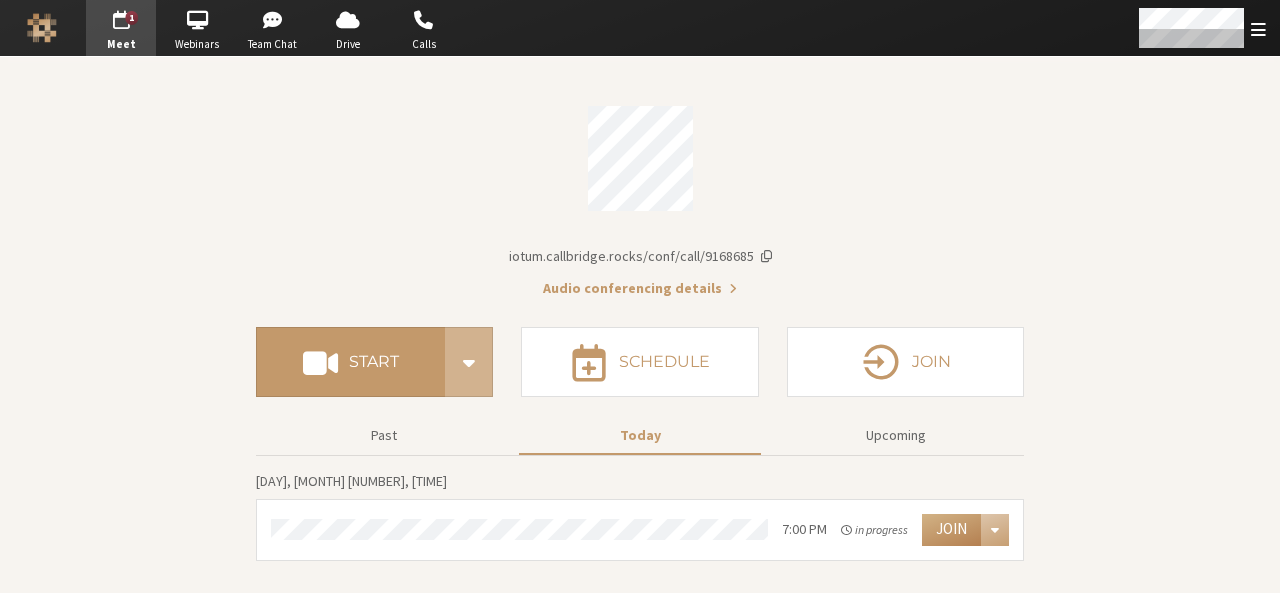 scroll, scrollTop: 0, scrollLeft: 0, axis: both 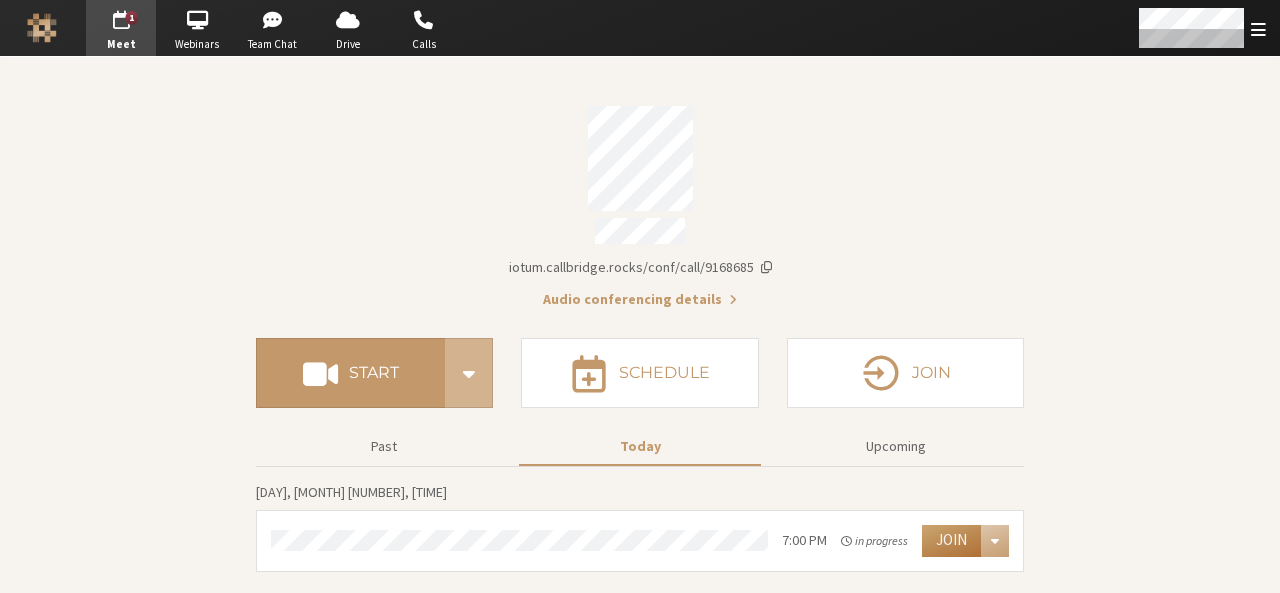 click on "Join" at bounding box center [951, 541] 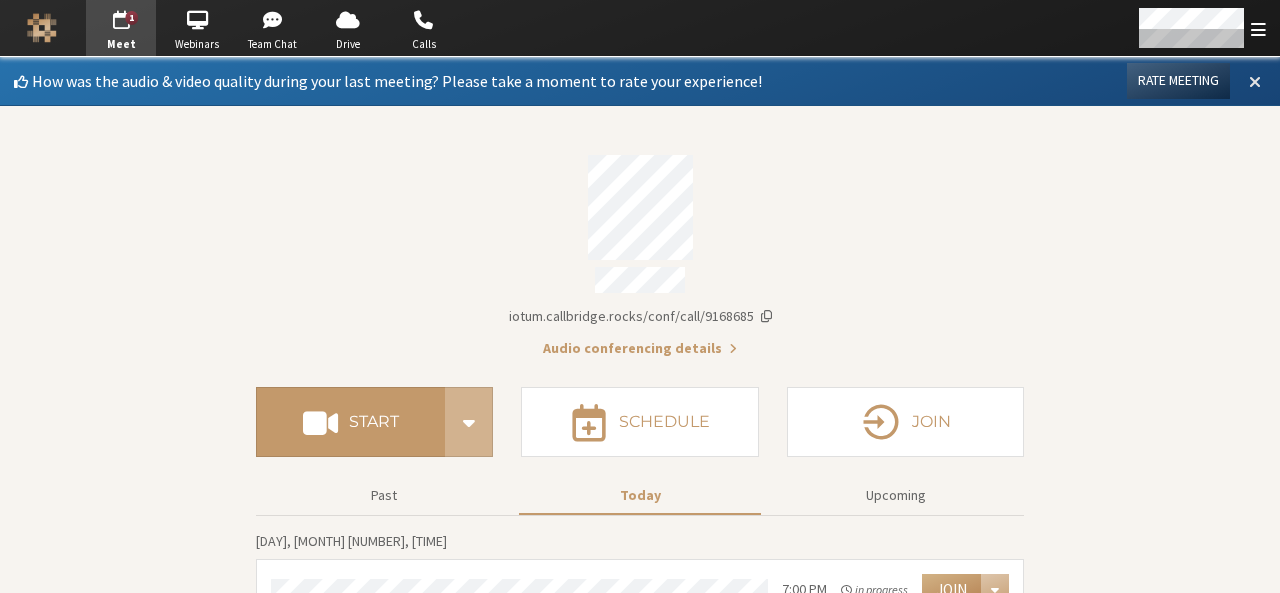 click at bounding box center [1255, 81] 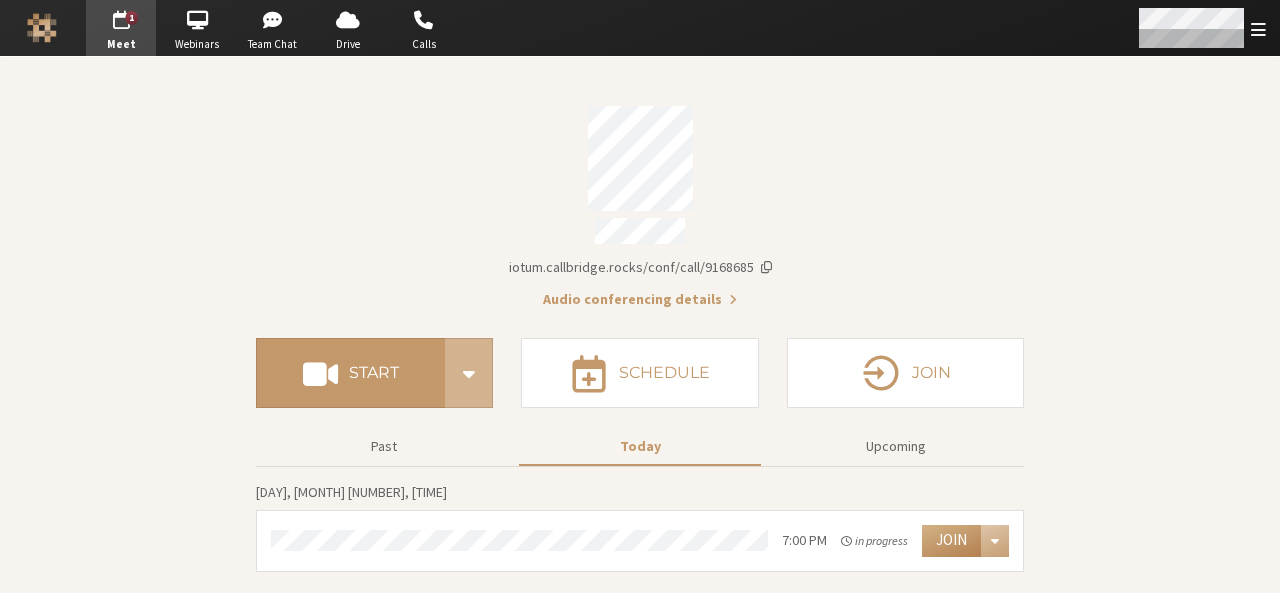 click at bounding box center (1201, 28) 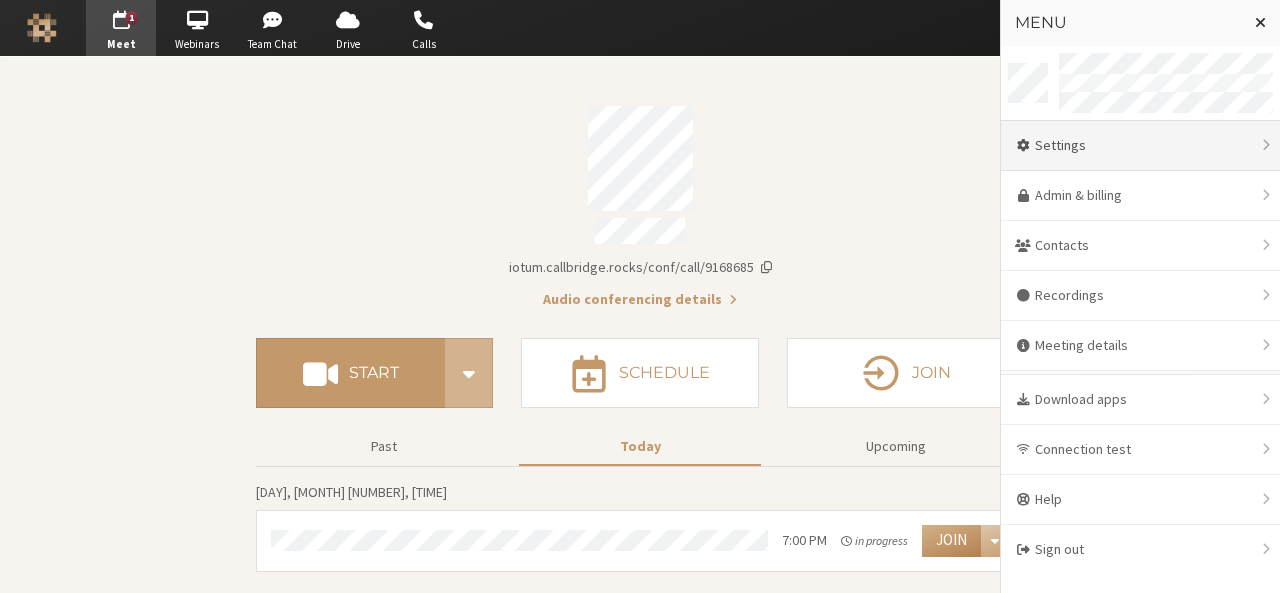 click on "Settings" at bounding box center [1140, 146] 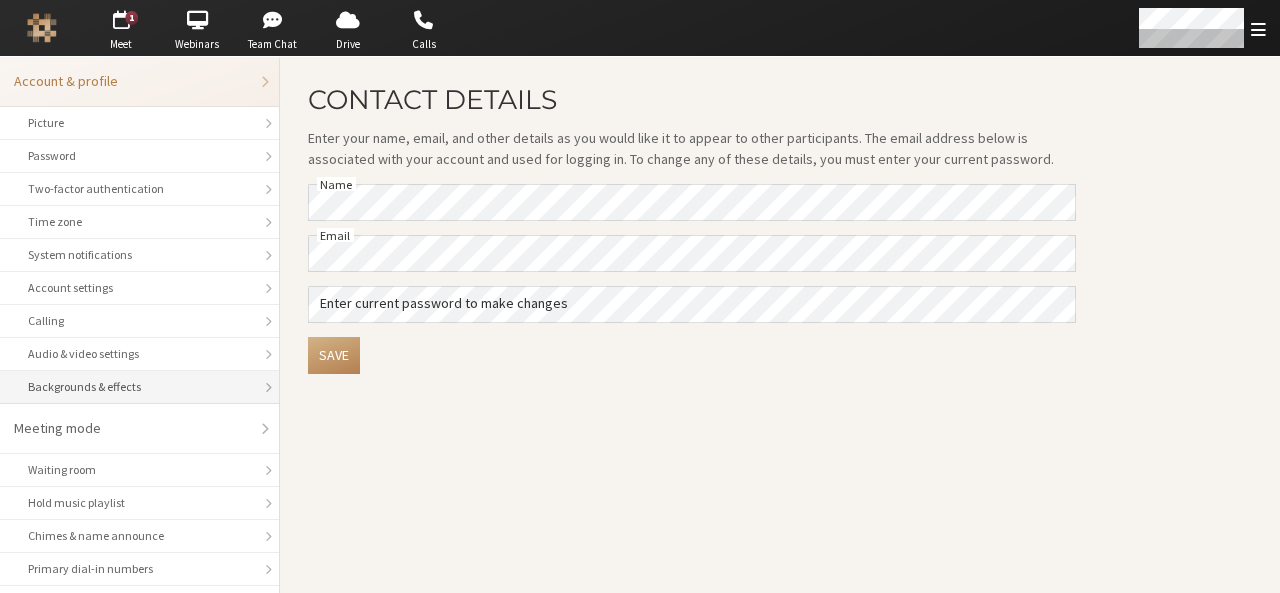 click on "Backgrounds & effects" at bounding box center [139, 387] 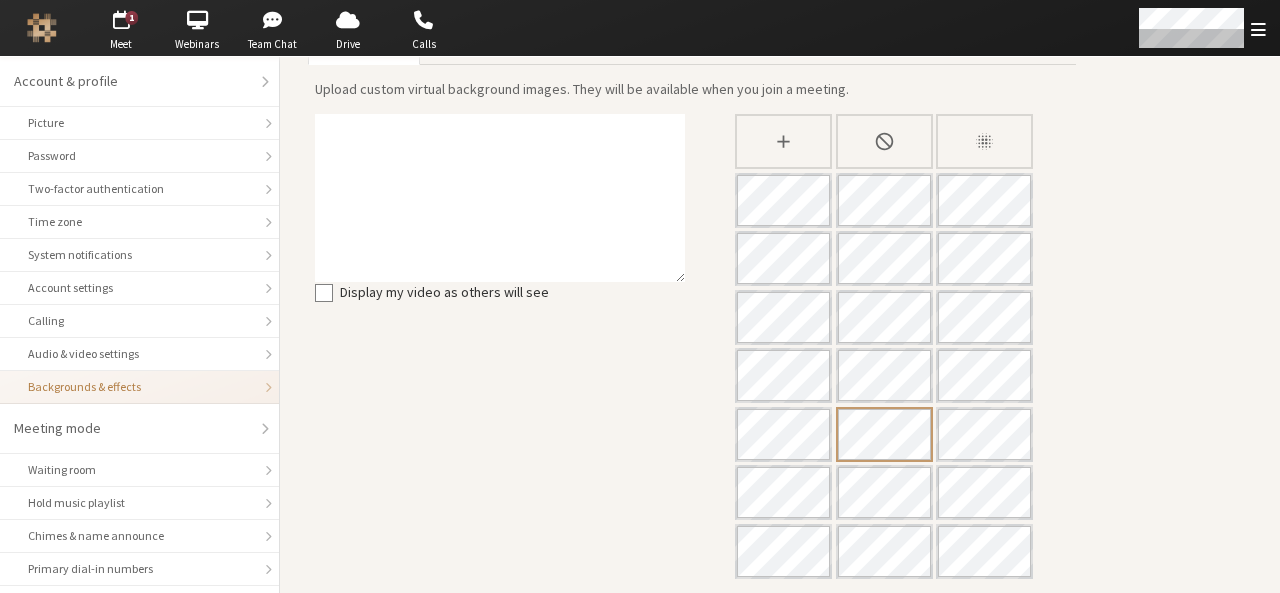scroll, scrollTop: 0, scrollLeft: 0, axis: both 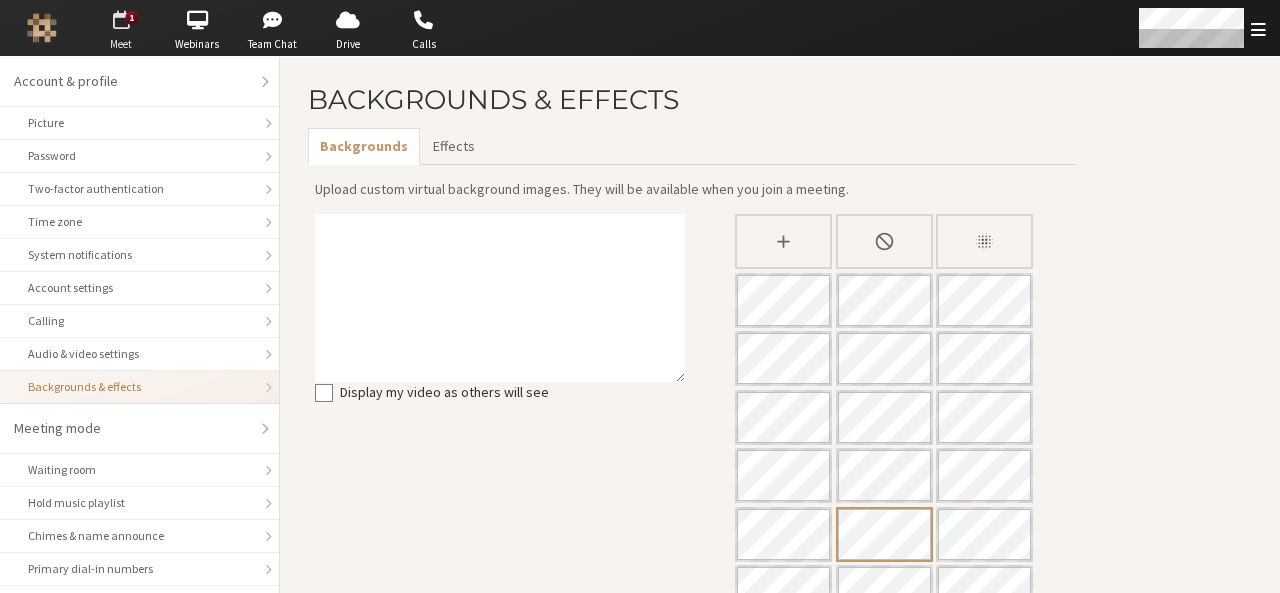 click on "Meet" at bounding box center [121, 44] 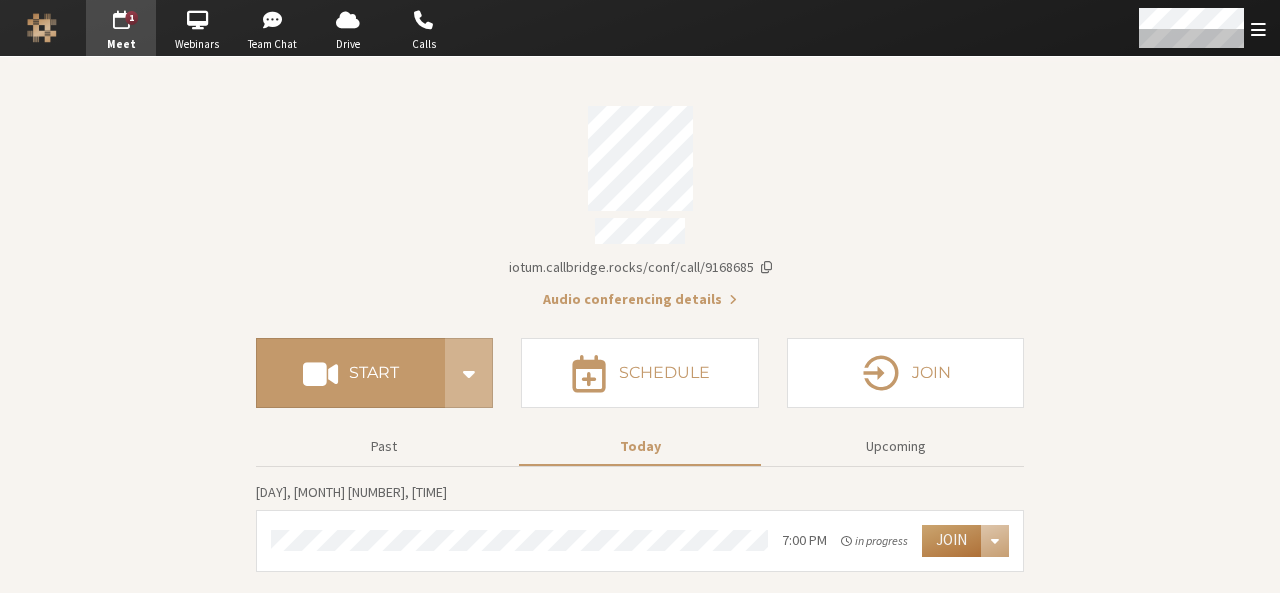 click on "Join" at bounding box center (951, 541) 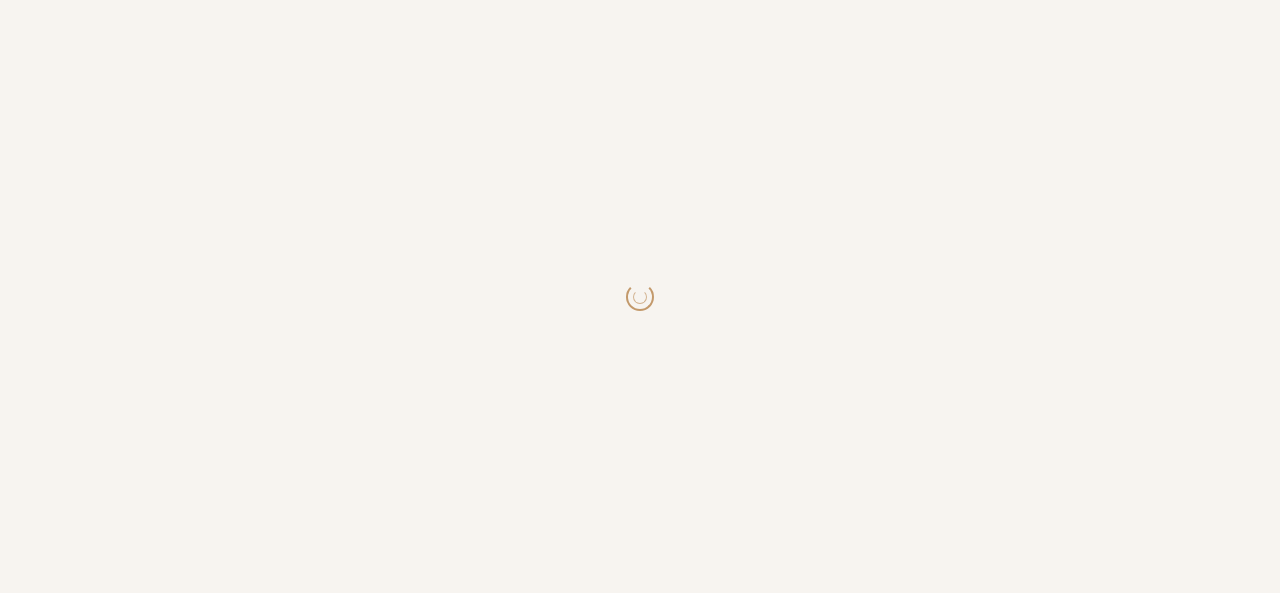 scroll, scrollTop: 0, scrollLeft: 0, axis: both 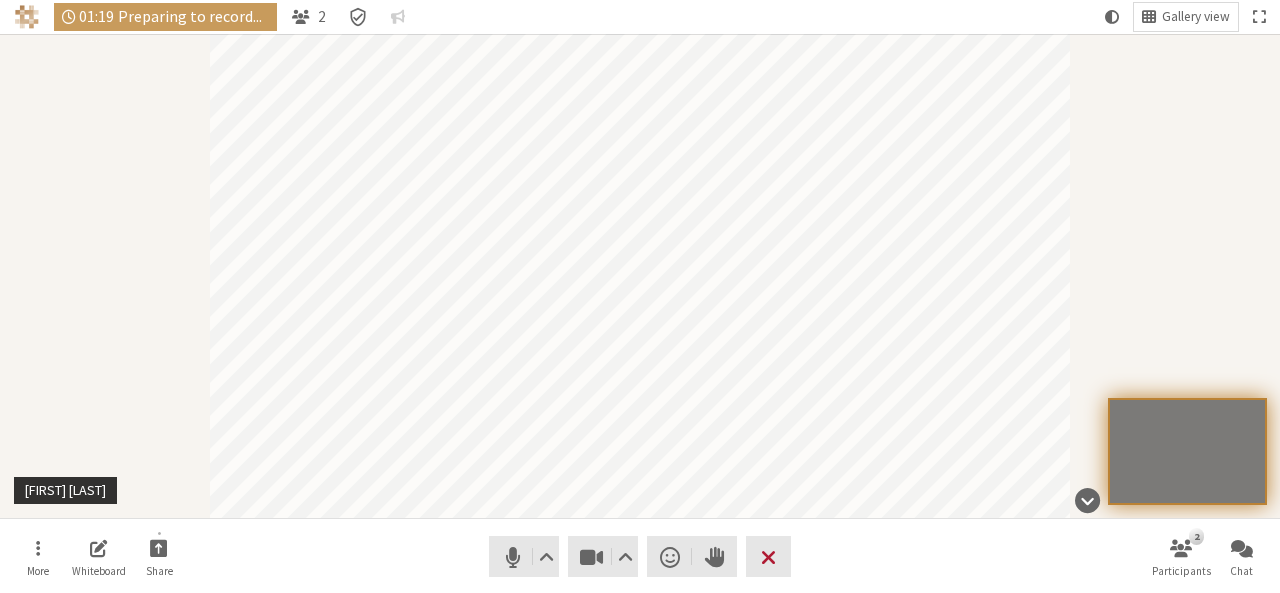 click at bounding box center [768, 557] 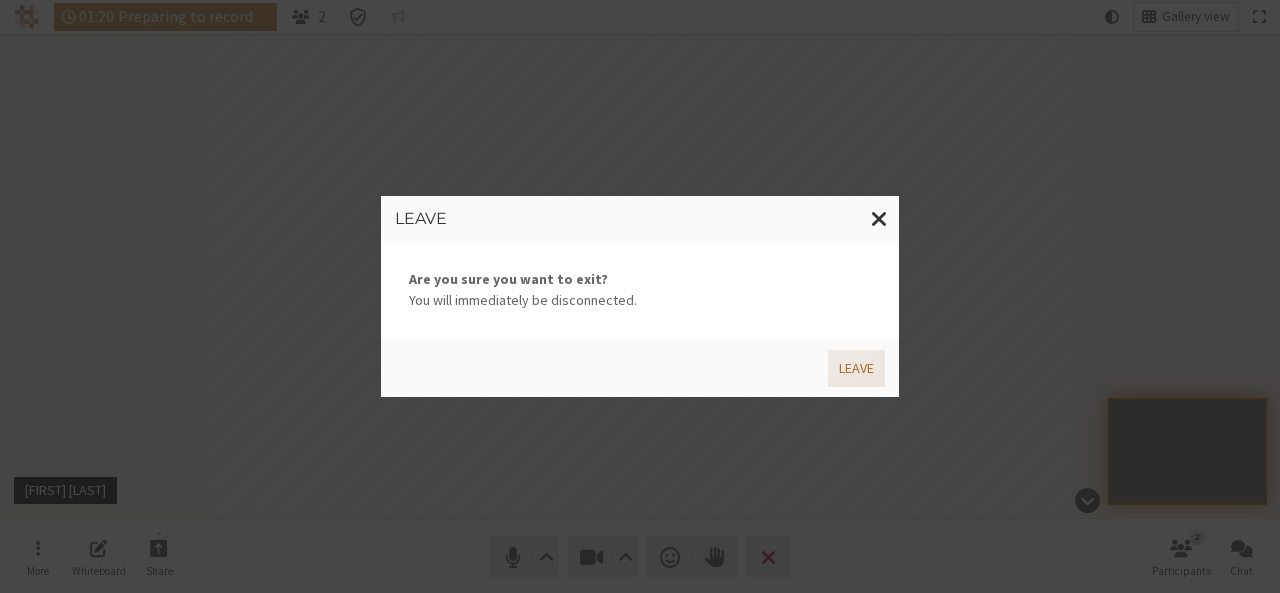 click on "Leave" at bounding box center [856, 368] 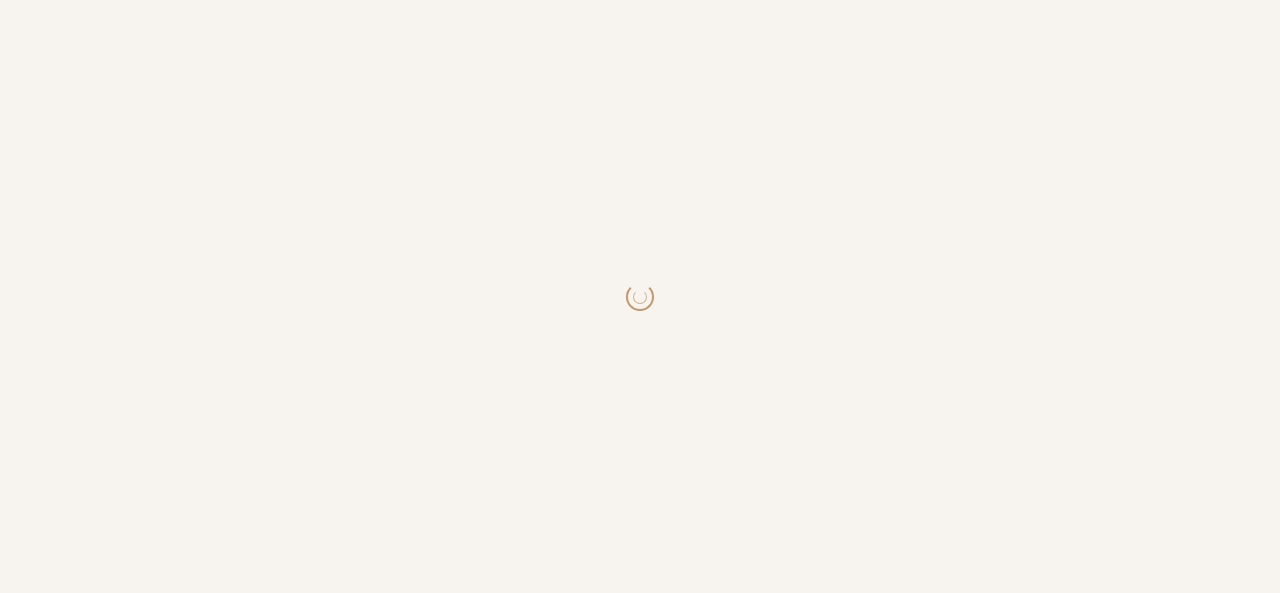 scroll, scrollTop: 0, scrollLeft: 0, axis: both 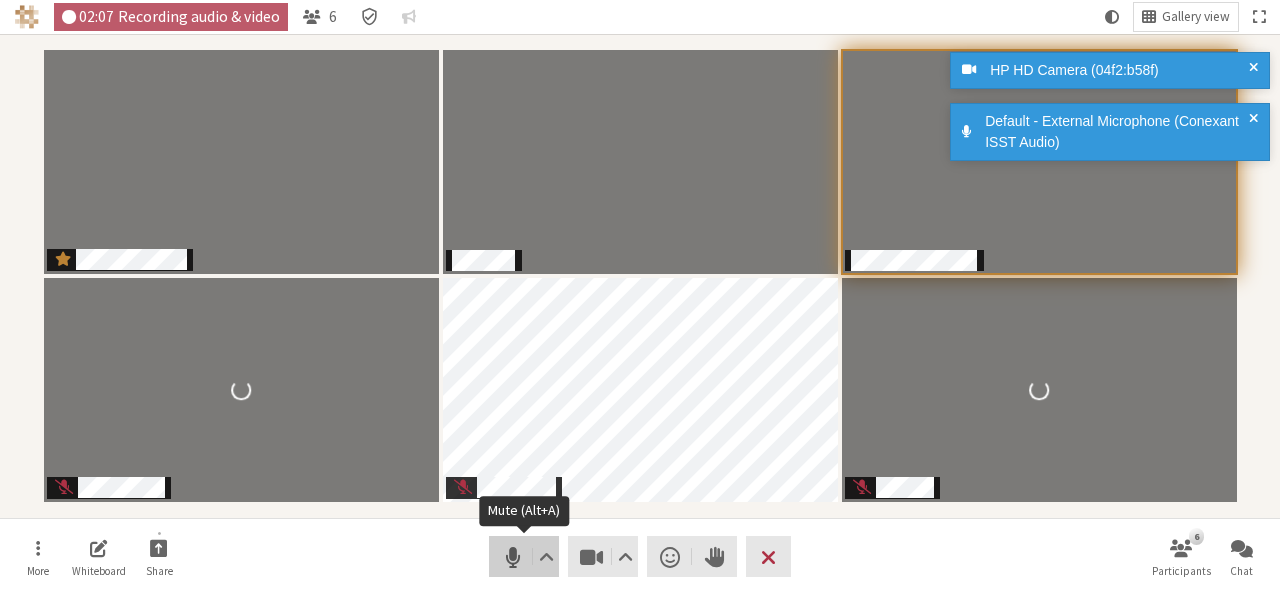 click on "Audio" at bounding box center [524, 556] 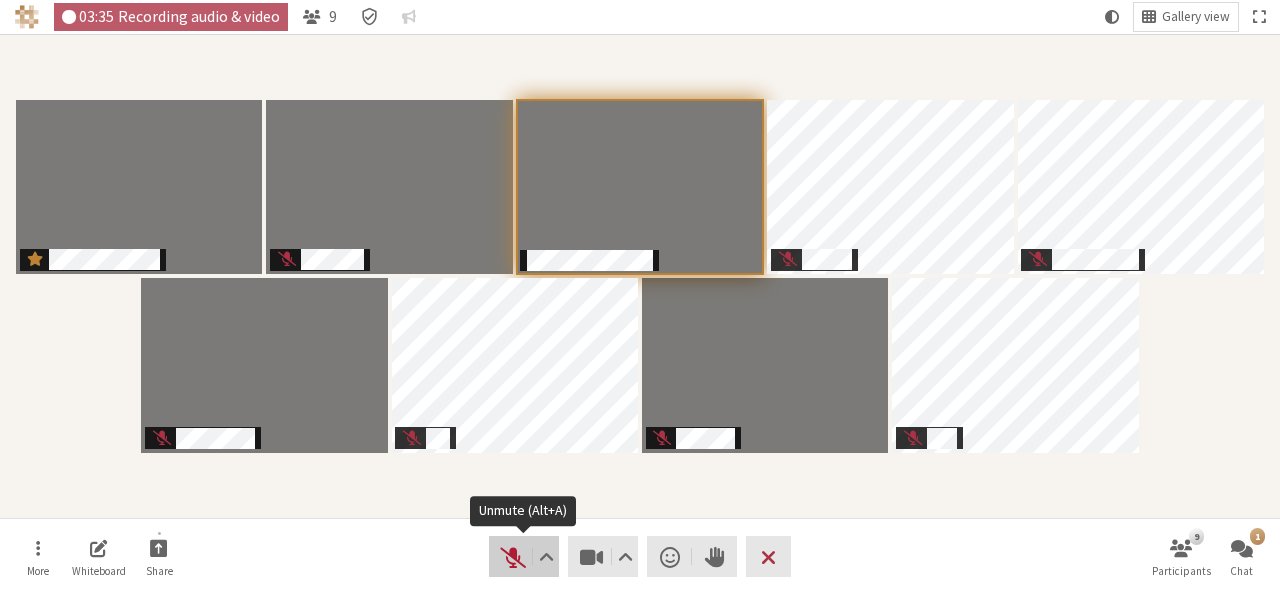 click at bounding box center [513, 557] 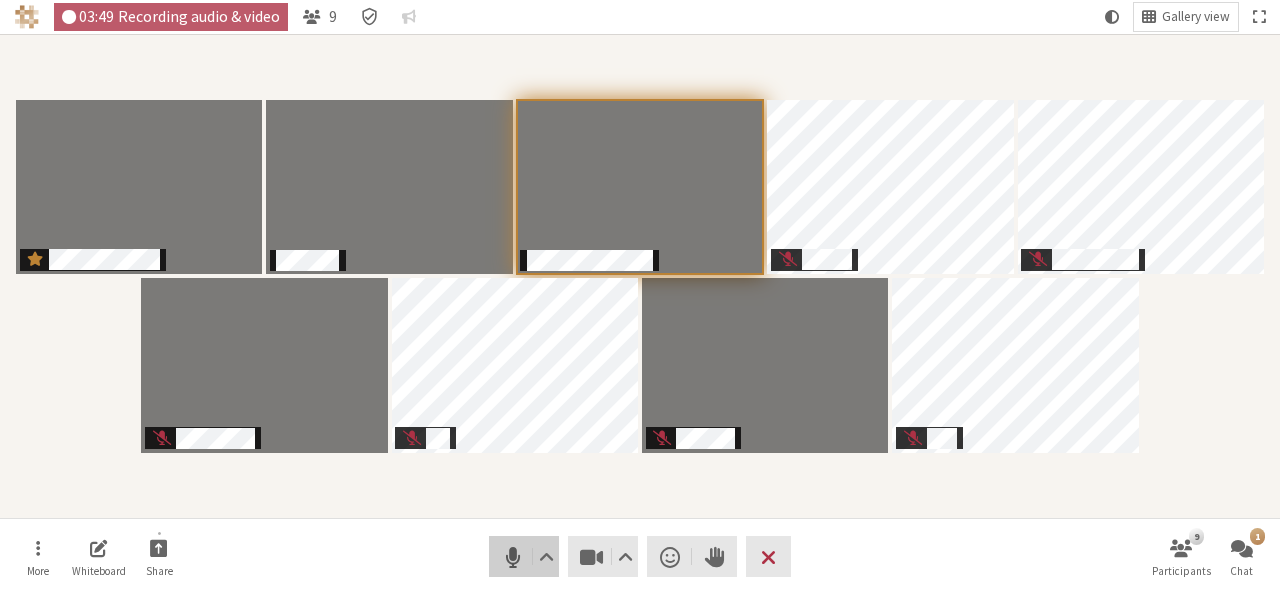click on "Audio" at bounding box center (524, 556) 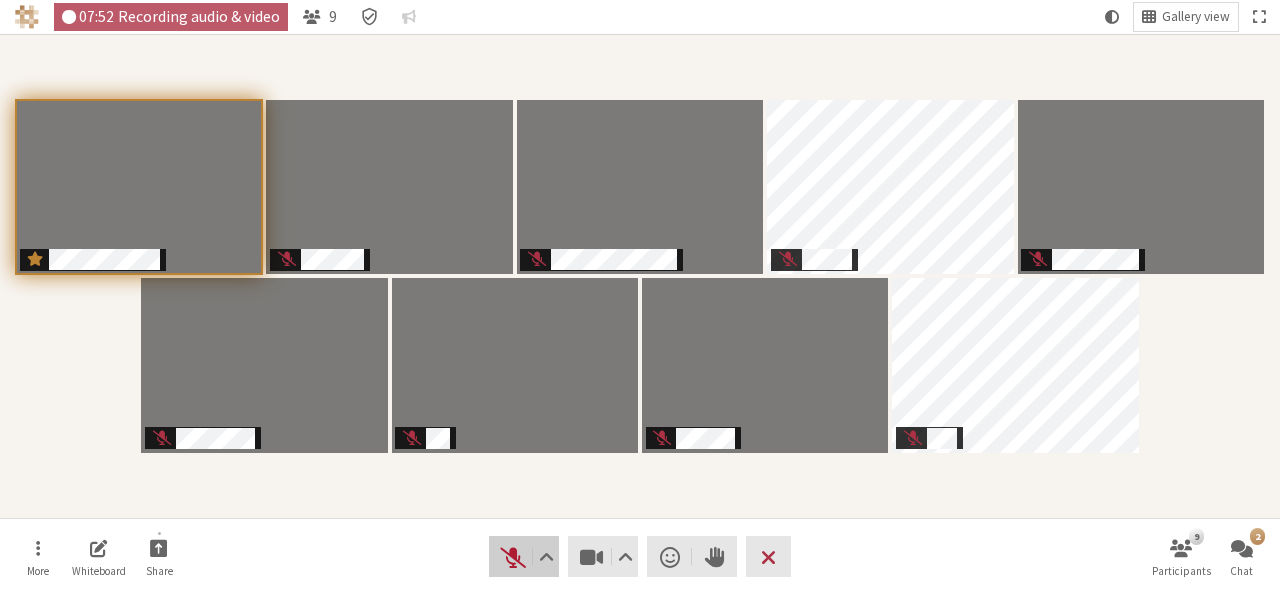 click on "Audio" at bounding box center [524, 556] 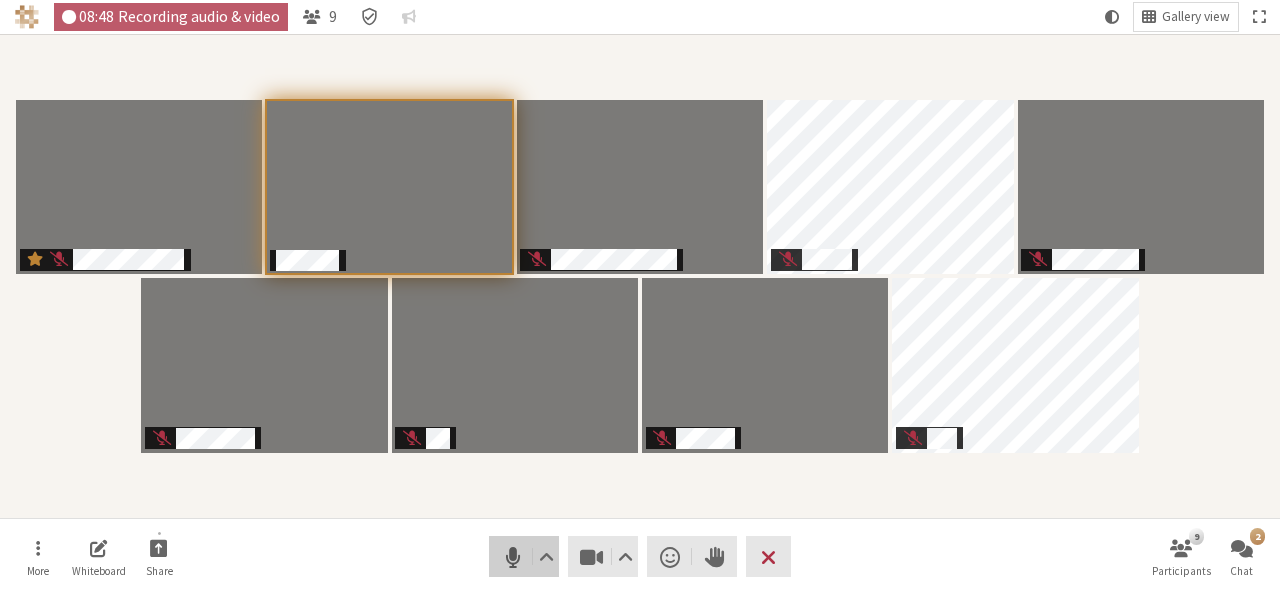click at bounding box center [513, 557] 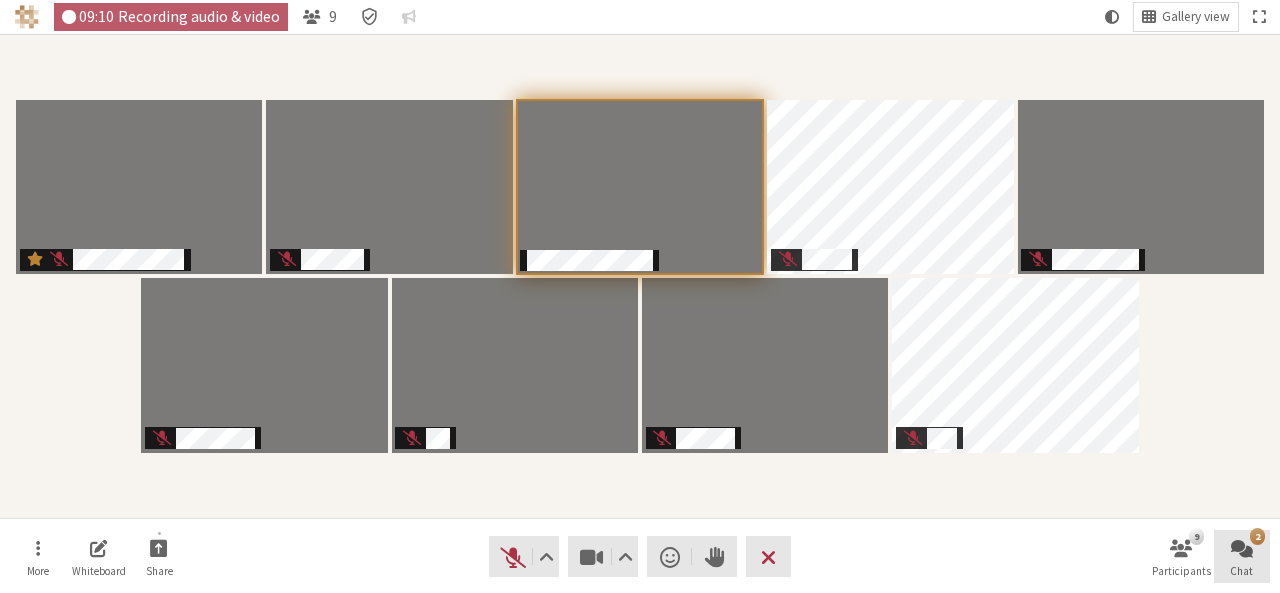 click at bounding box center [1242, 547] 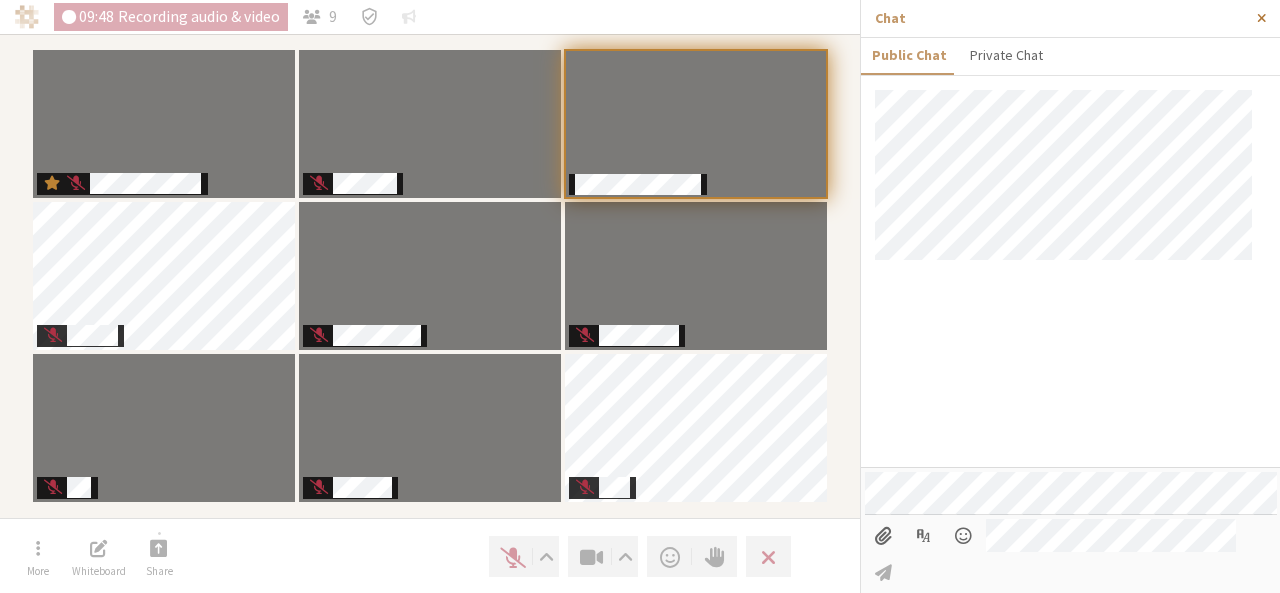 click at bounding box center (1261, 18) 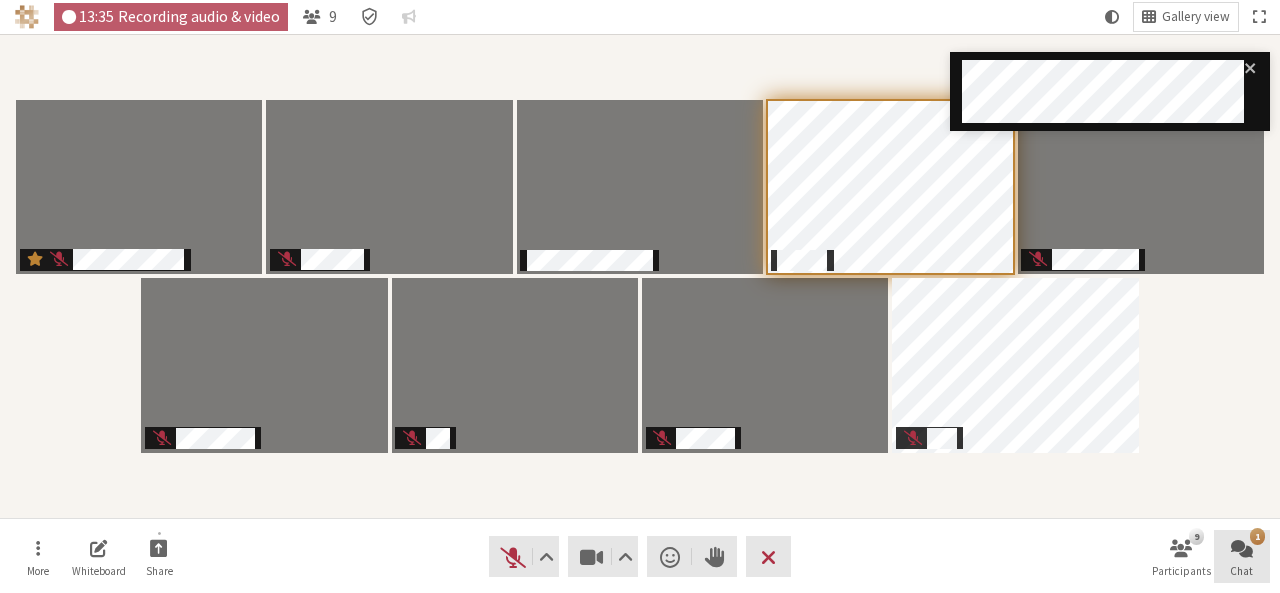 click at bounding box center [1242, 547] 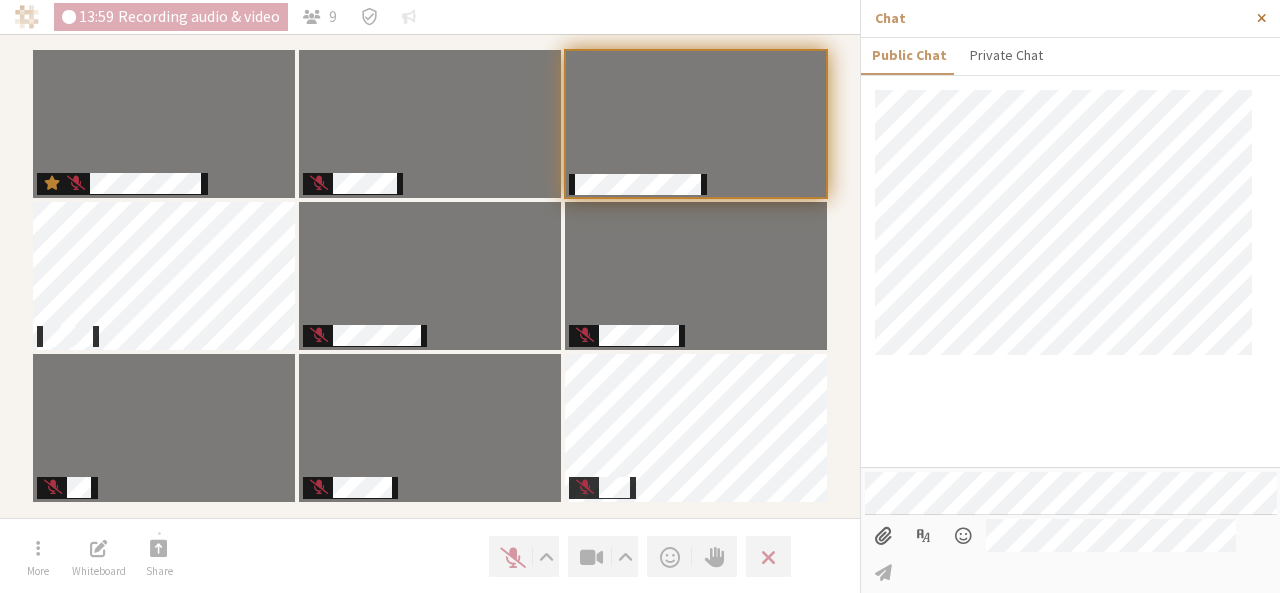 click at bounding box center [1261, 18] 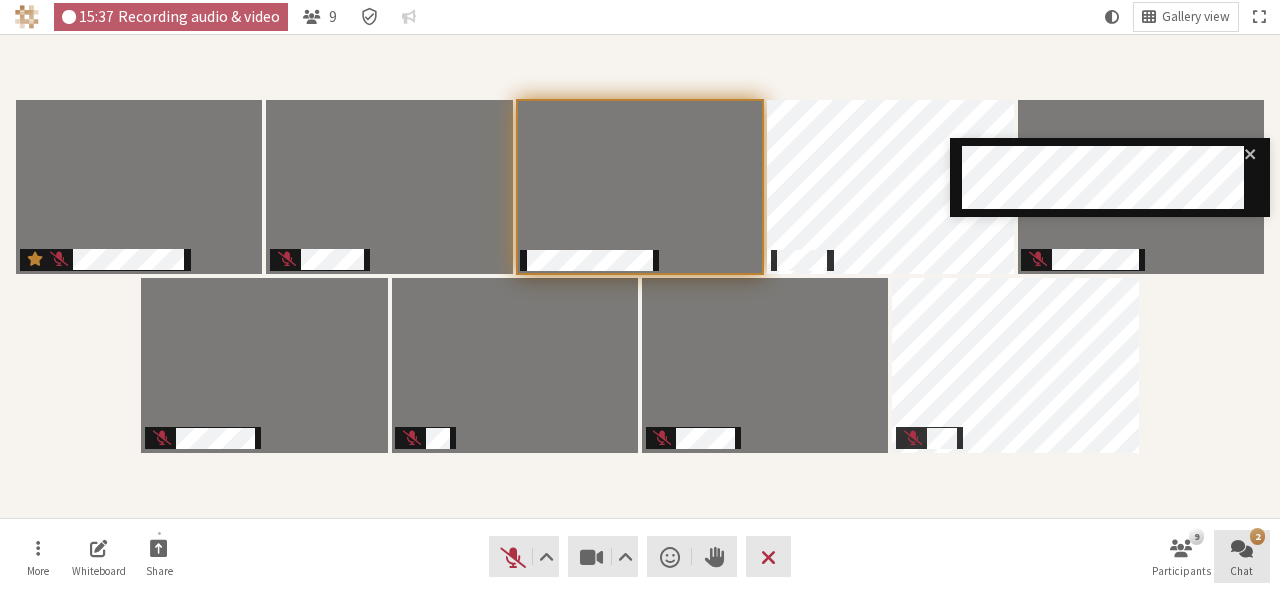 click at bounding box center [1242, 547] 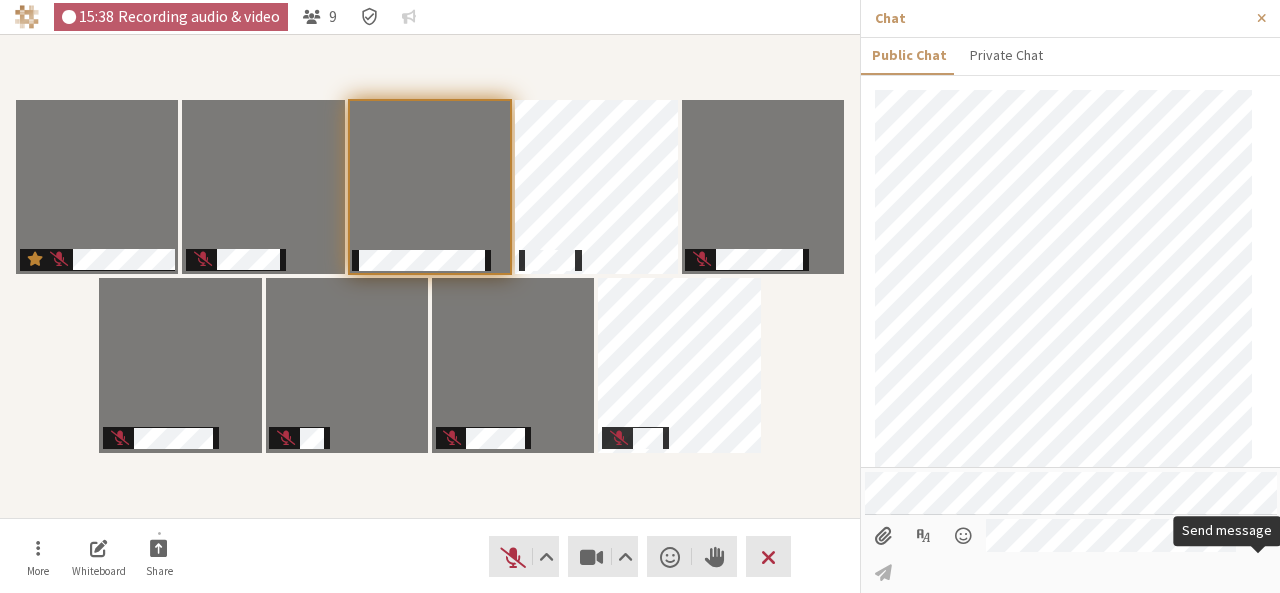 scroll, scrollTop: 74, scrollLeft: 0, axis: vertical 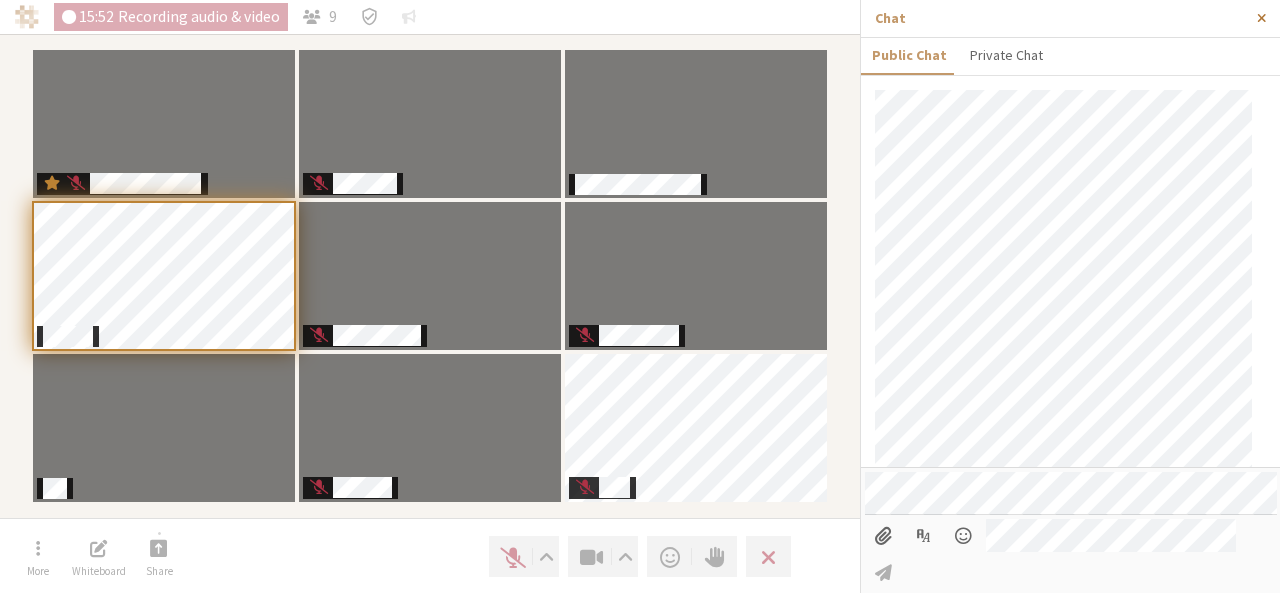 click at bounding box center [1261, 18] 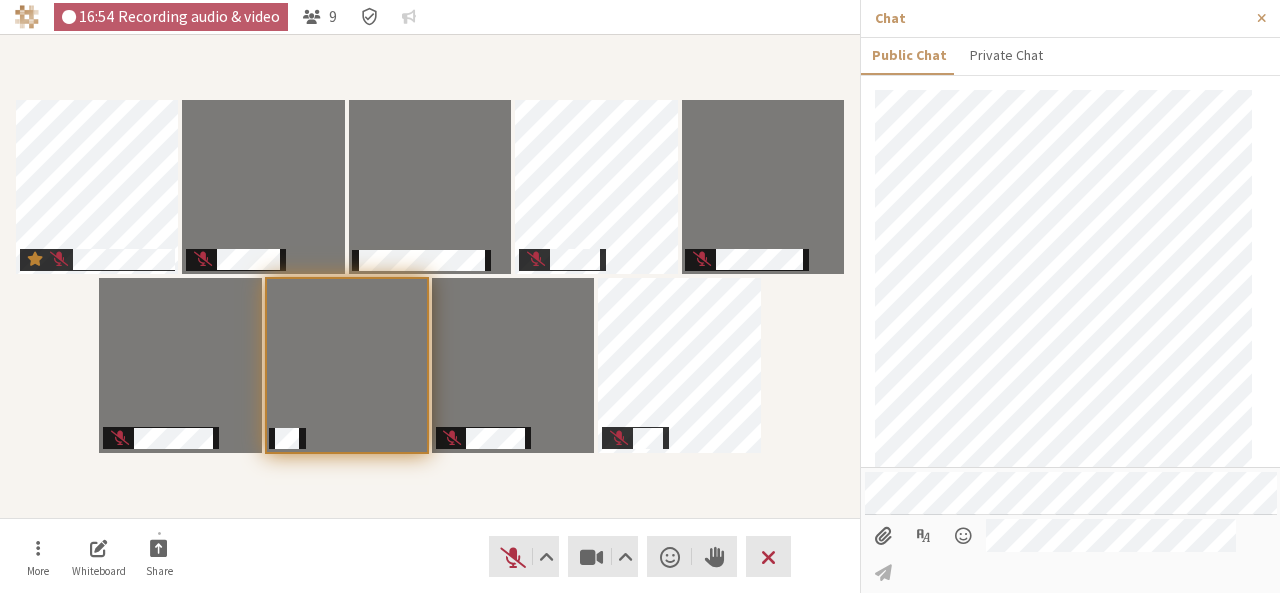 scroll, scrollTop: 210, scrollLeft: 0, axis: vertical 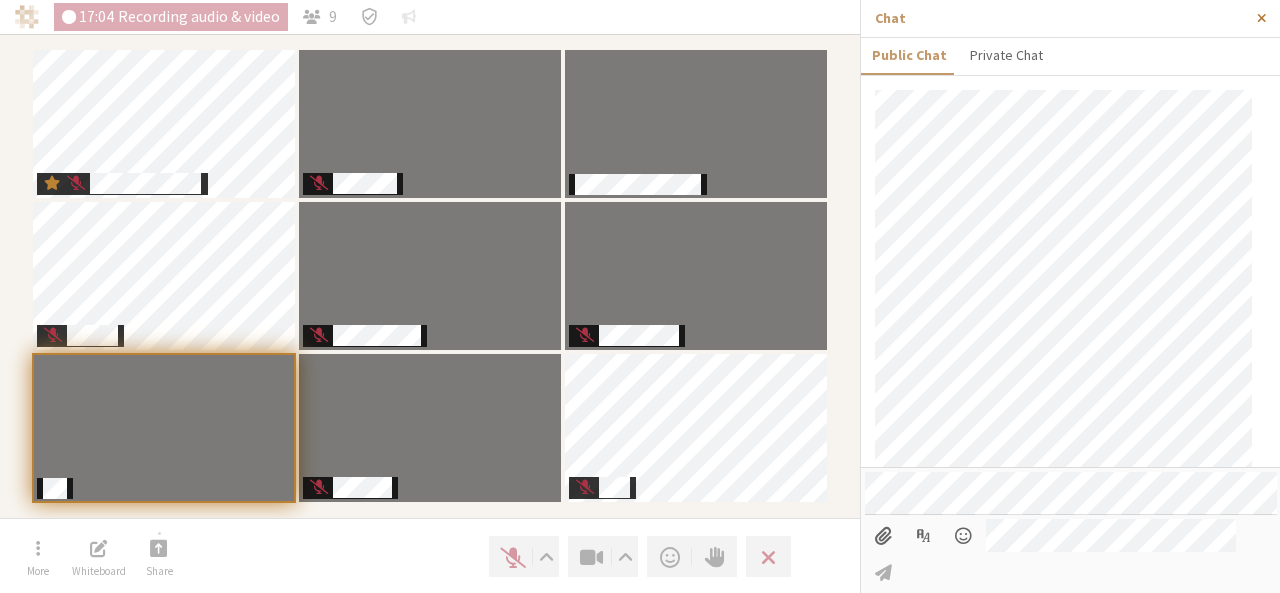 click at bounding box center [1261, 18] 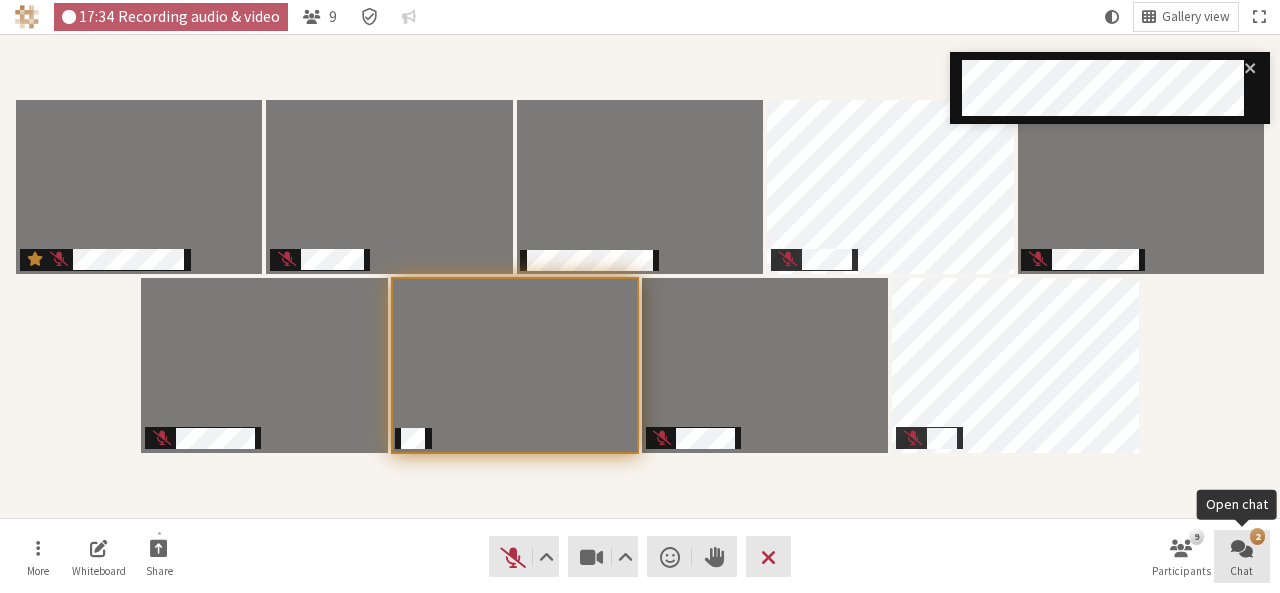 click on "Chat" at bounding box center (1241, 571) 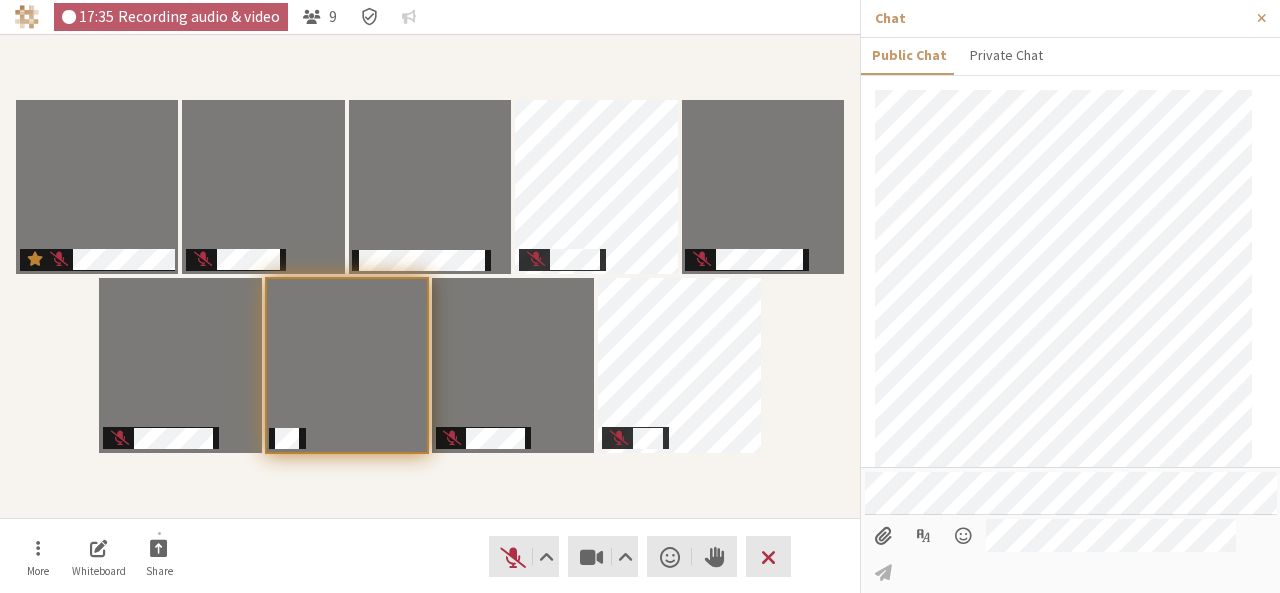 scroll, scrollTop: 358, scrollLeft: 0, axis: vertical 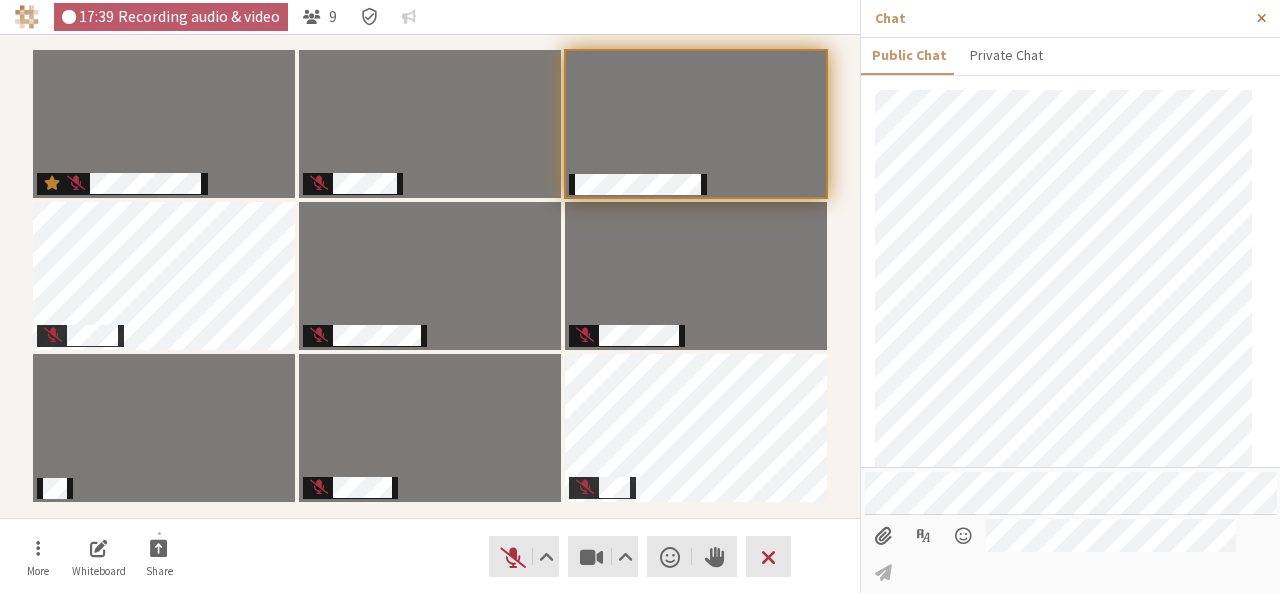 click at bounding box center (1261, 18) 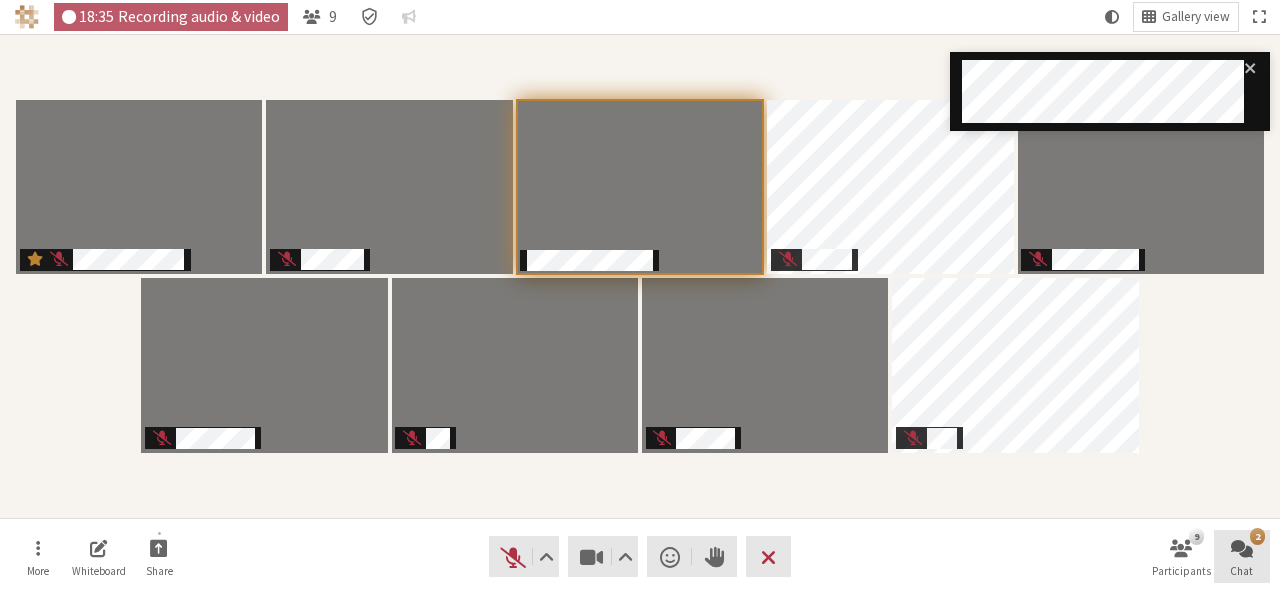 click on "2 Chat" at bounding box center [1242, 557] 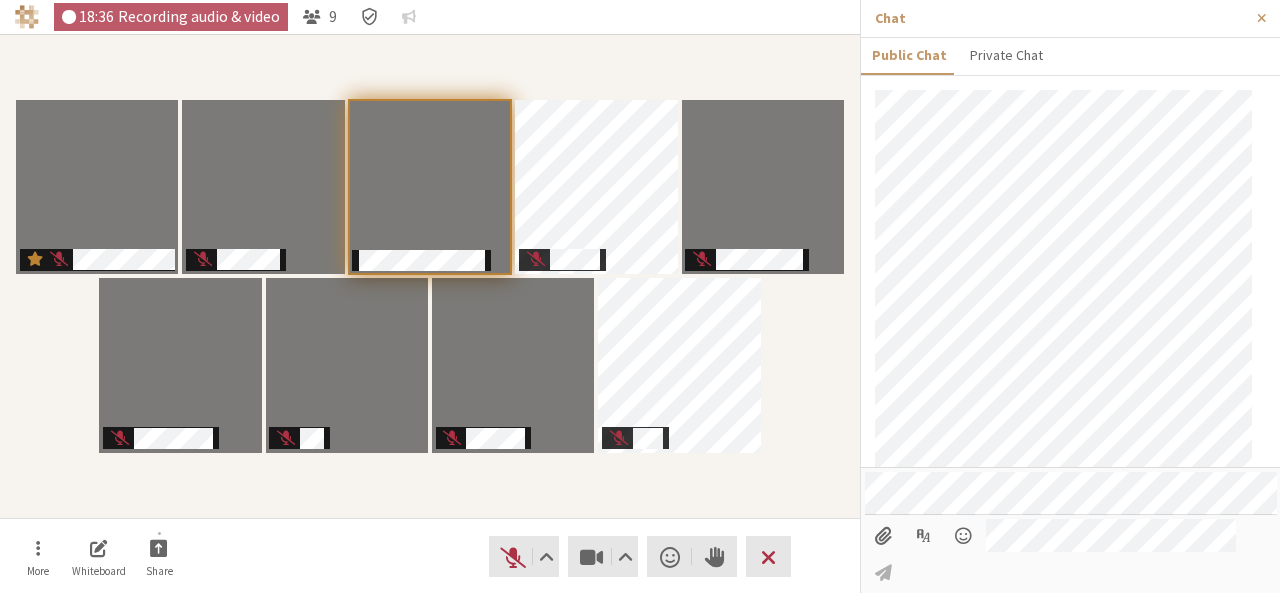 scroll, scrollTop: 528, scrollLeft: 0, axis: vertical 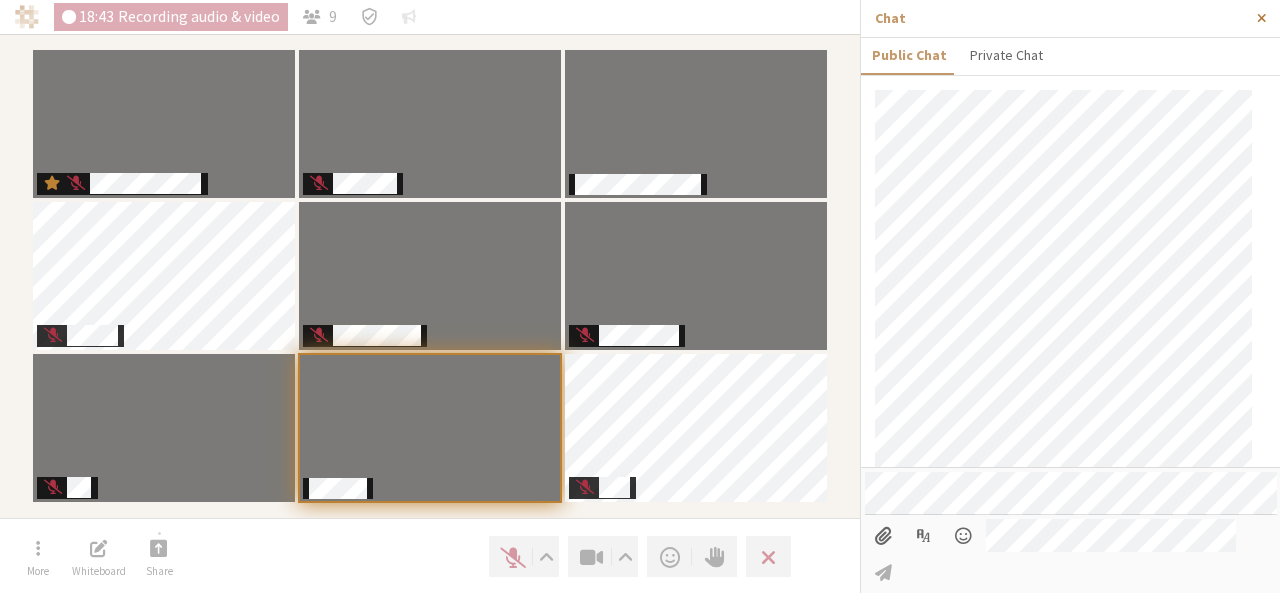click at bounding box center (1261, 18) 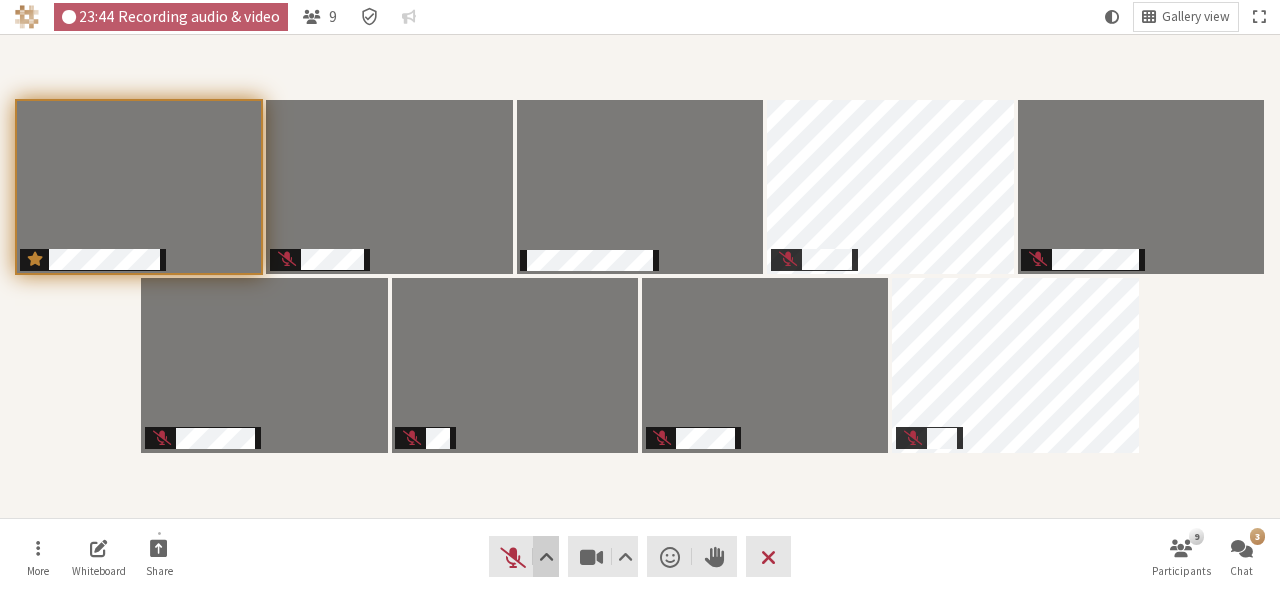 click at bounding box center (546, 557) 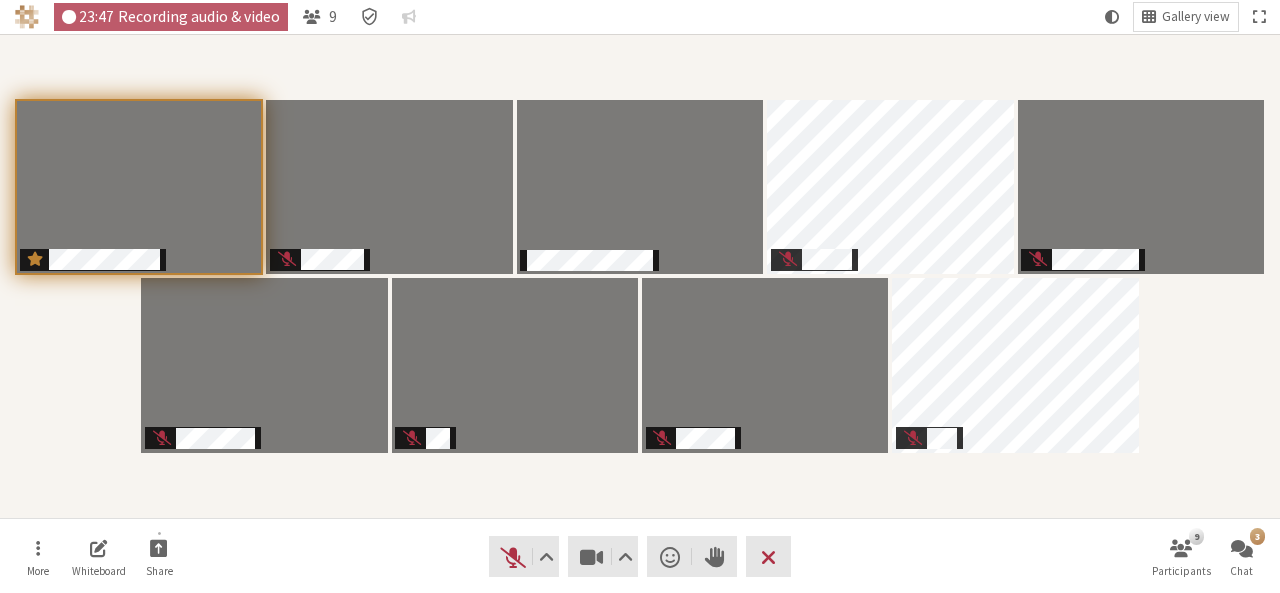 click at bounding box center [640, 276] 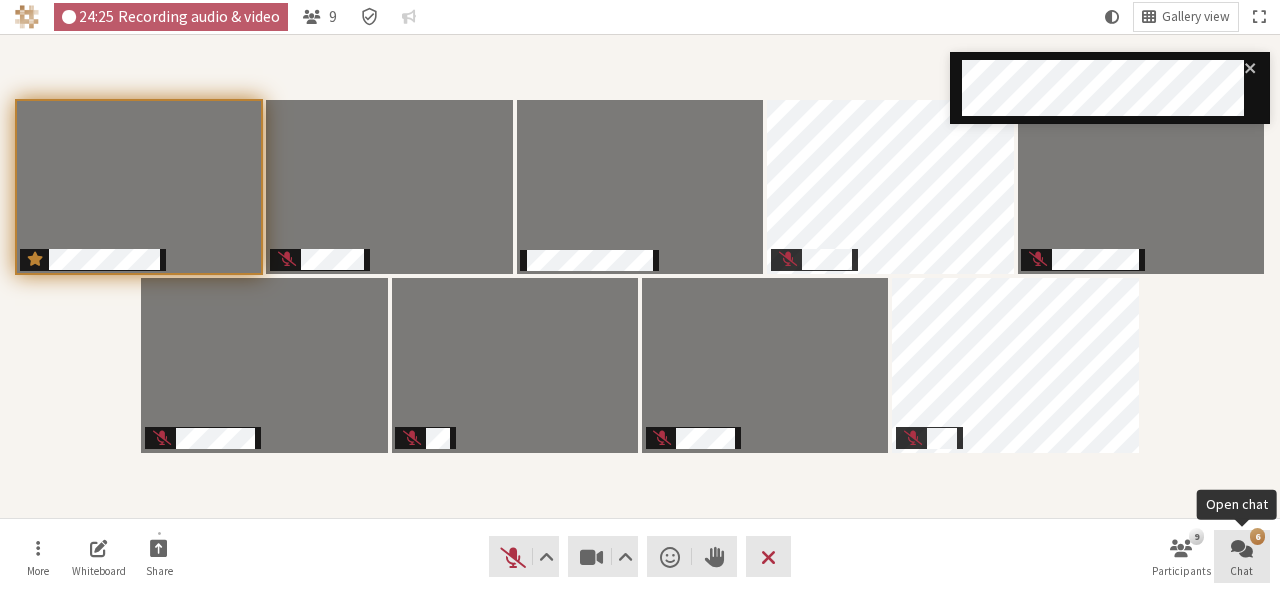 click on "Chat" at bounding box center (1241, 571) 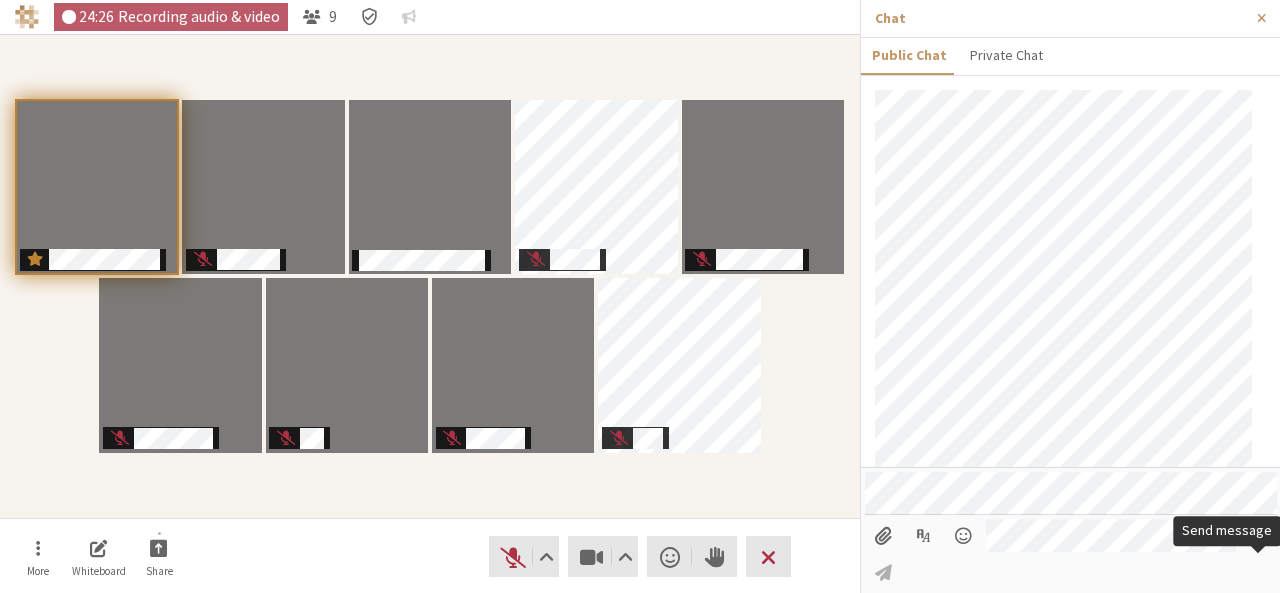 scroll, scrollTop: 926, scrollLeft: 0, axis: vertical 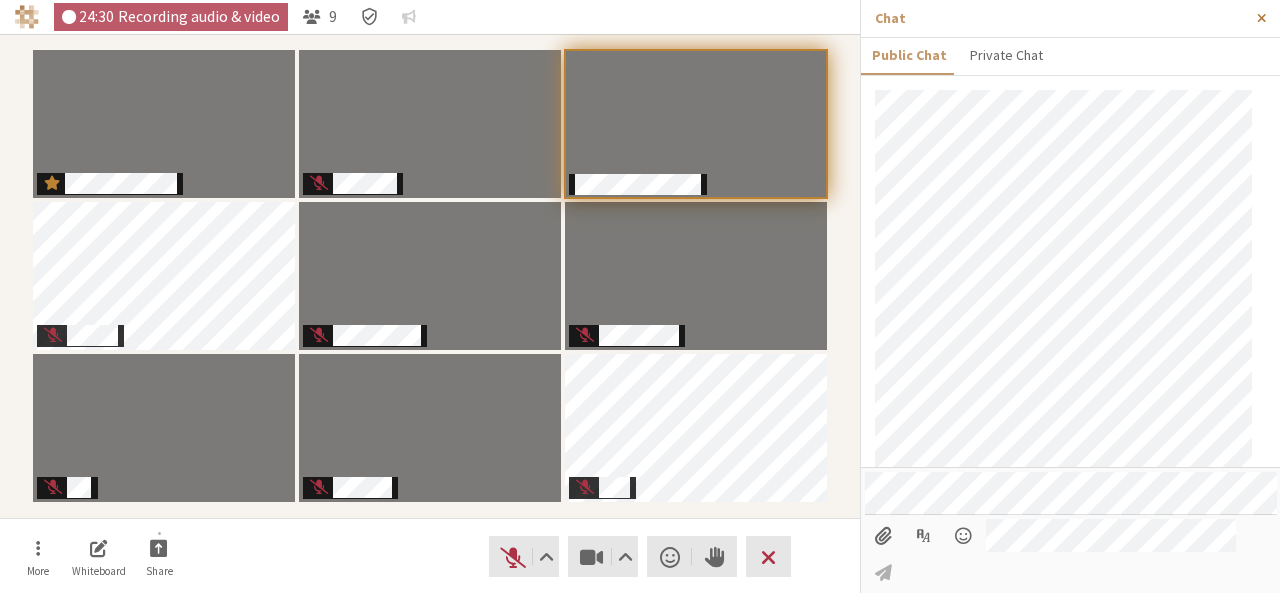 click at bounding box center (1261, 18) 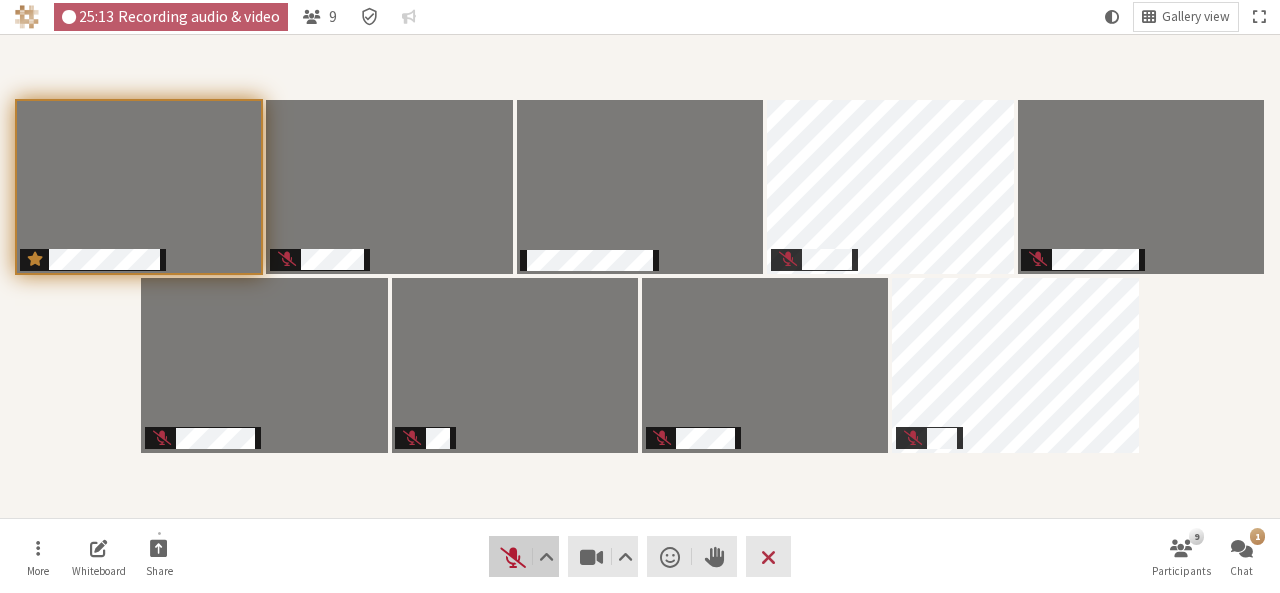 click at bounding box center [513, 557] 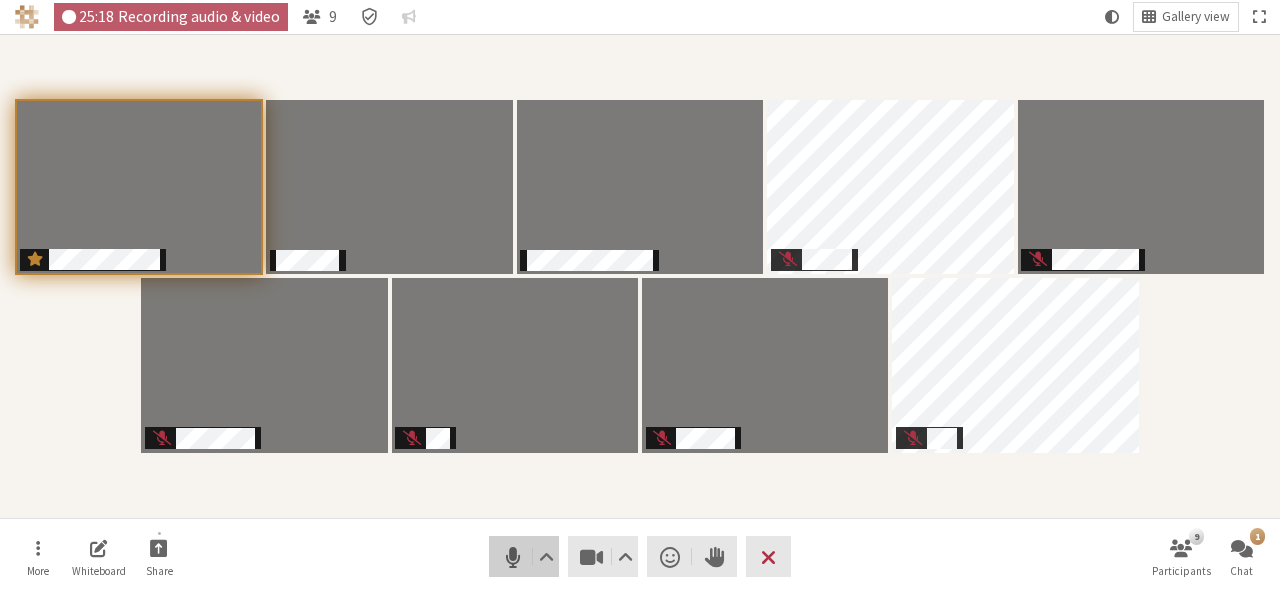 click at bounding box center [513, 557] 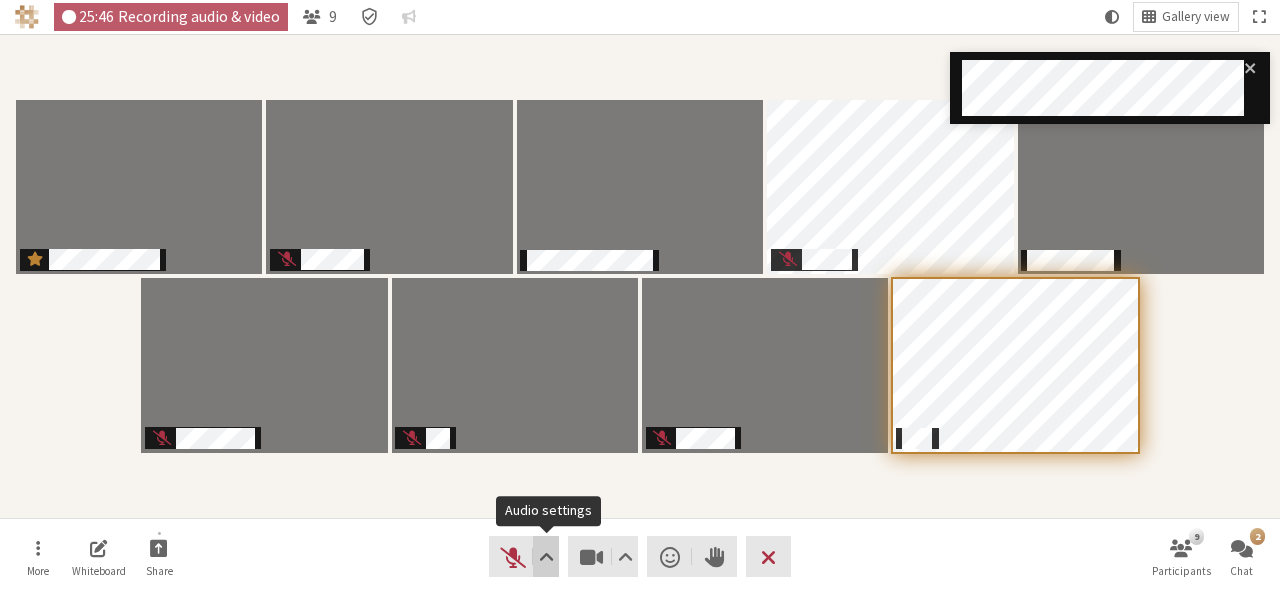 click at bounding box center (546, 557) 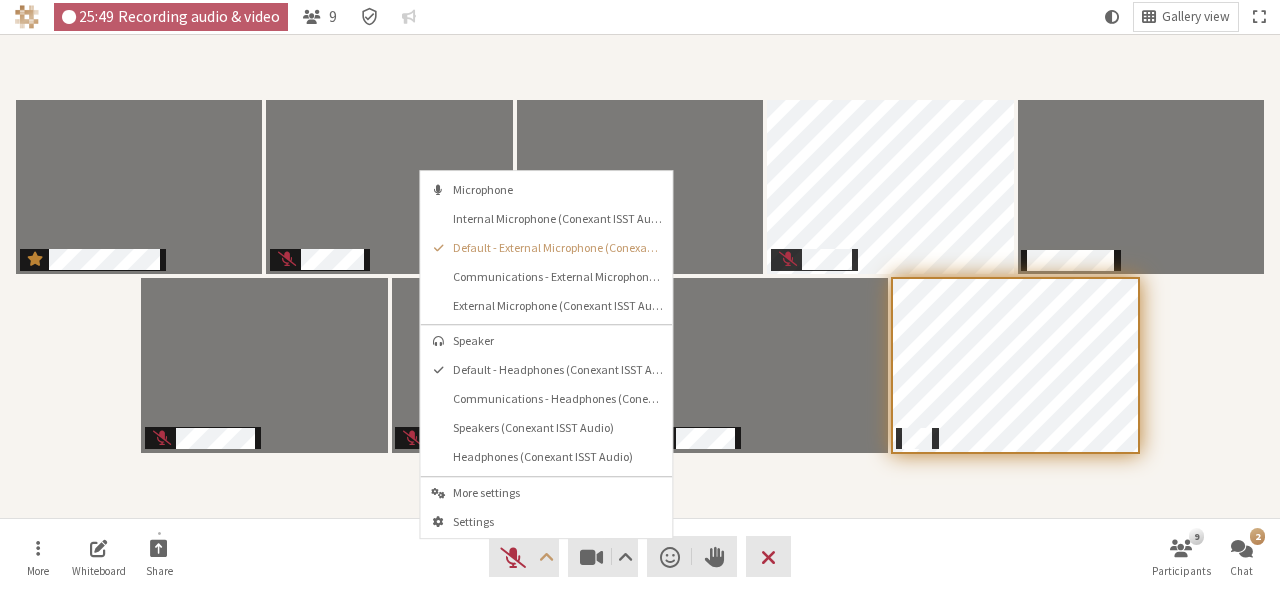 click on "More Whiteboard Share Audio Video Send a reaction Raise hand Leave 9 Participants 2 Chat" at bounding box center (640, 556) 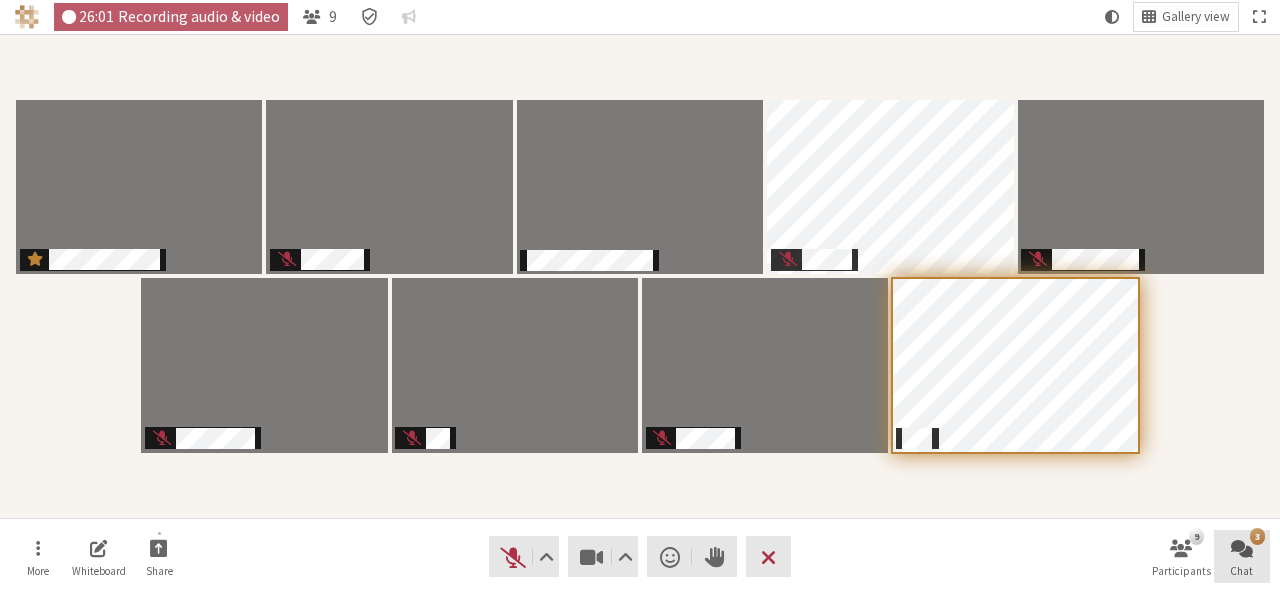 click on "3 Chat" at bounding box center (1242, 557) 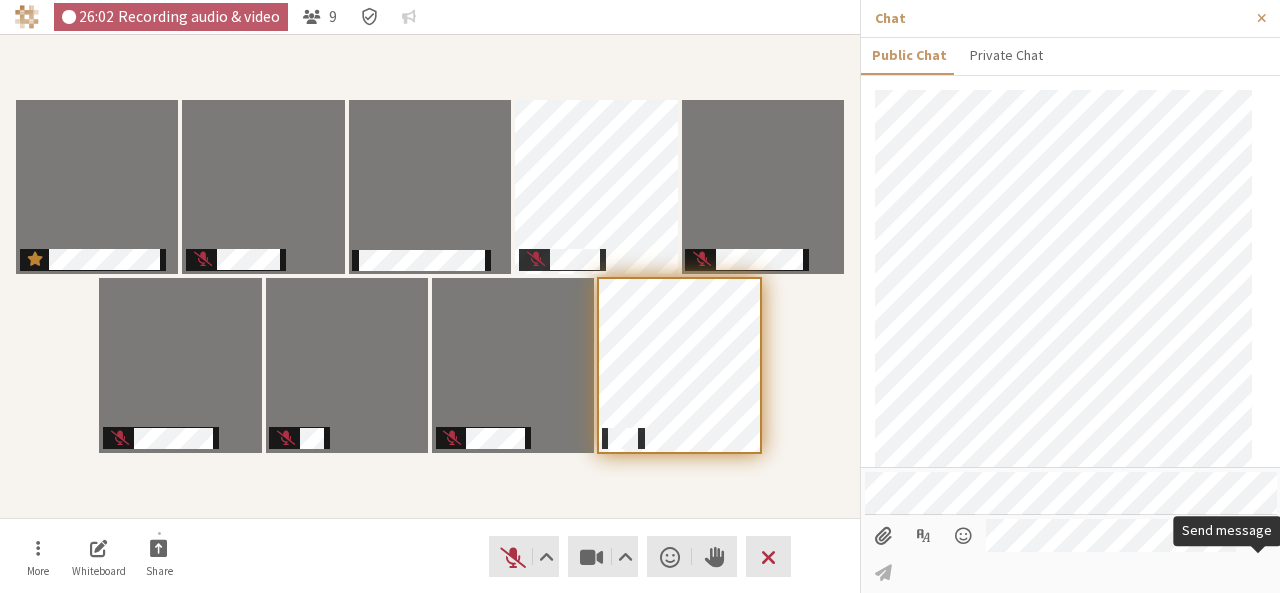 scroll, scrollTop: 1102, scrollLeft: 0, axis: vertical 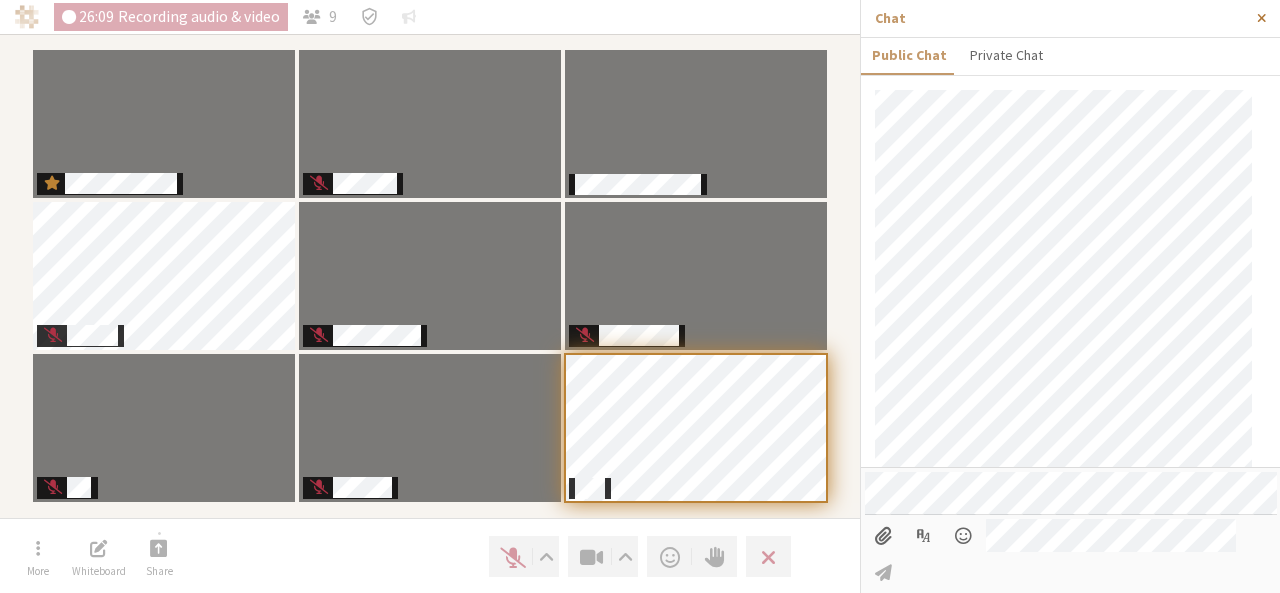 click at bounding box center (1261, 18) 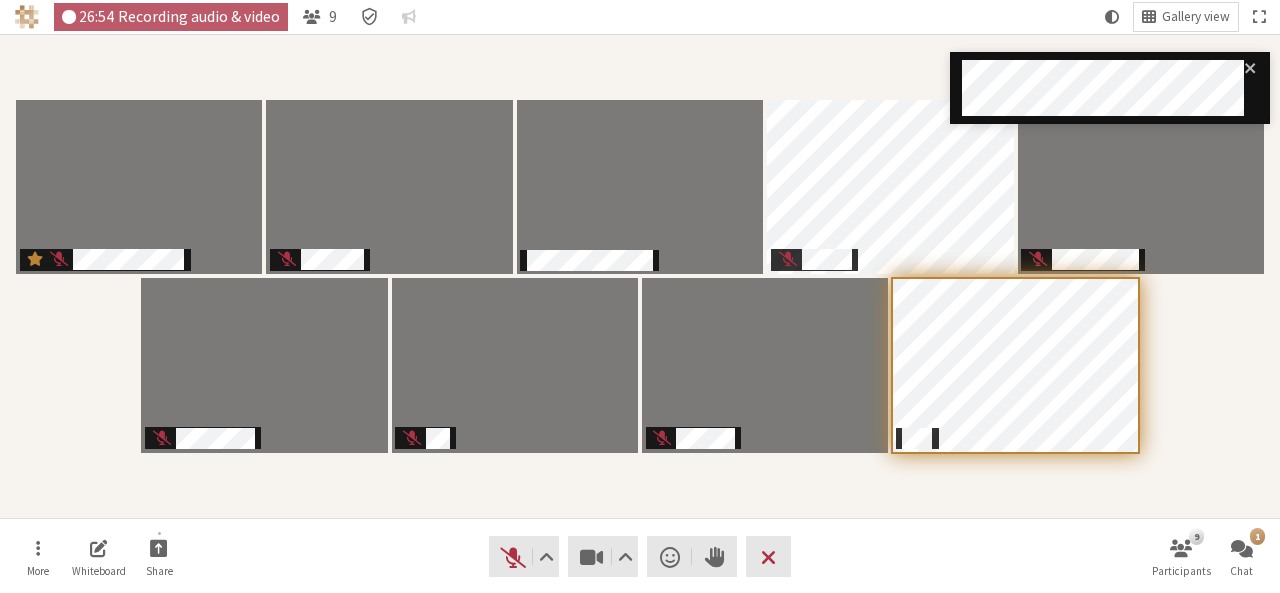 click on "More Whiteboard Share Audio Video Send a reaction Raise hand Leave 9 Participants 1 Chat" at bounding box center [640, 556] 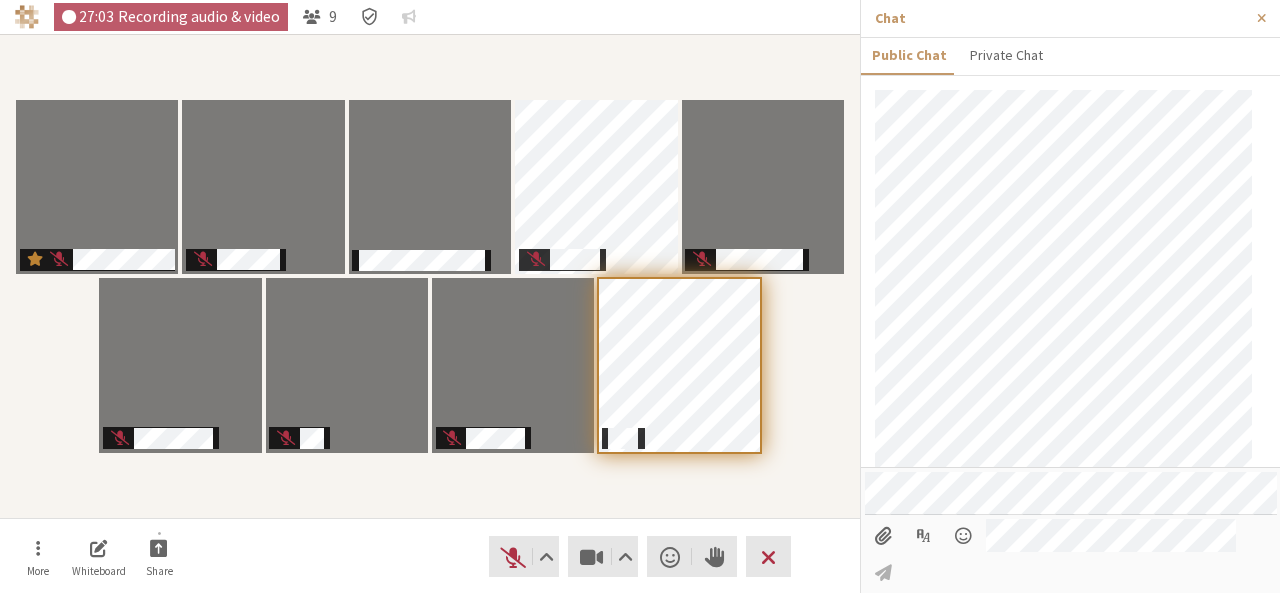 scroll, scrollTop: 1176, scrollLeft: 0, axis: vertical 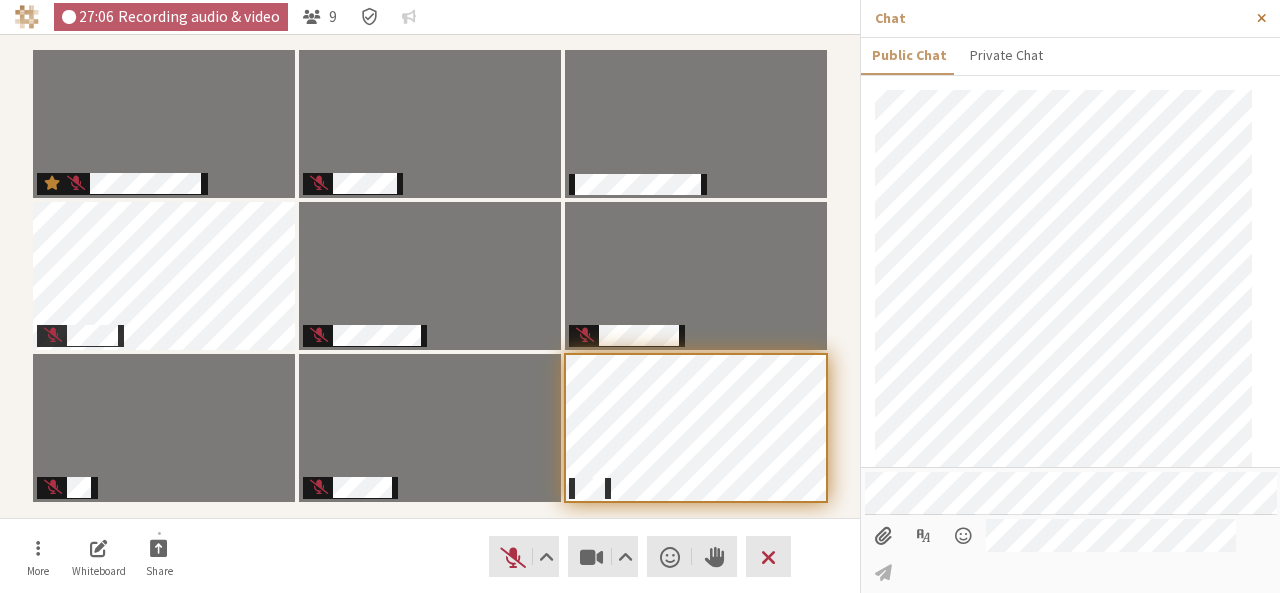 click at bounding box center (1261, 18) 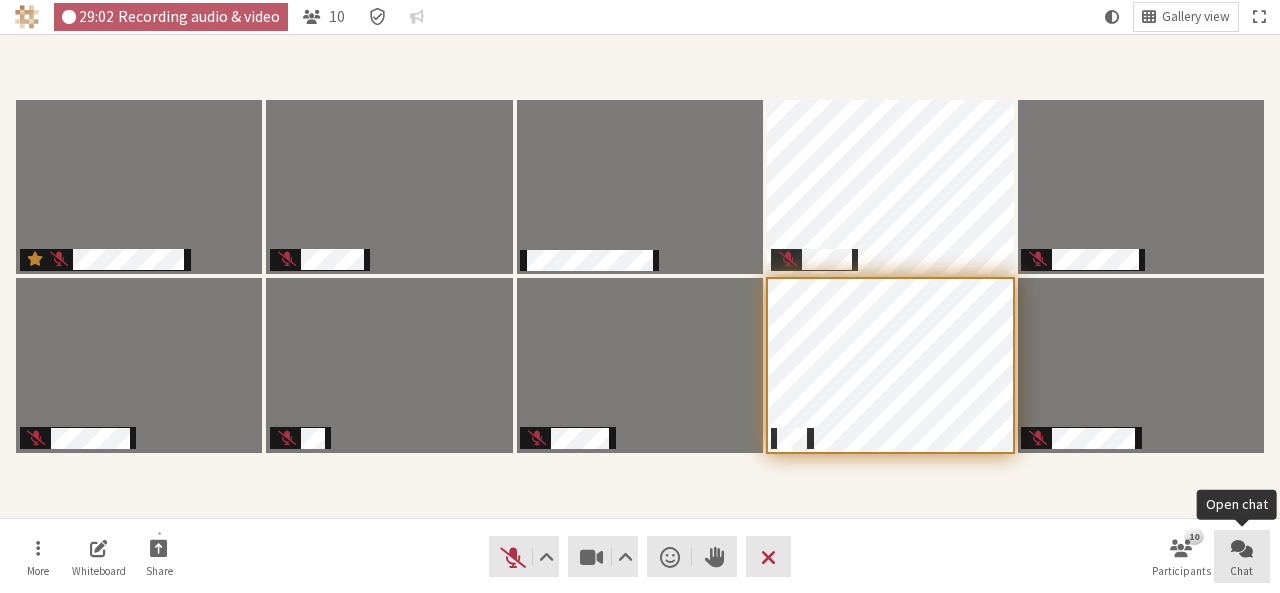 click on "Chat" at bounding box center (1242, 557) 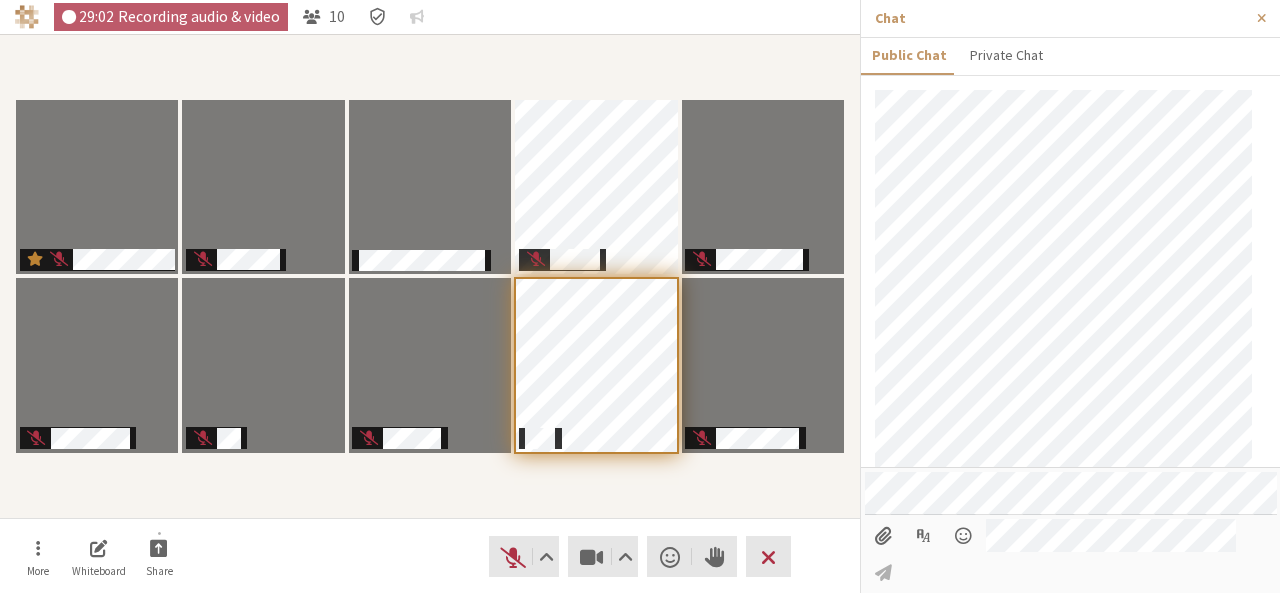 scroll, scrollTop: 1176, scrollLeft: 0, axis: vertical 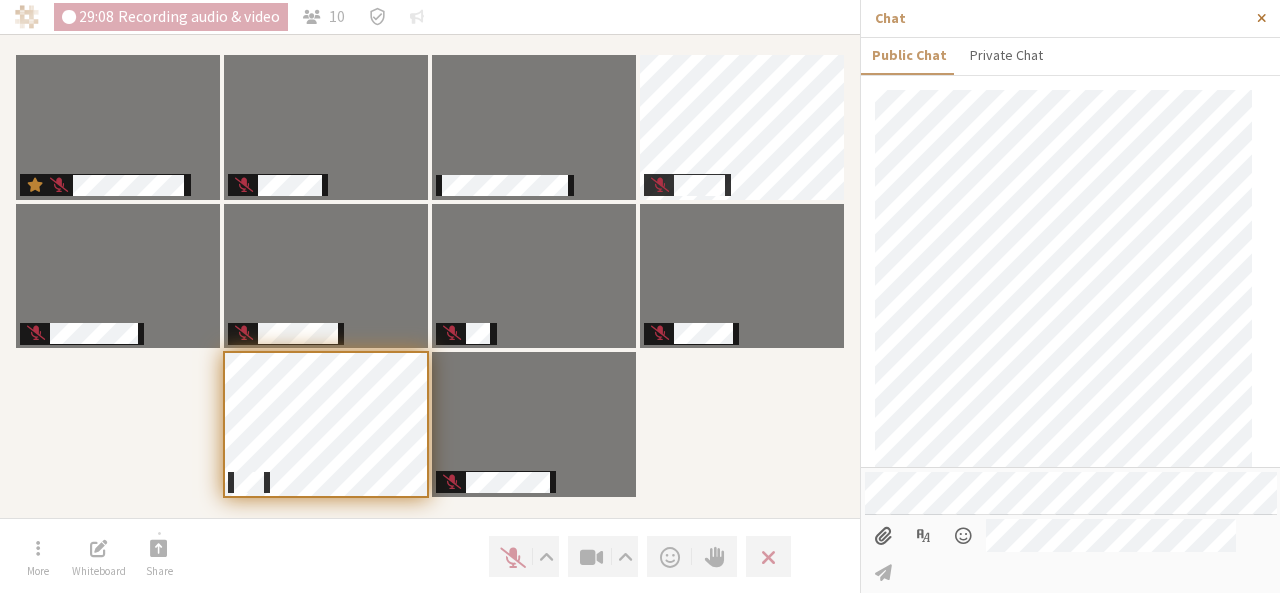 click at bounding box center (1261, 18) 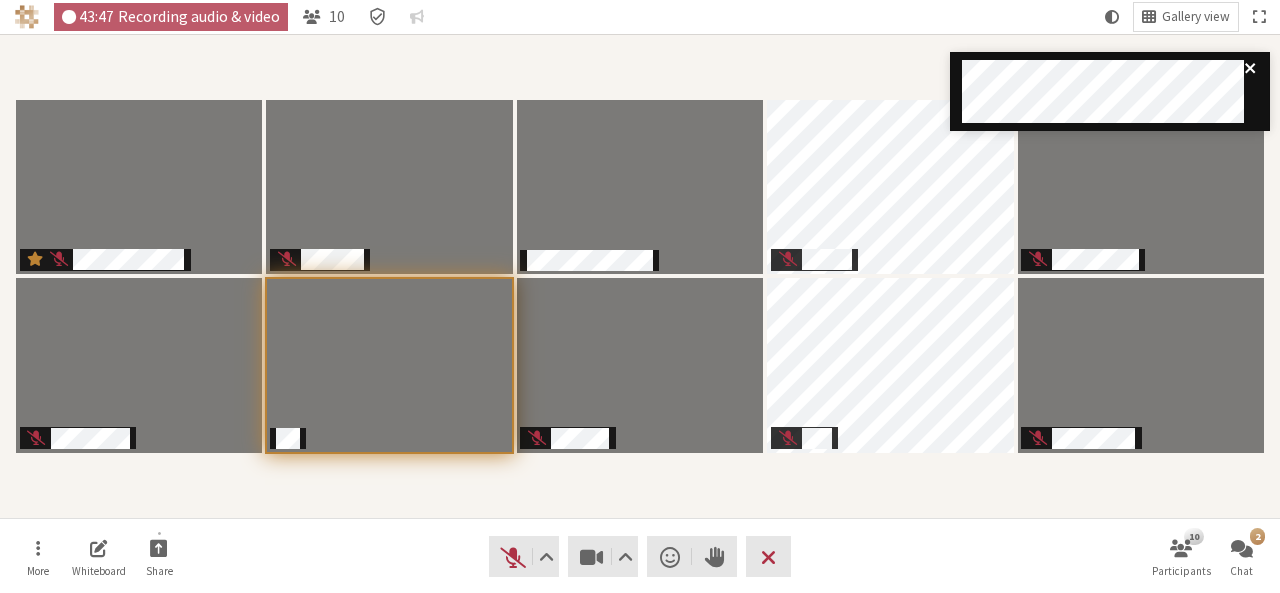 click 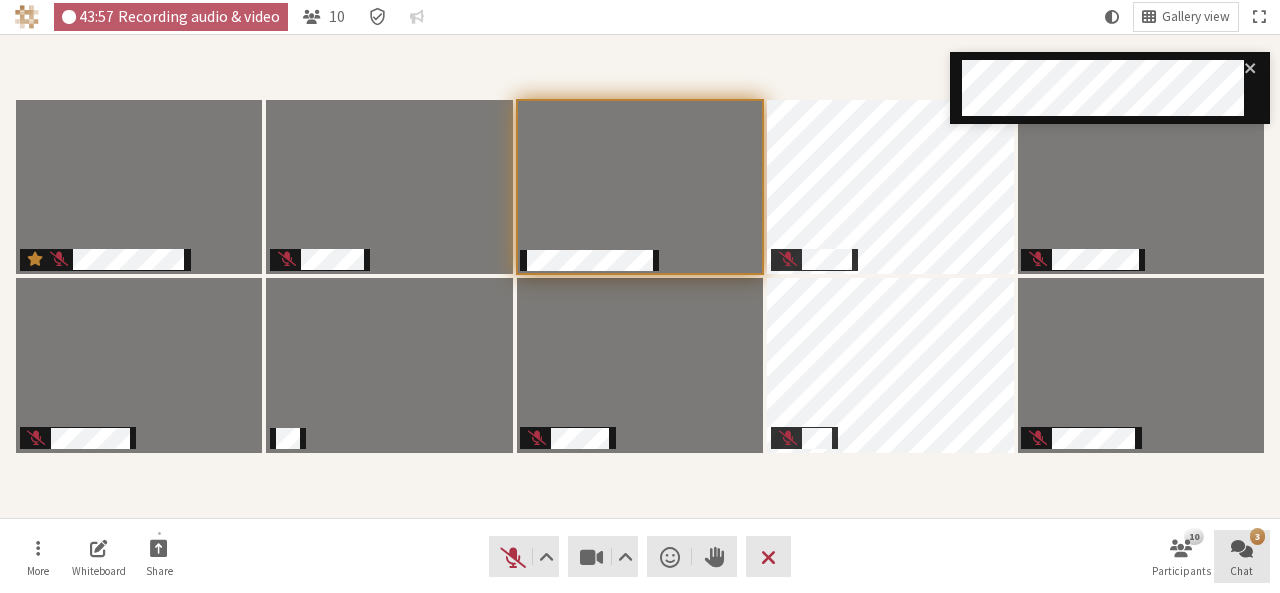click at bounding box center (1242, 547) 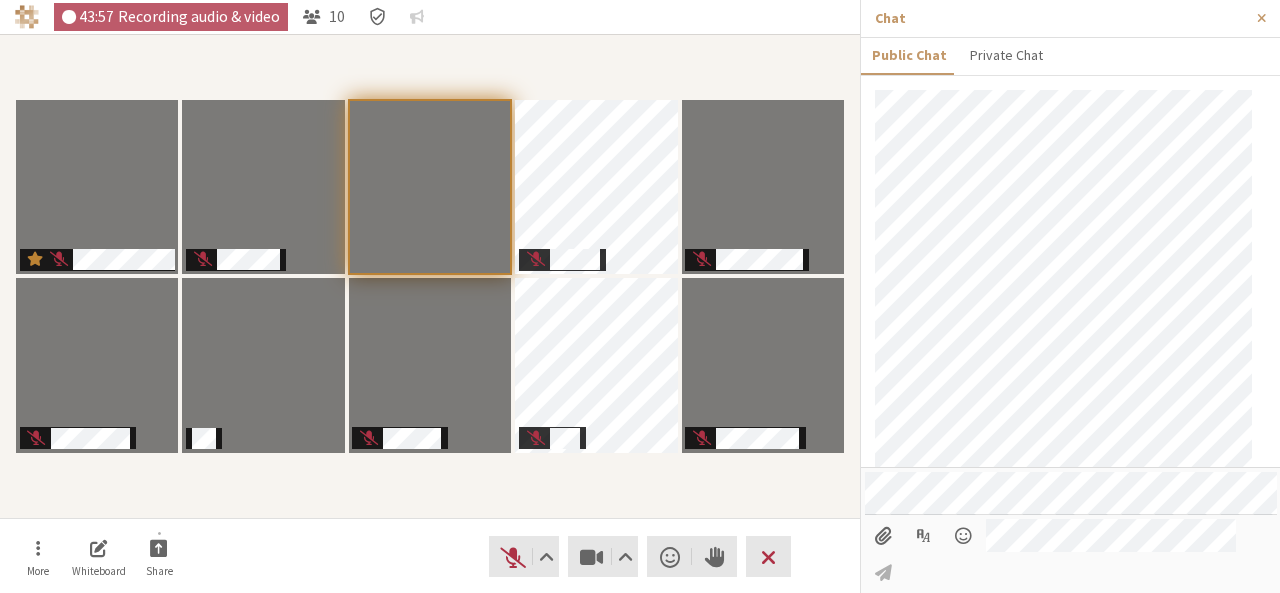 scroll, scrollTop: 1418, scrollLeft: 0, axis: vertical 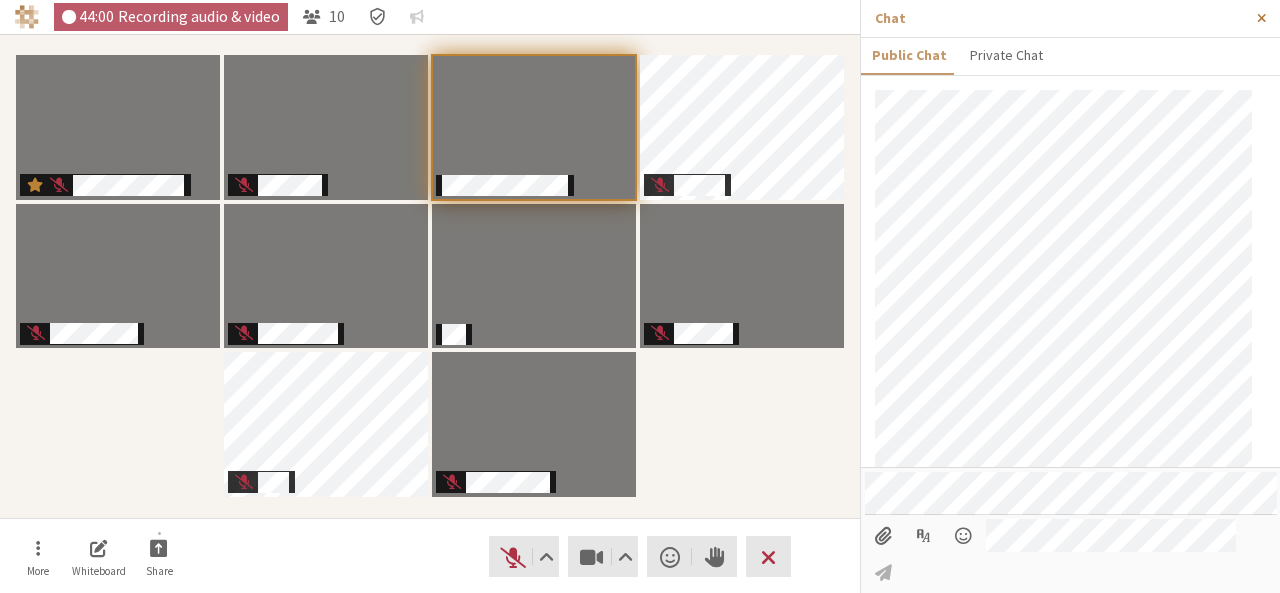 click at bounding box center [1261, 18] 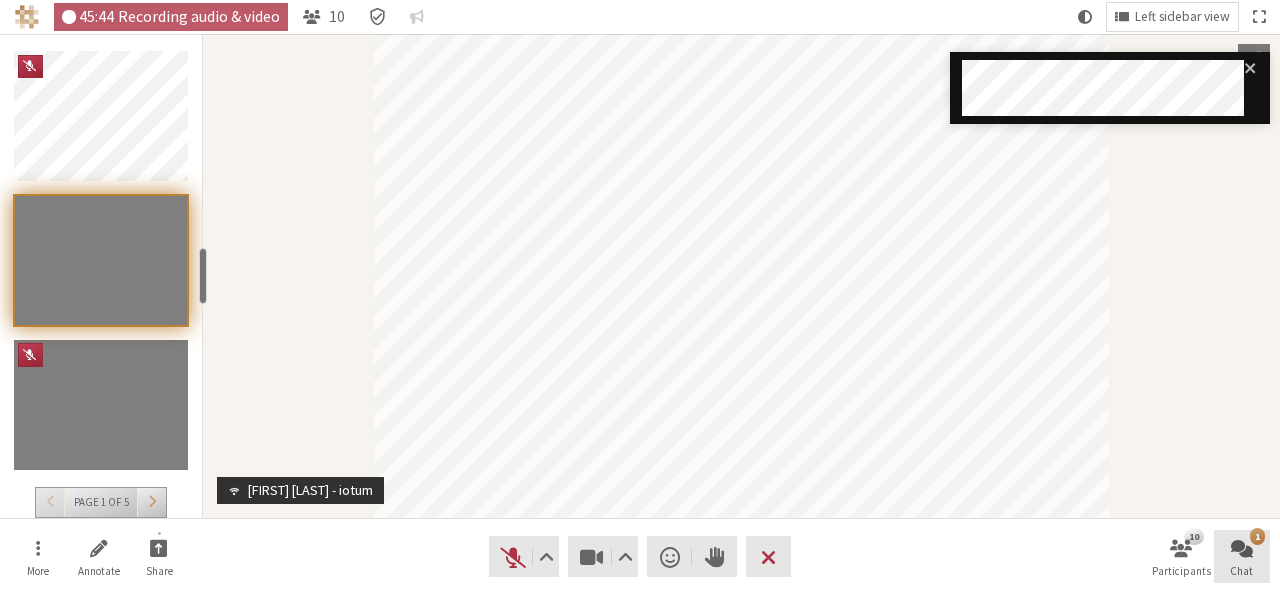click on "Chat" at bounding box center (1241, 571) 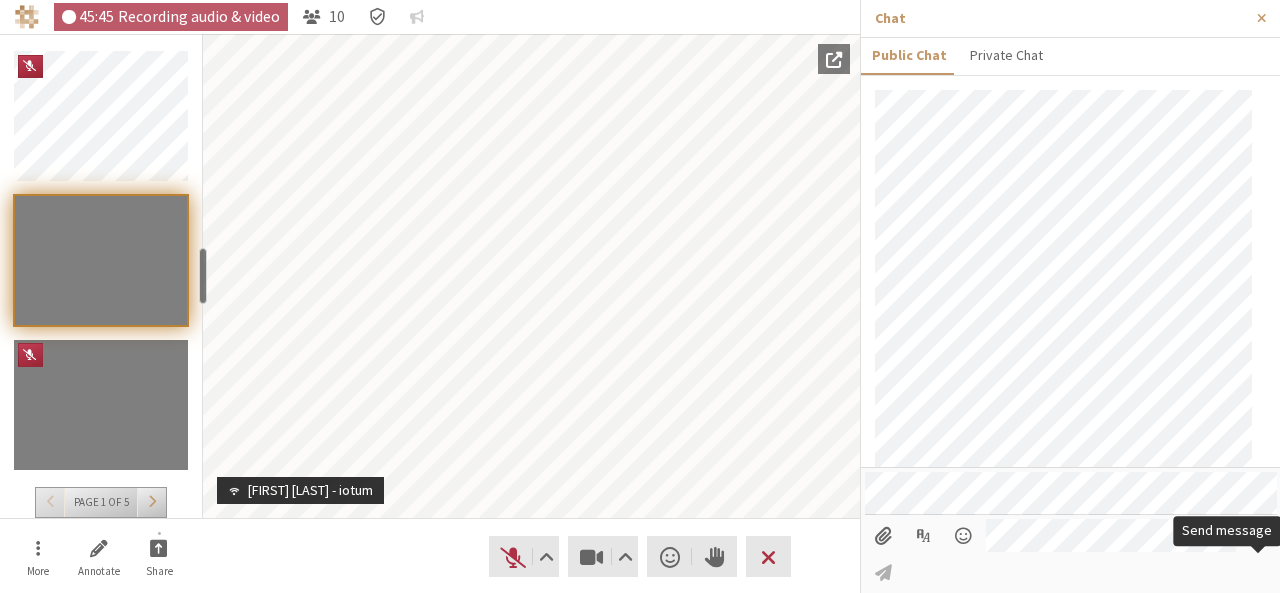 scroll, scrollTop: 1492, scrollLeft: 0, axis: vertical 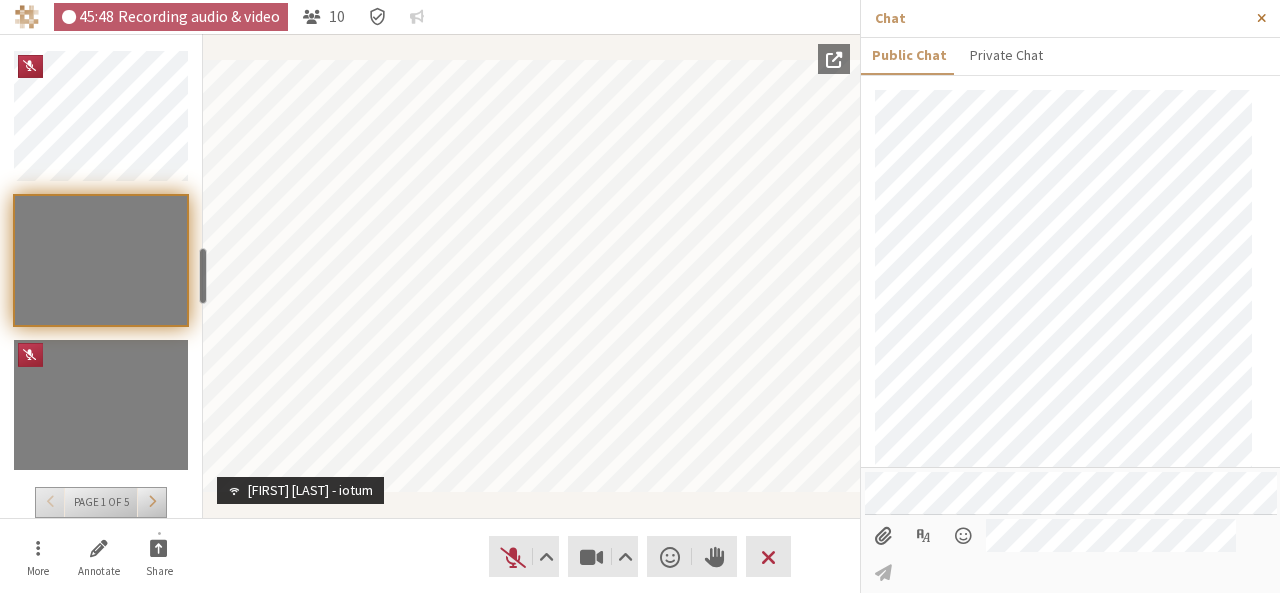 click at bounding box center [1261, 18] 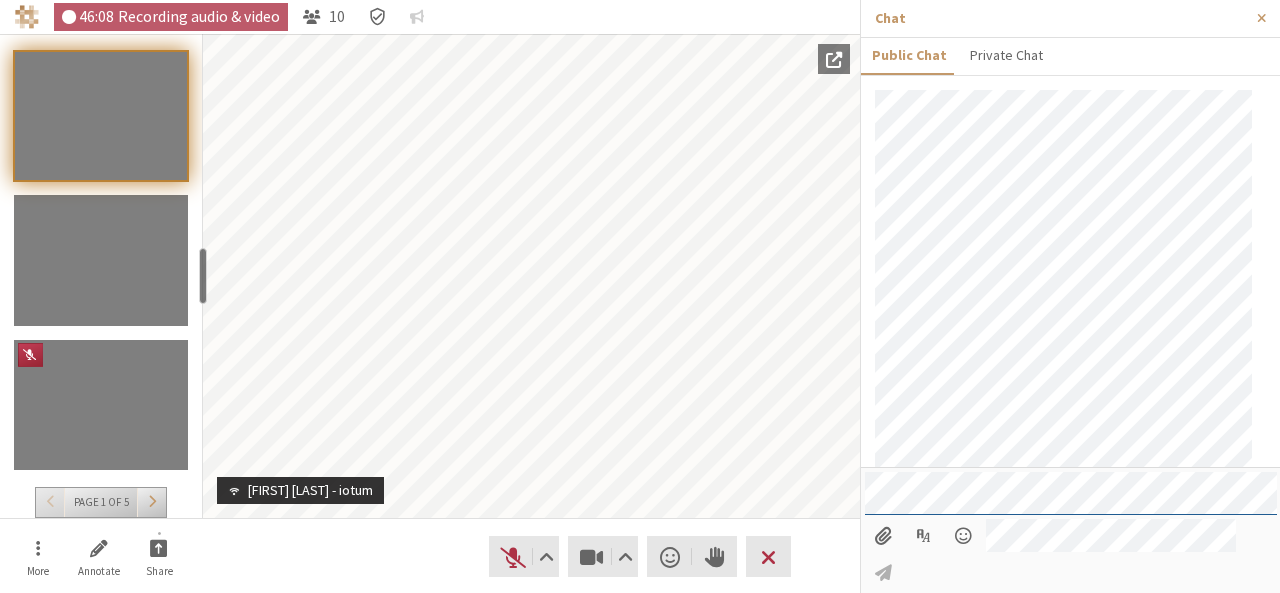 scroll, scrollTop: 1566, scrollLeft: 0, axis: vertical 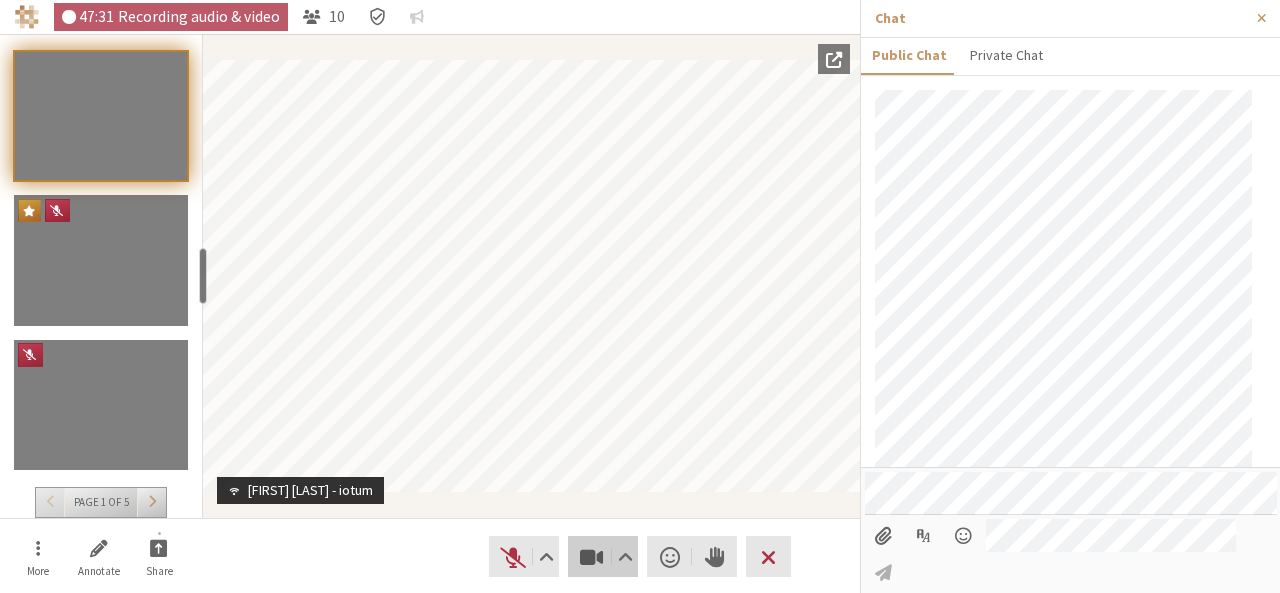 click at bounding box center (592, 557) 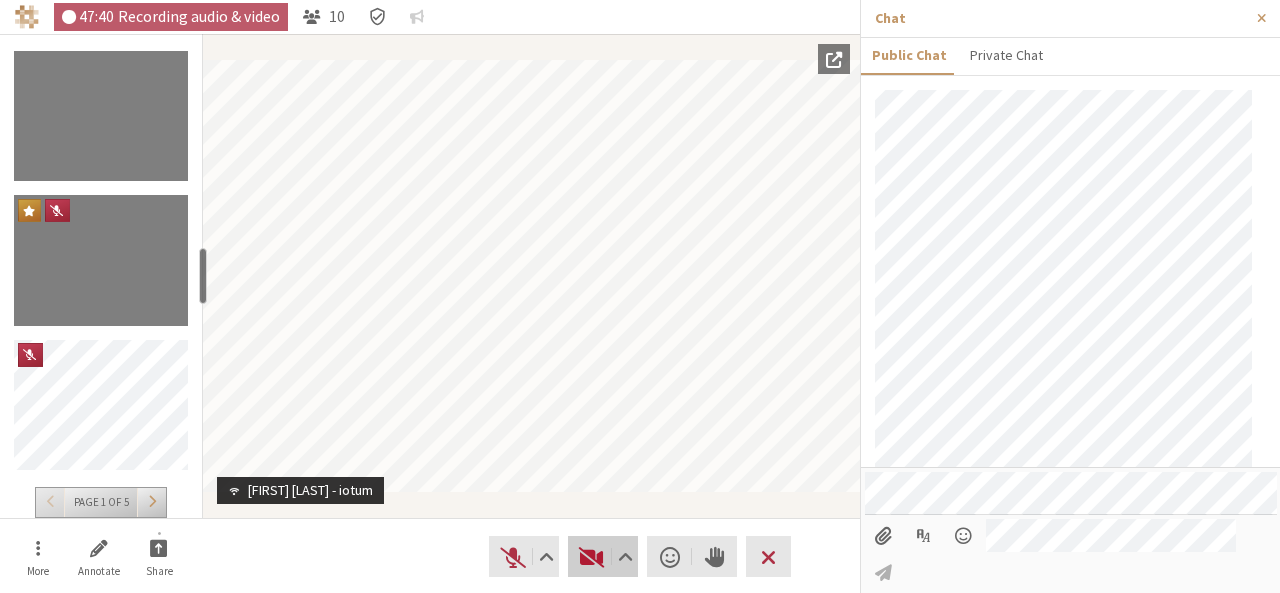 click at bounding box center (592, 557) 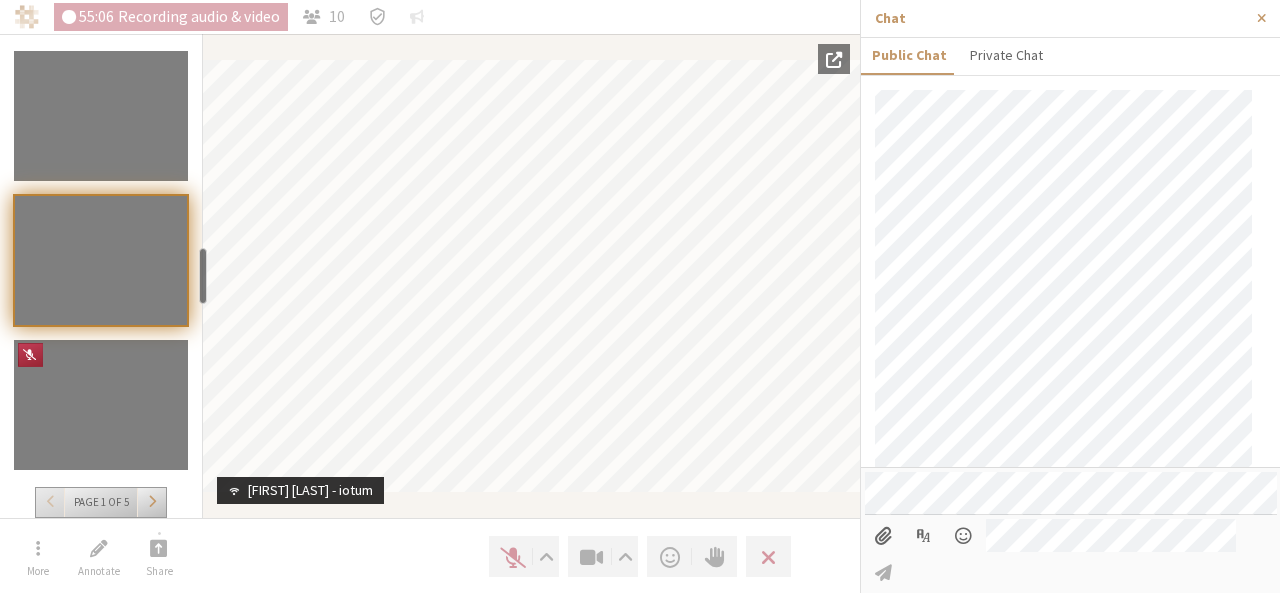 scroll, scrollTop: 2135, scrollLeft: 0, axis: vertical 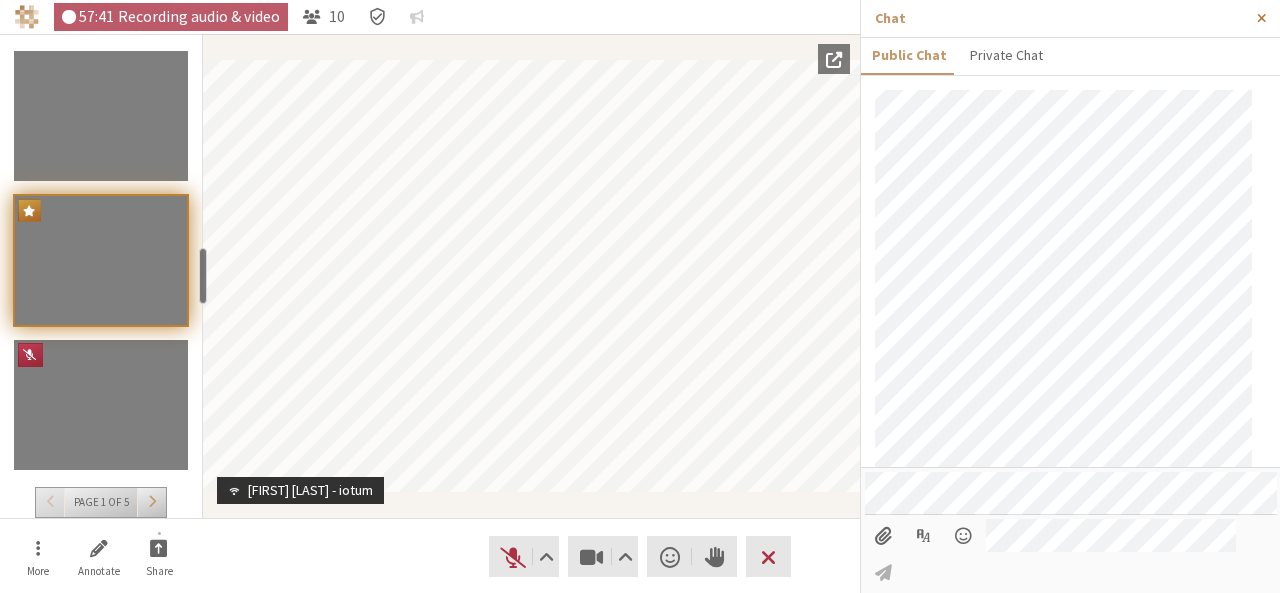click at bounding box center [1261, 18] 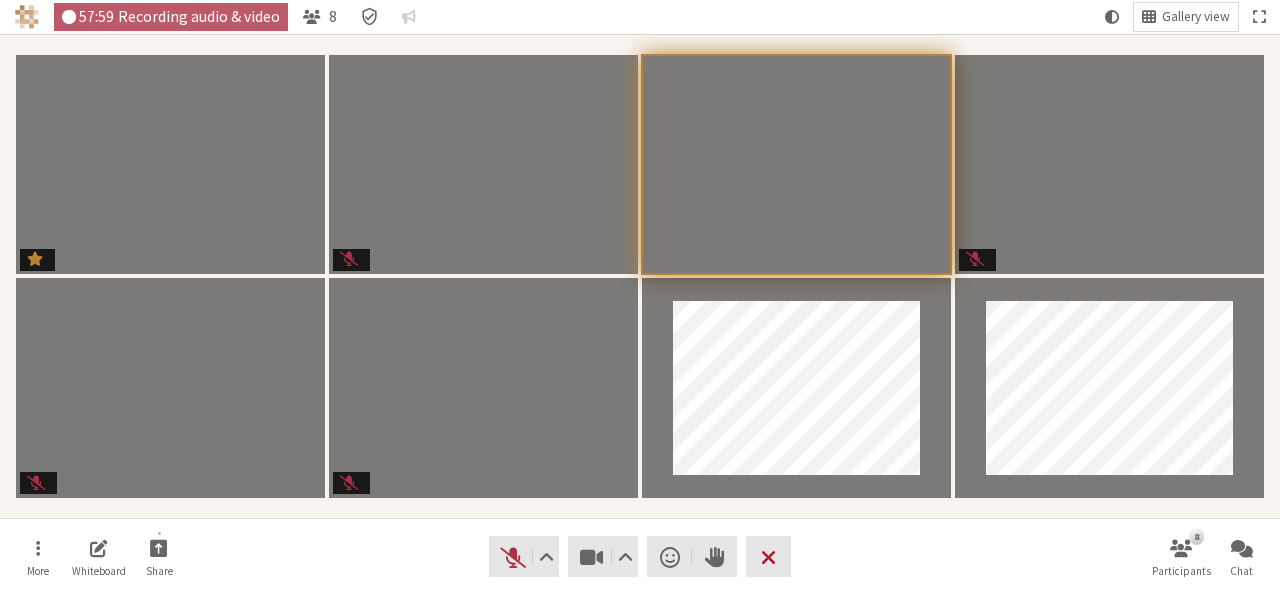 click on "Leave" at bounding box center [768, 556] 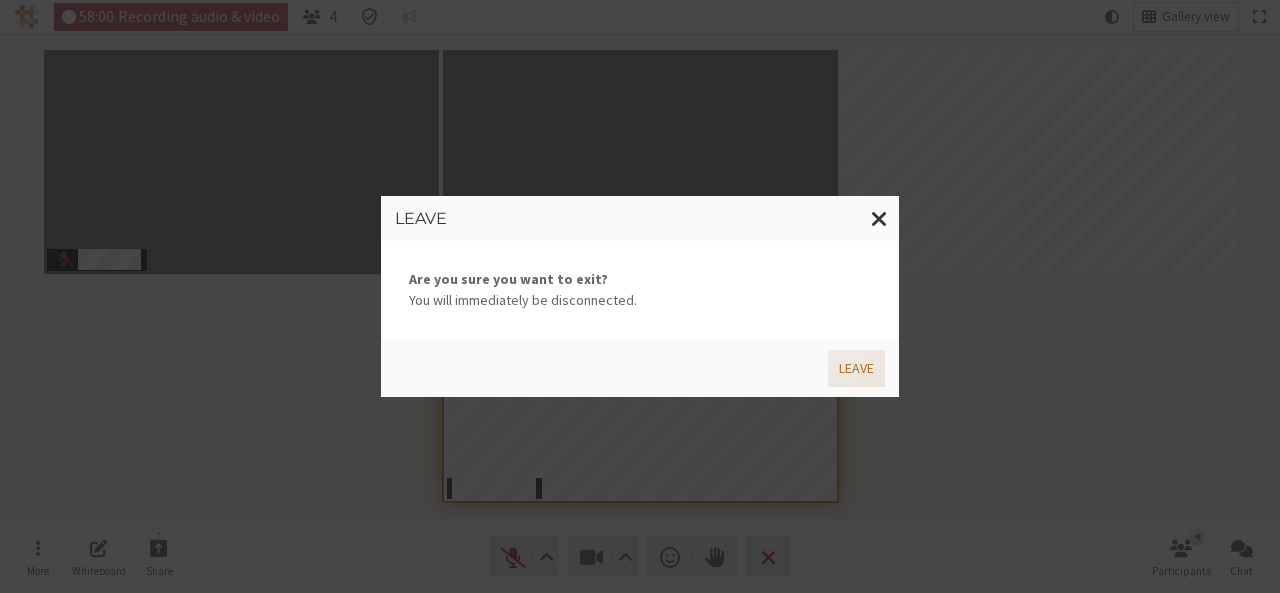 click on "Leave" at bounding box center (856, 368) 